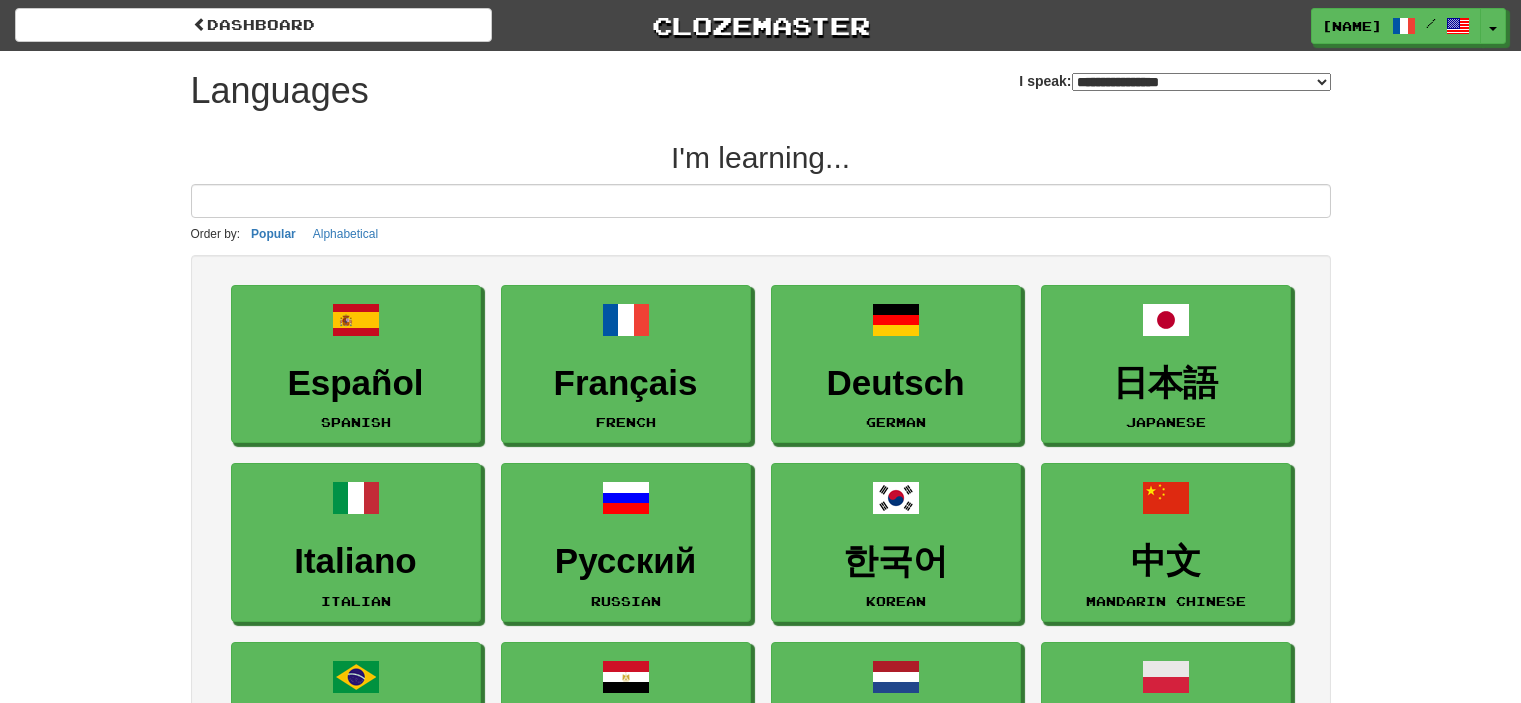 select on "*******" 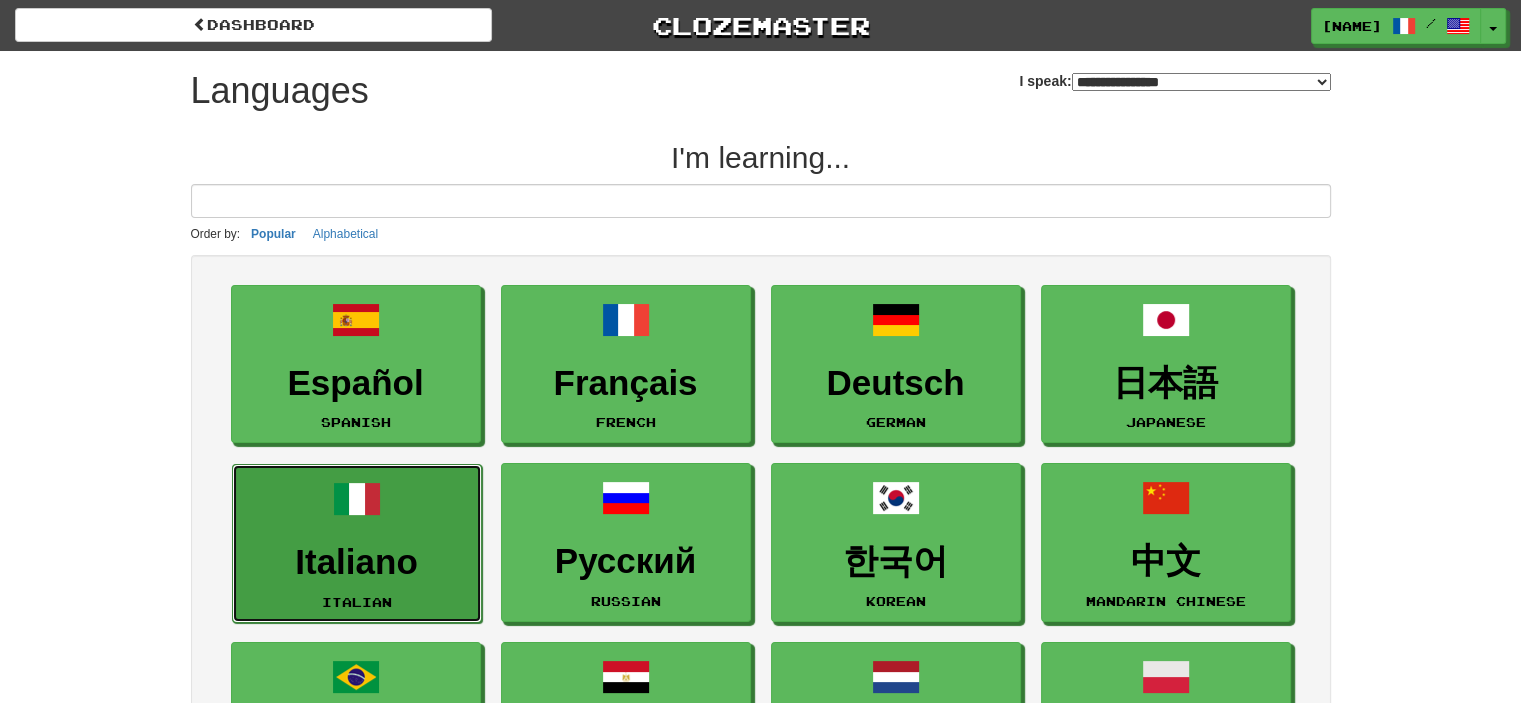 click on "Italiano" at bounding box center [357, 562] 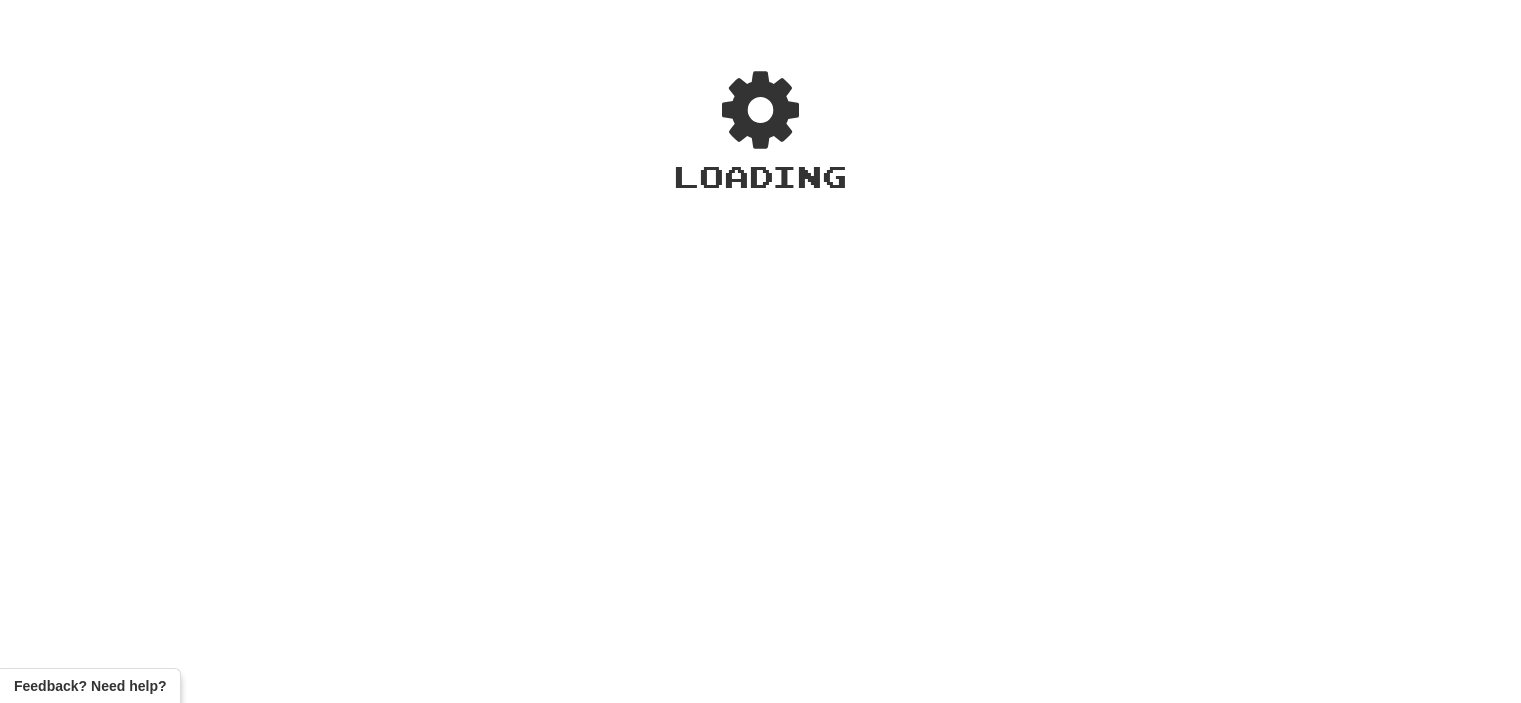 scroll, scrollTop: 0, scrollLeft: 0, axis: both 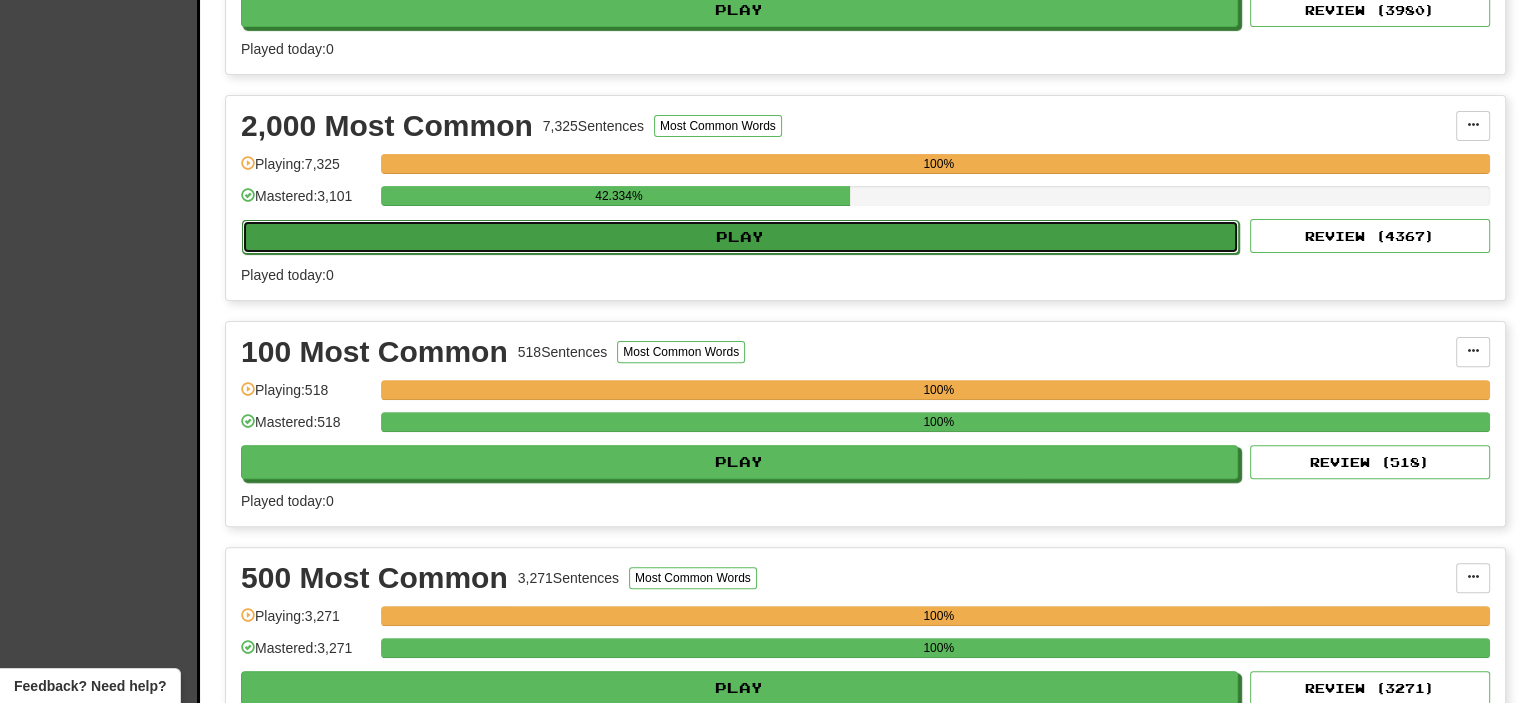 click on "Play" at bounding box center [740, 237] 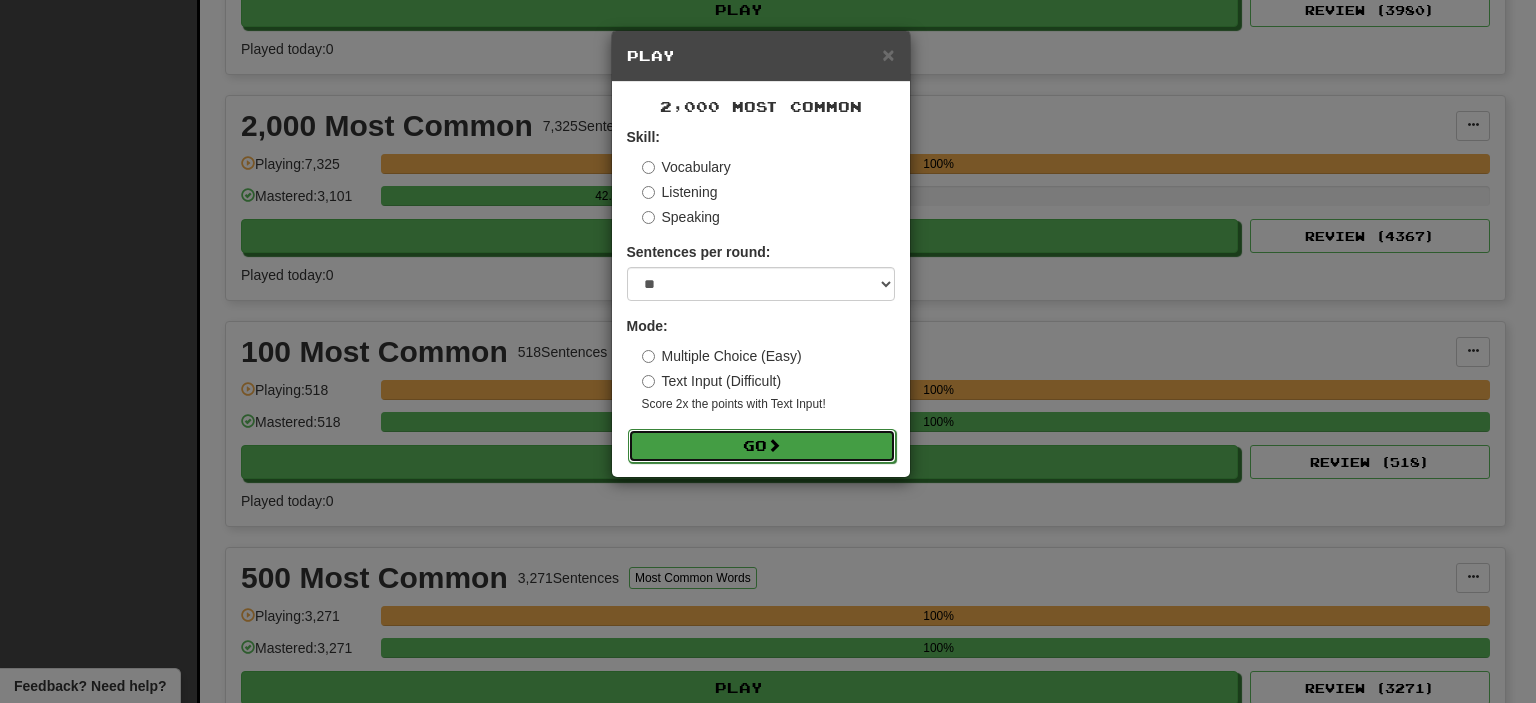 click on "Go" at bounding box center [762, 446] 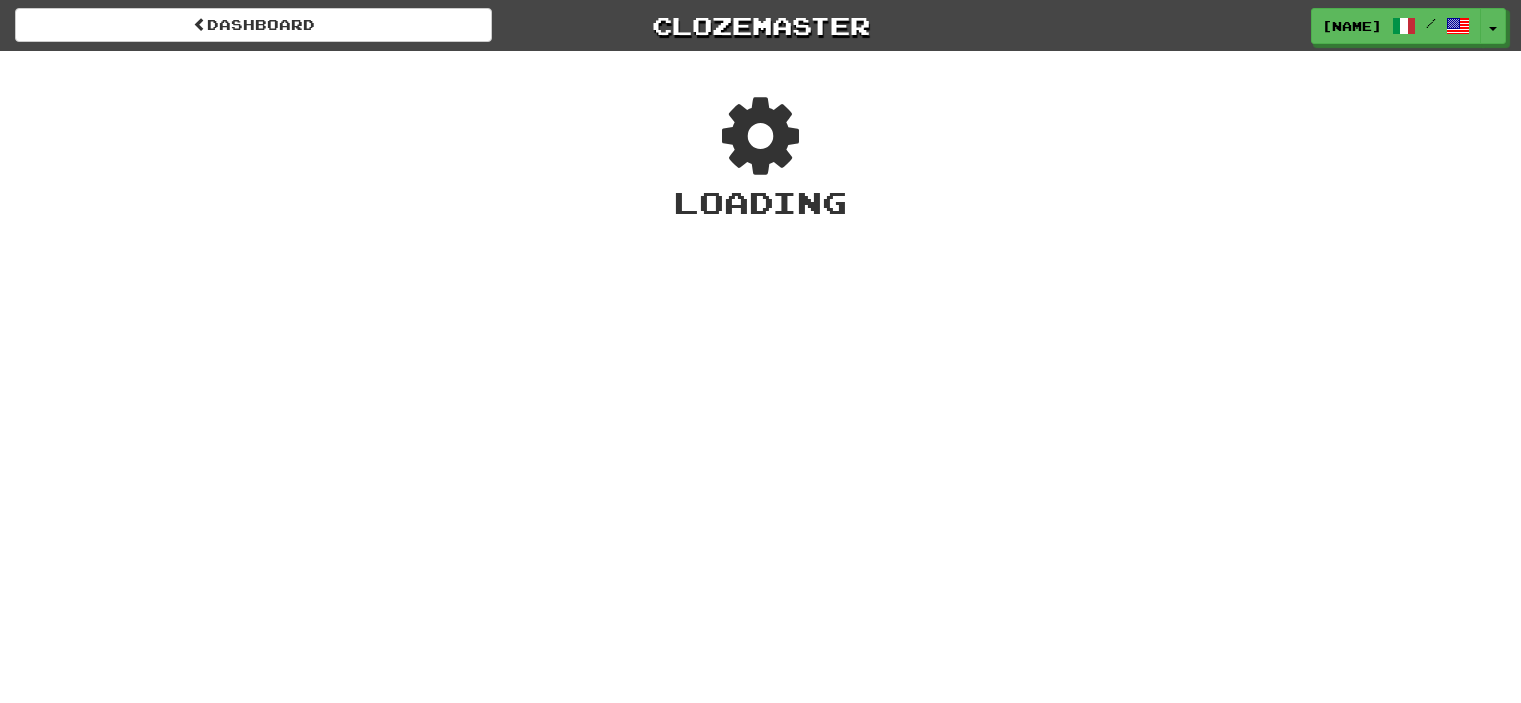 scroll, scrollTop: 0, scrollLeft: 0, axis: both 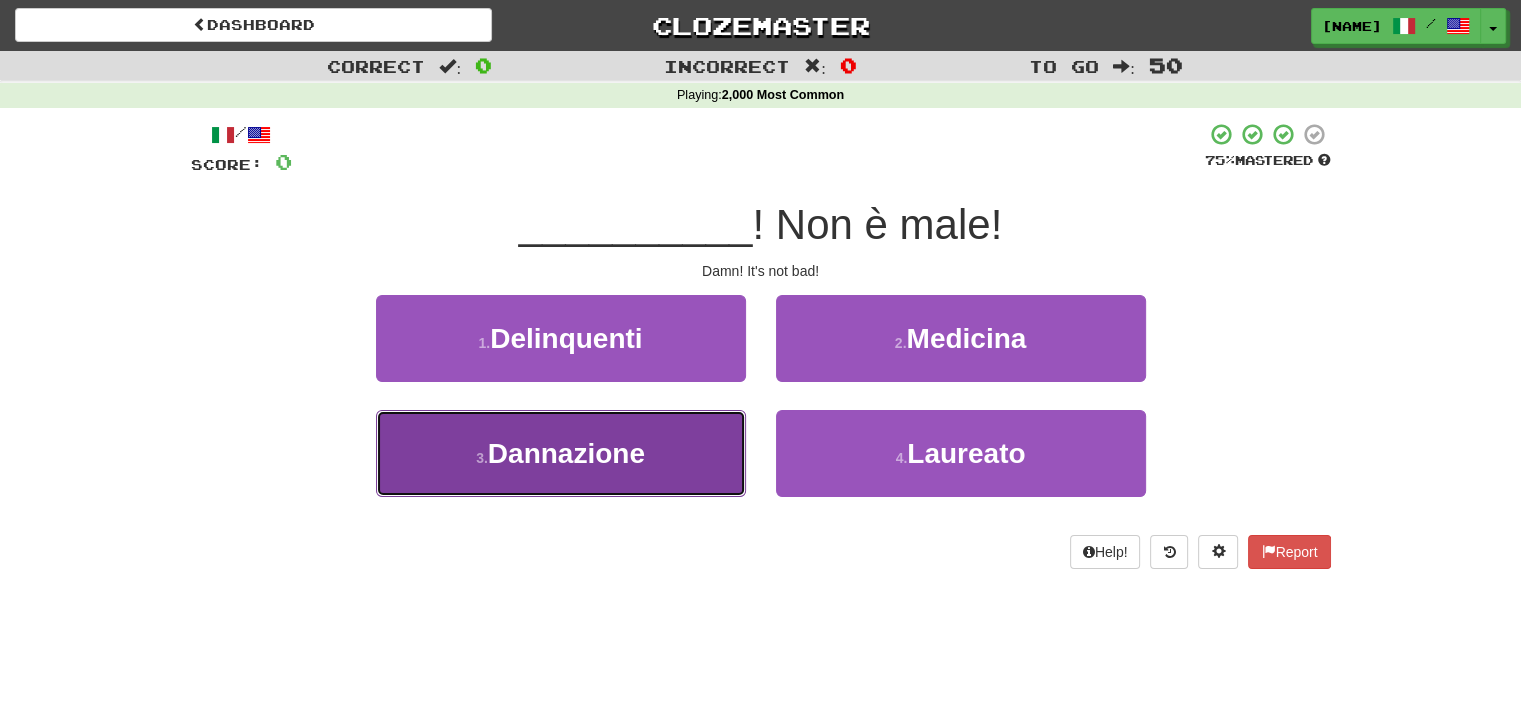 click on "3 .  Dannazione" at bounding box center (561, 453) 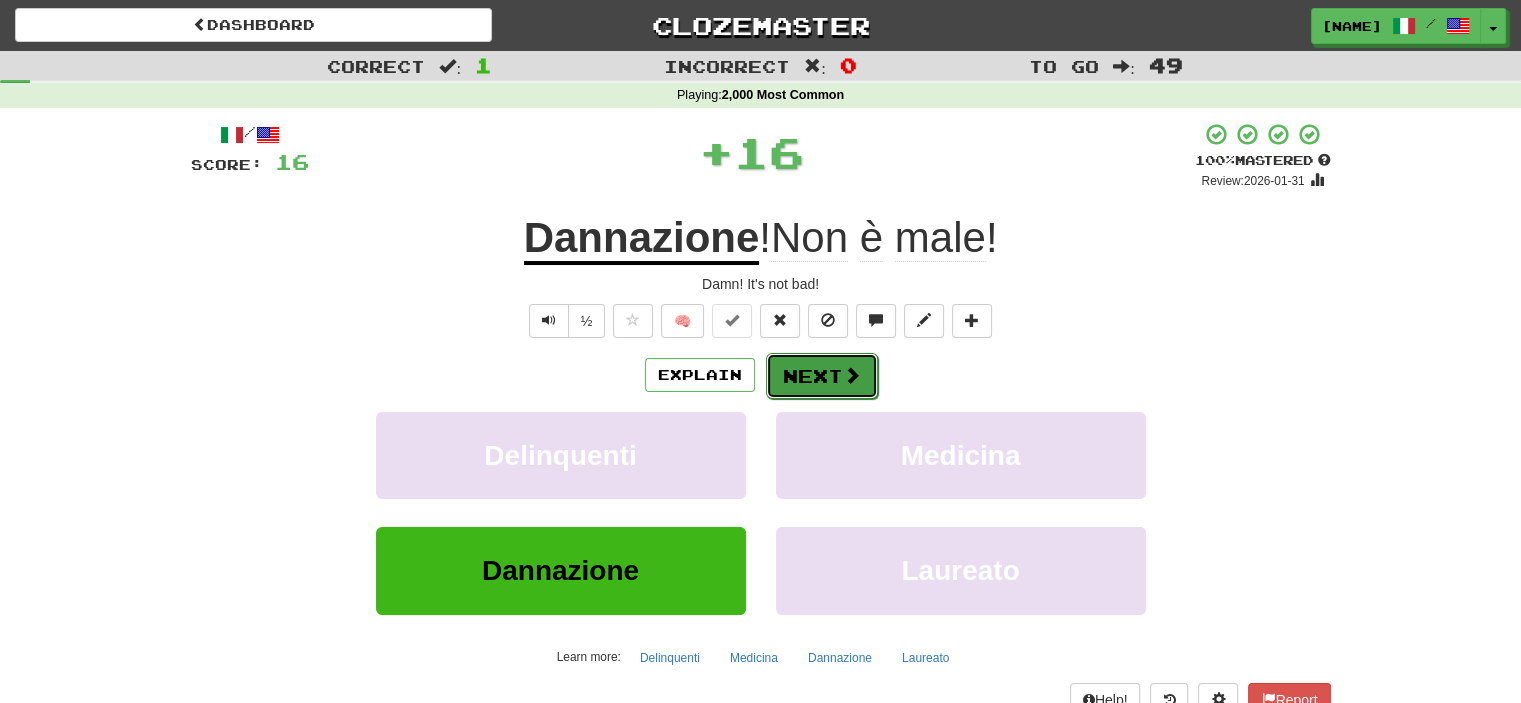 click on "Next" at bounding box center (822, 376) 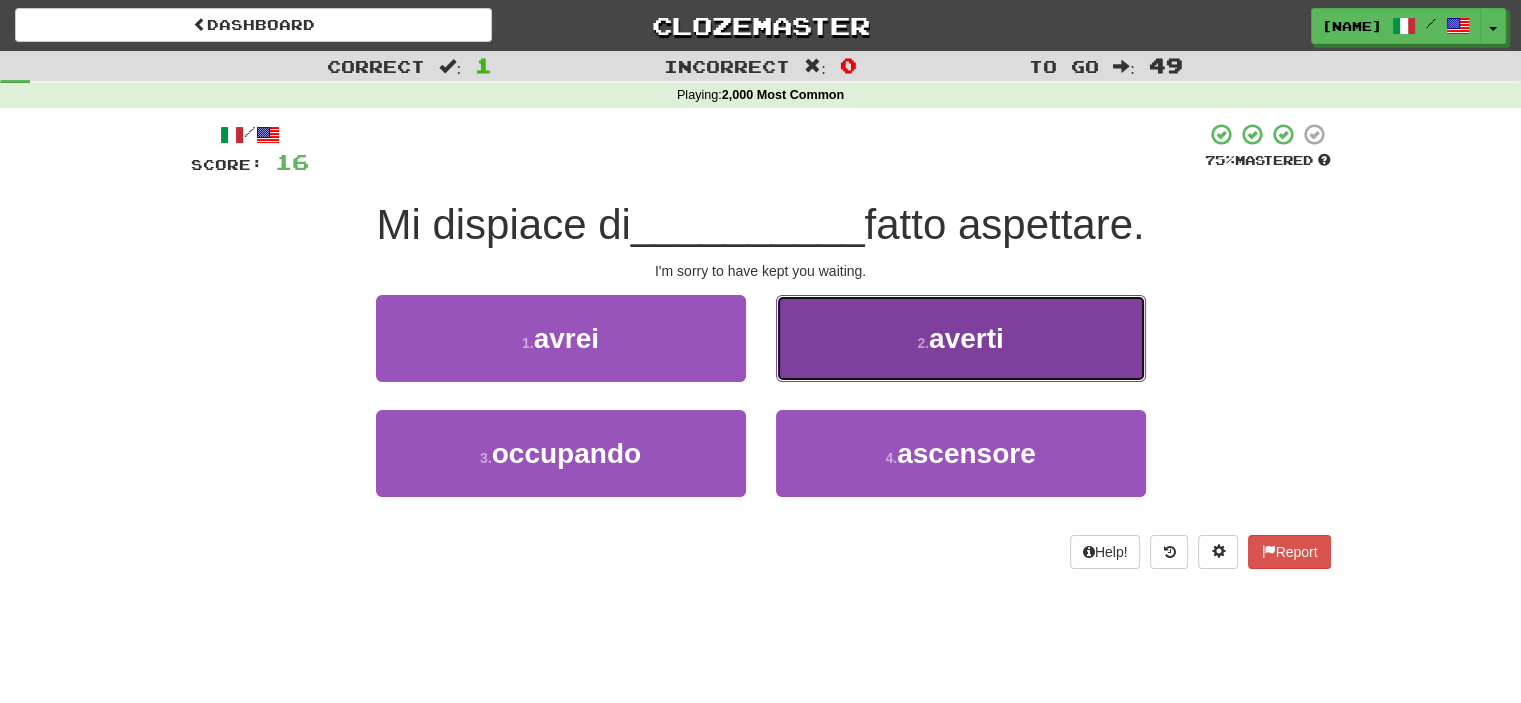 click on "2 .  averti" at bounding box center (961, 338) 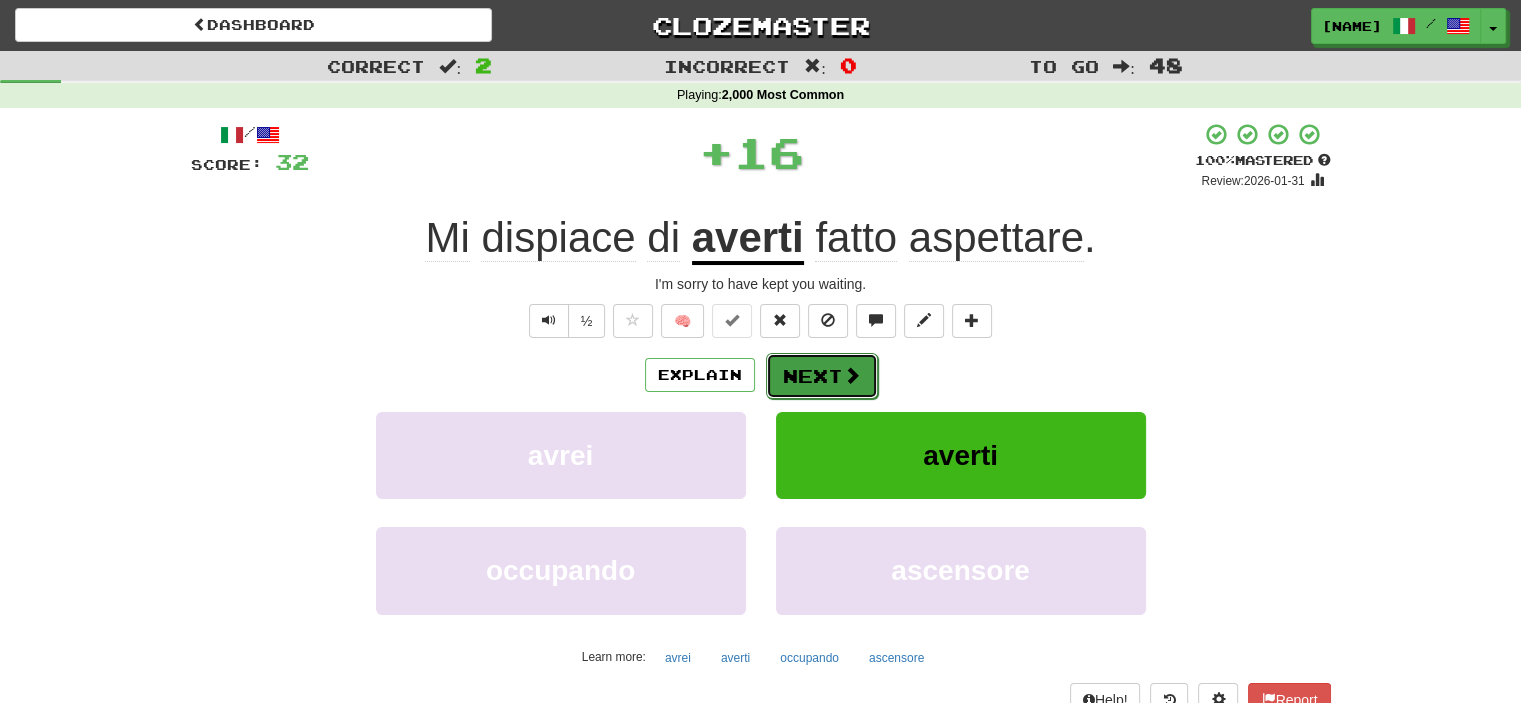 click on "Next" at bounding box center [822, 376] 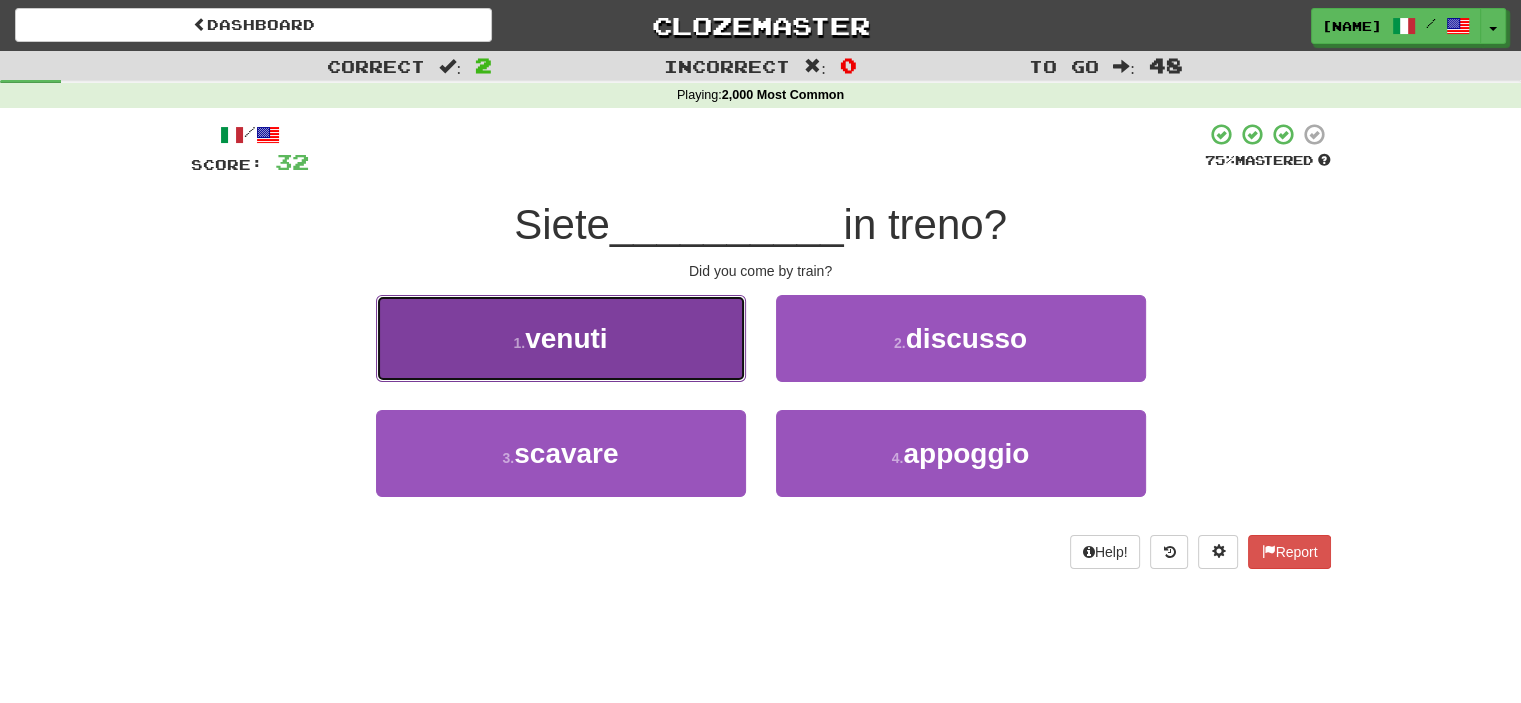 click on "1 .  venuti" at bounding box center (561, 338) 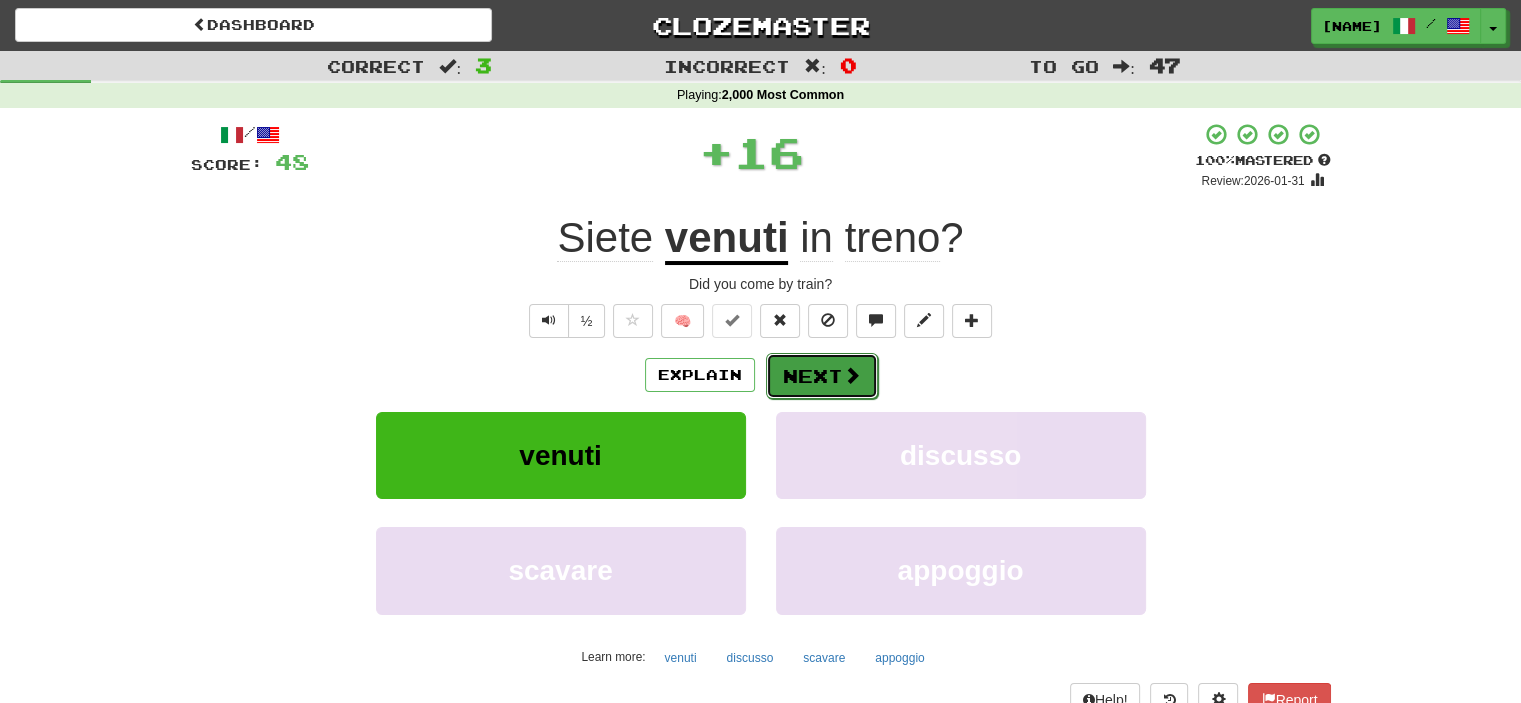 click on "Next" at bounding box center (822, 376) 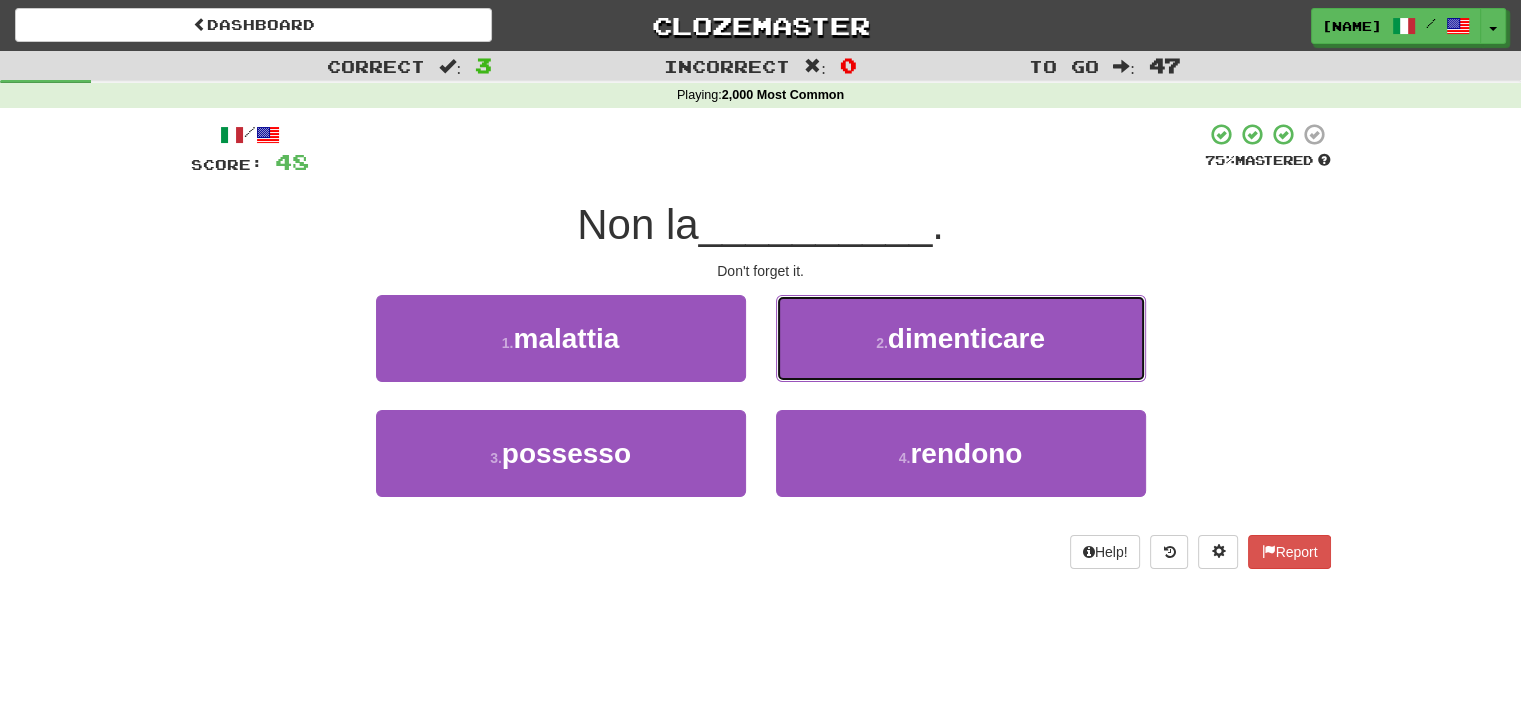 click on "2 .  dimenticare" at bounding box center (961, 338) 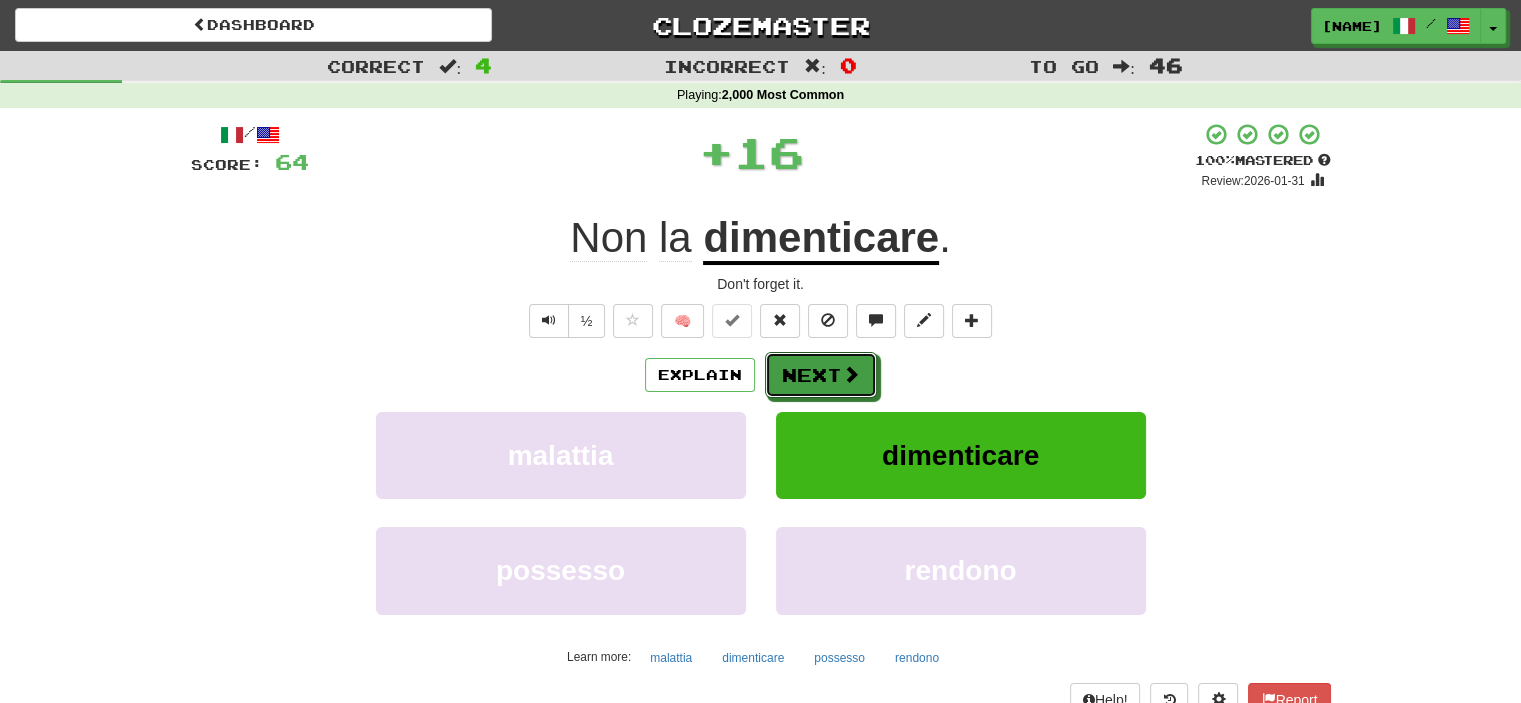 click on "Next" at bounding box center [821, 375] 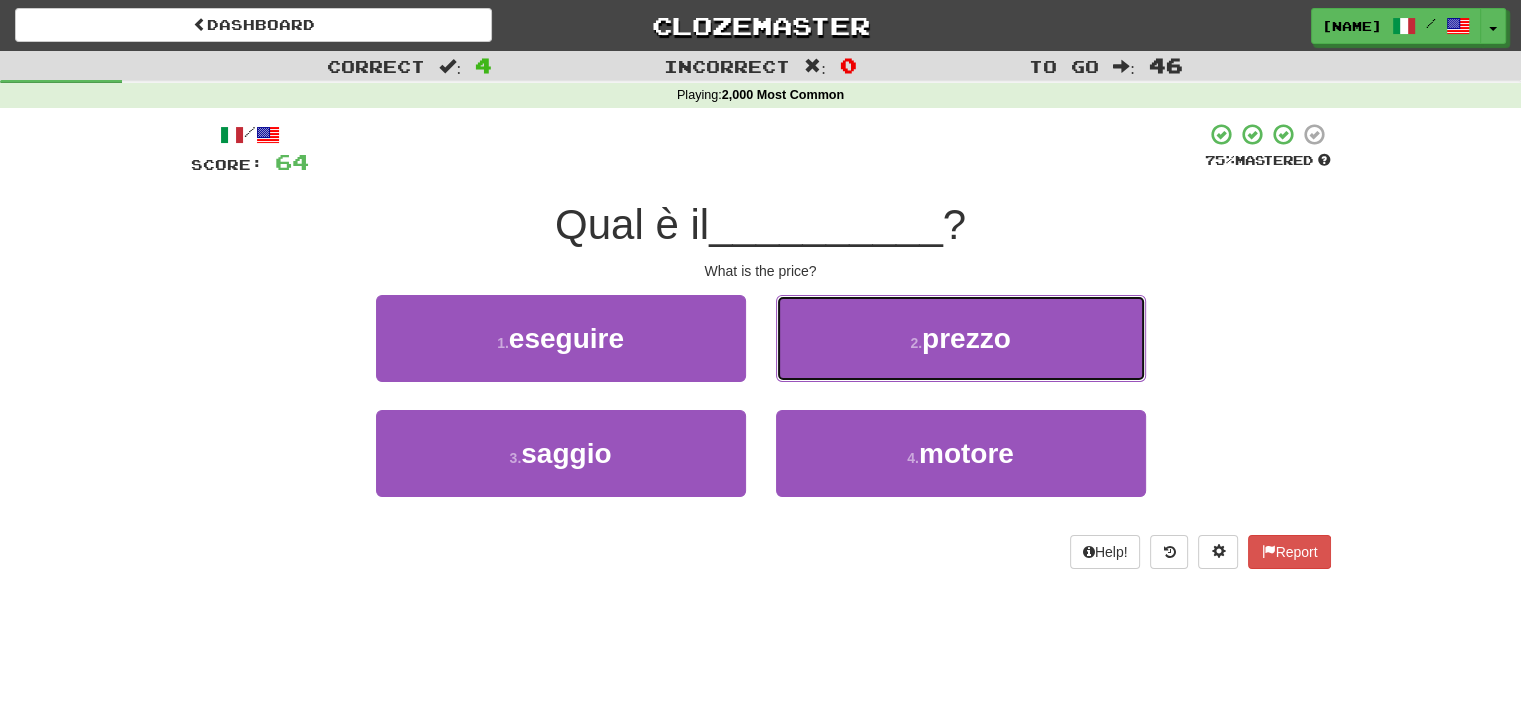 click on "2 .  prezzo" at bounding box center (961, 338) 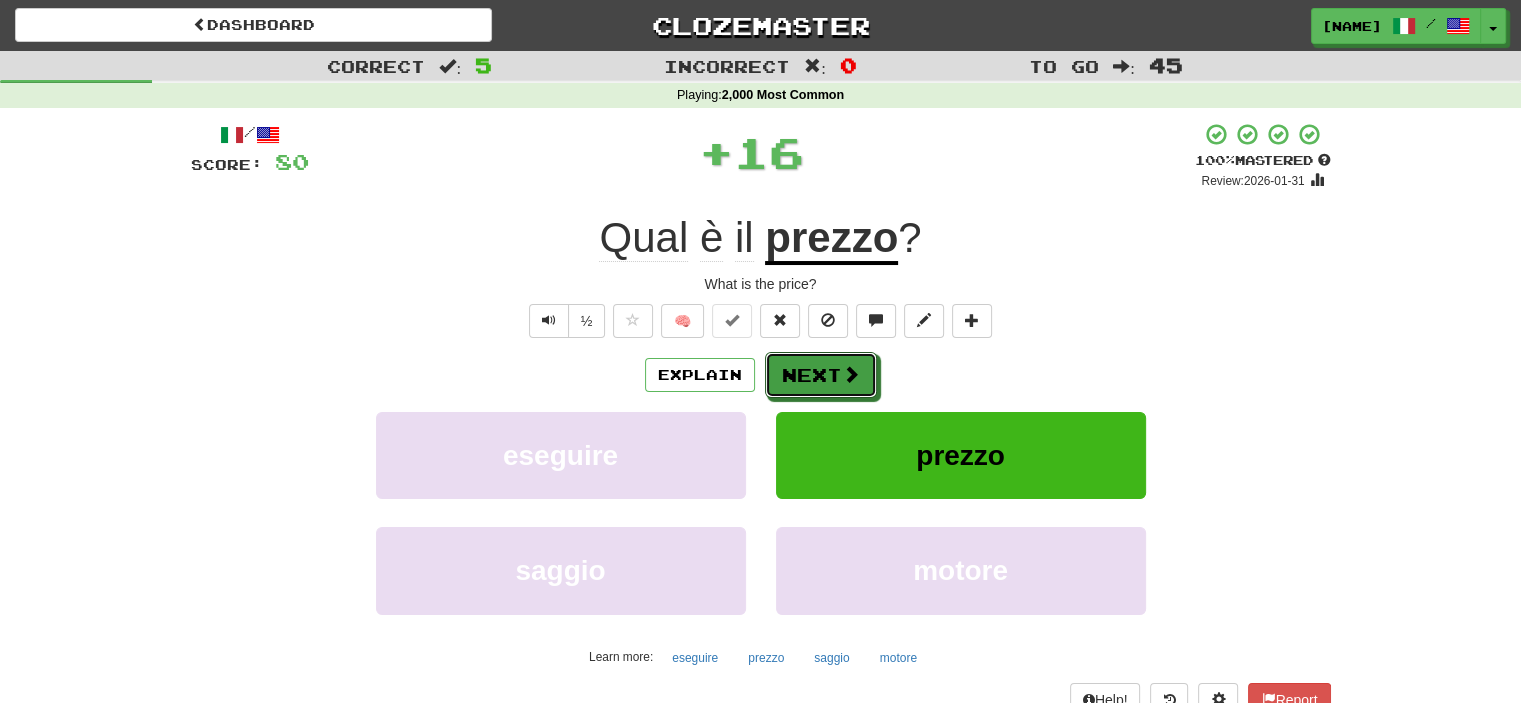 click on "Next" at bounding box center [821, 375] 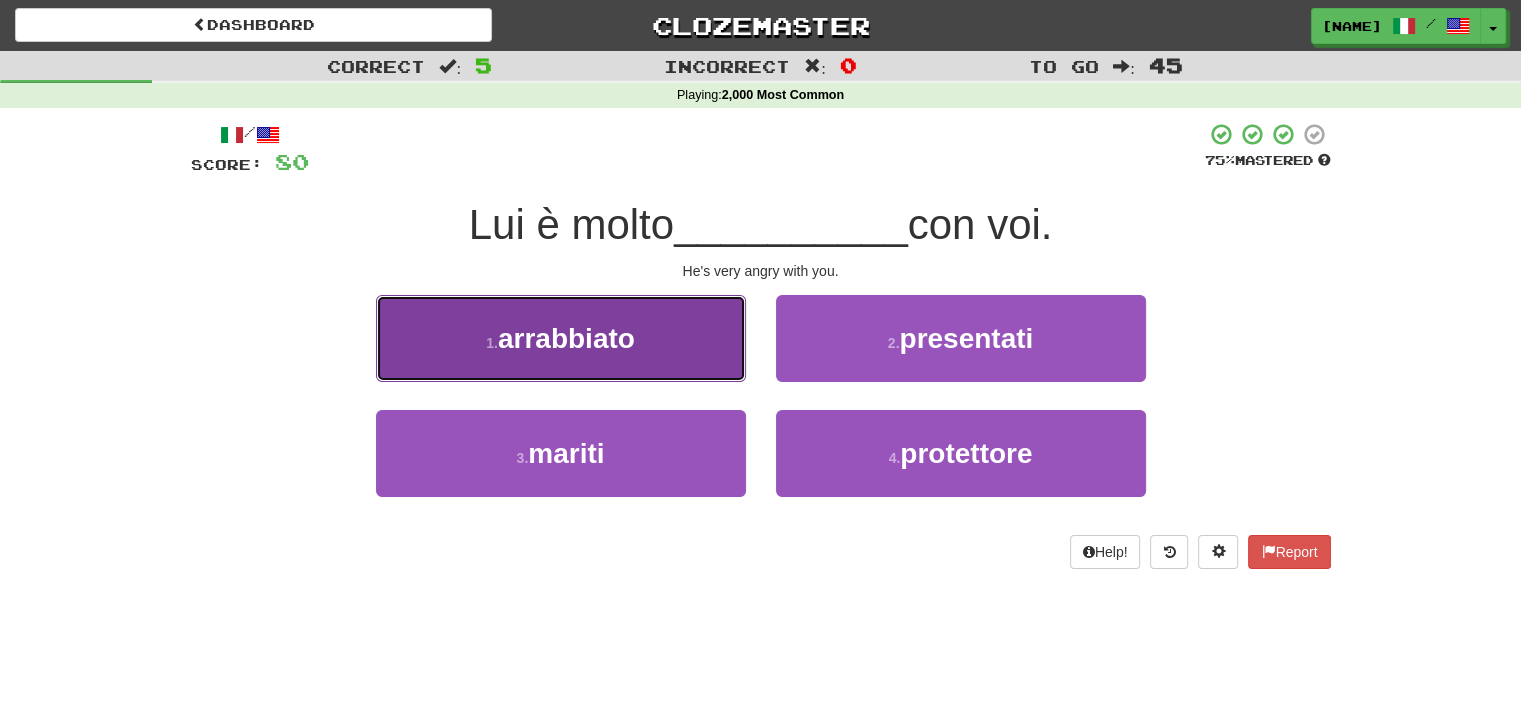 click on "1 .  arrabbiato" at bounding box center (561, 338) 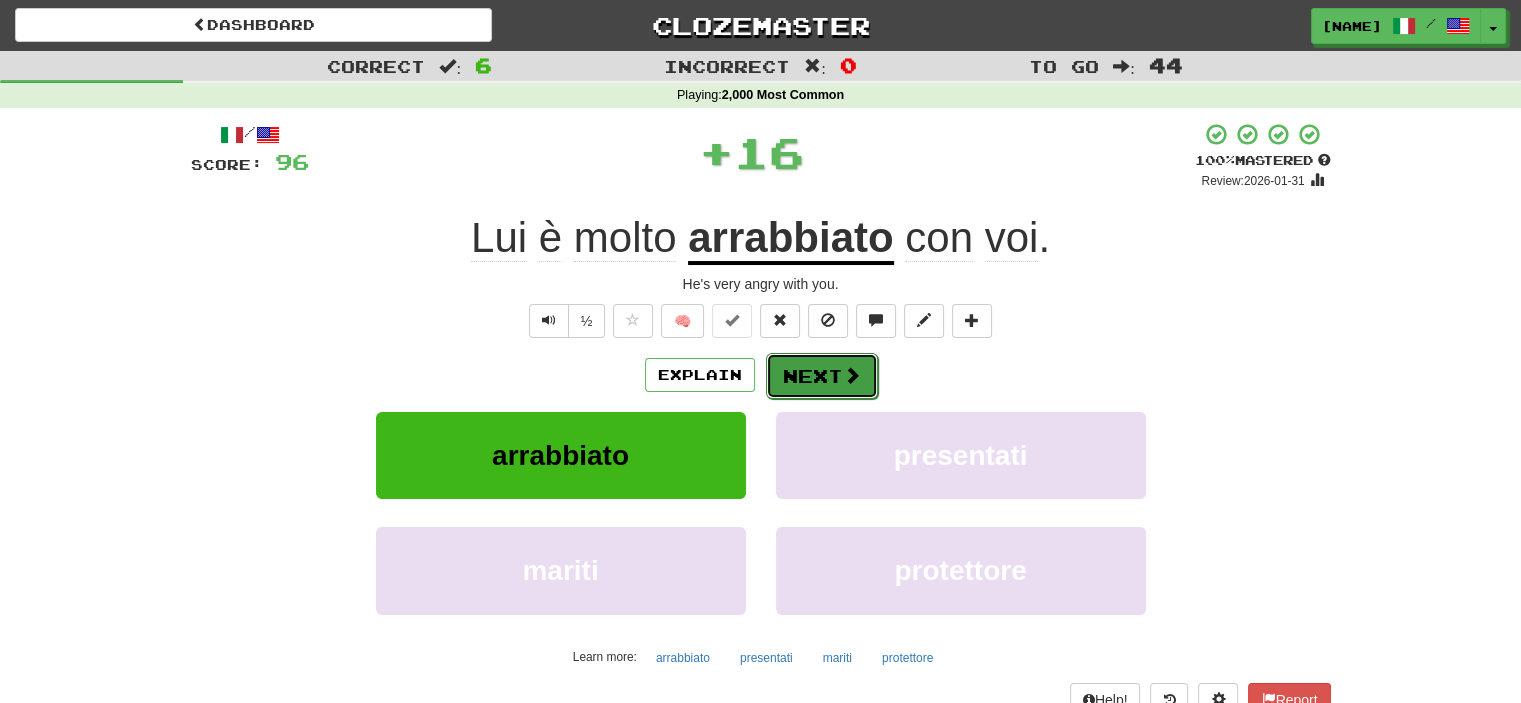 click on "Next" at bounding box center (822, 376) 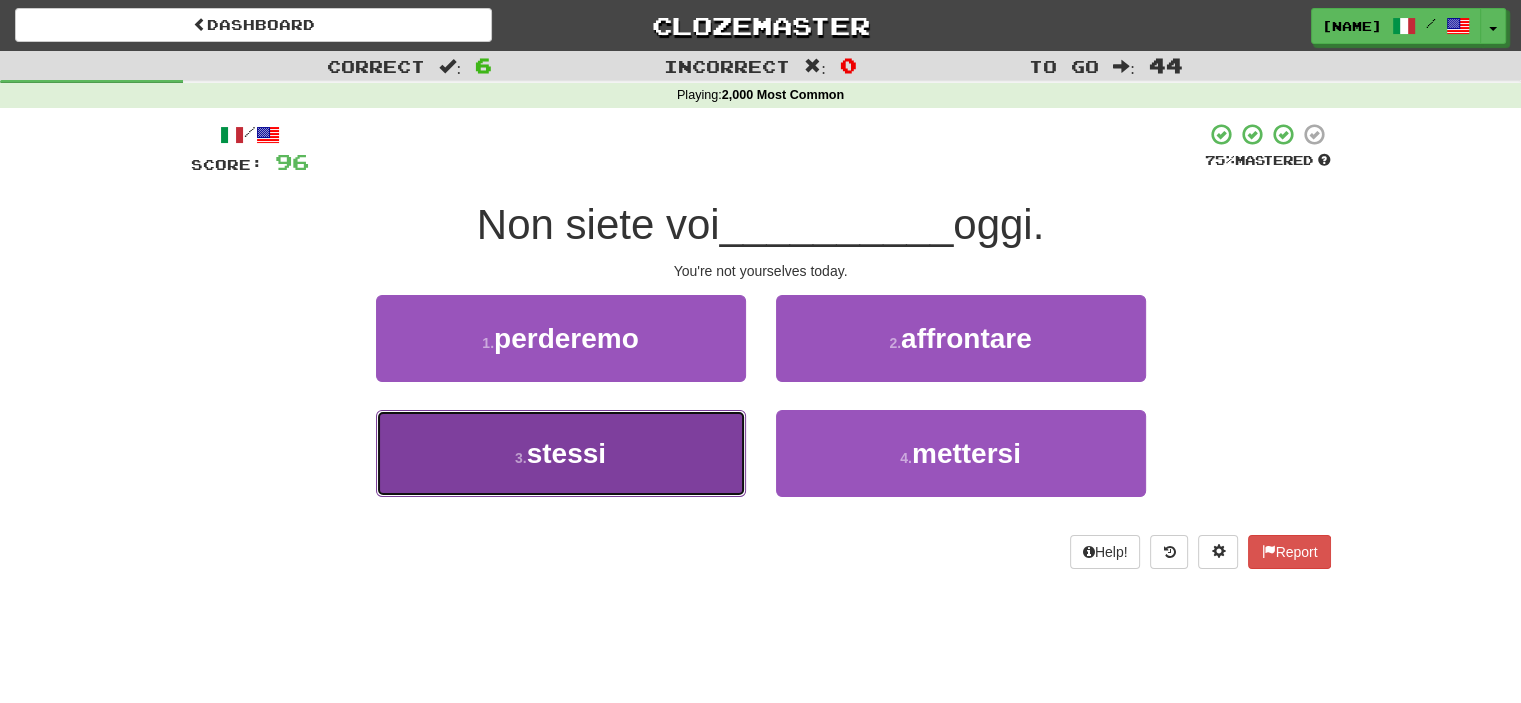 click on "3 .  stessi" at bounding box center [561, 453] 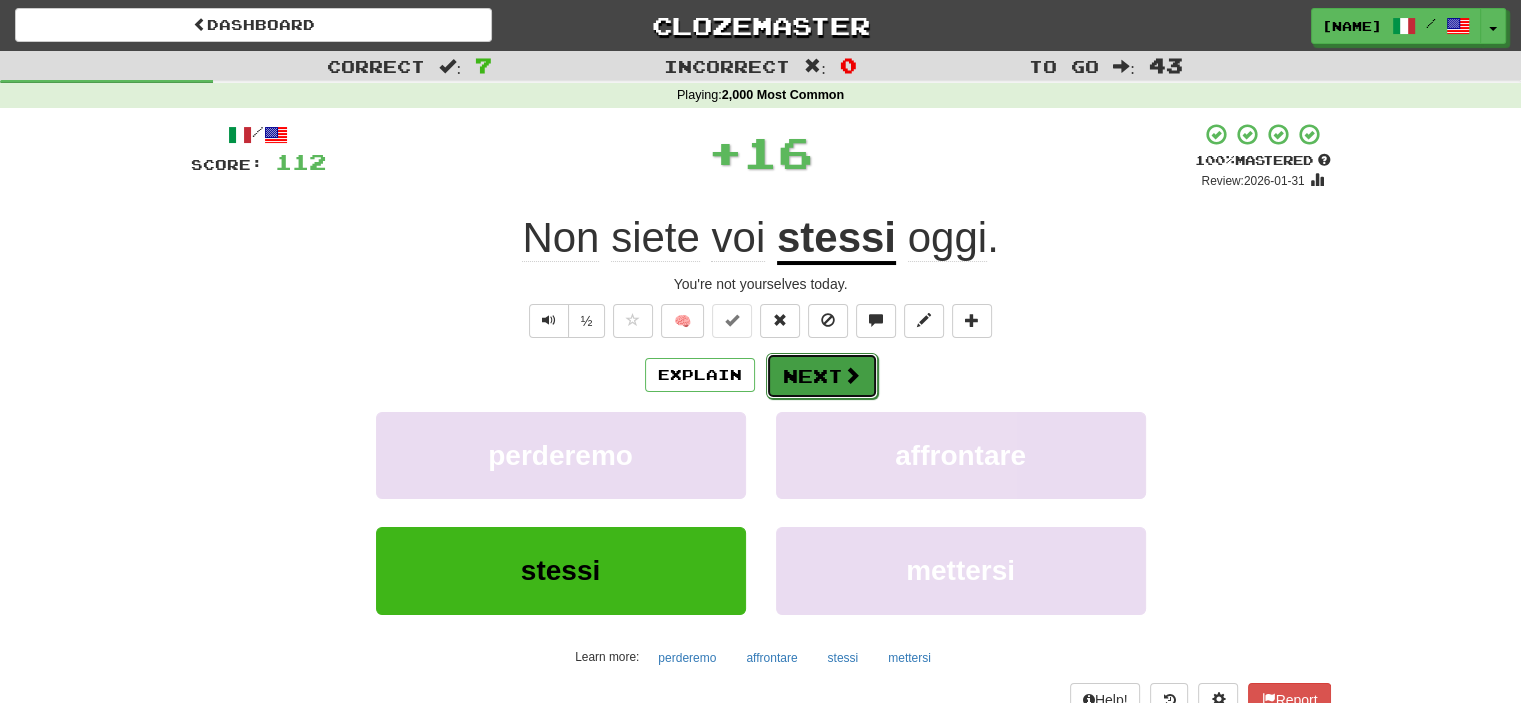 click on "Next" at bounding box center (822, 376) 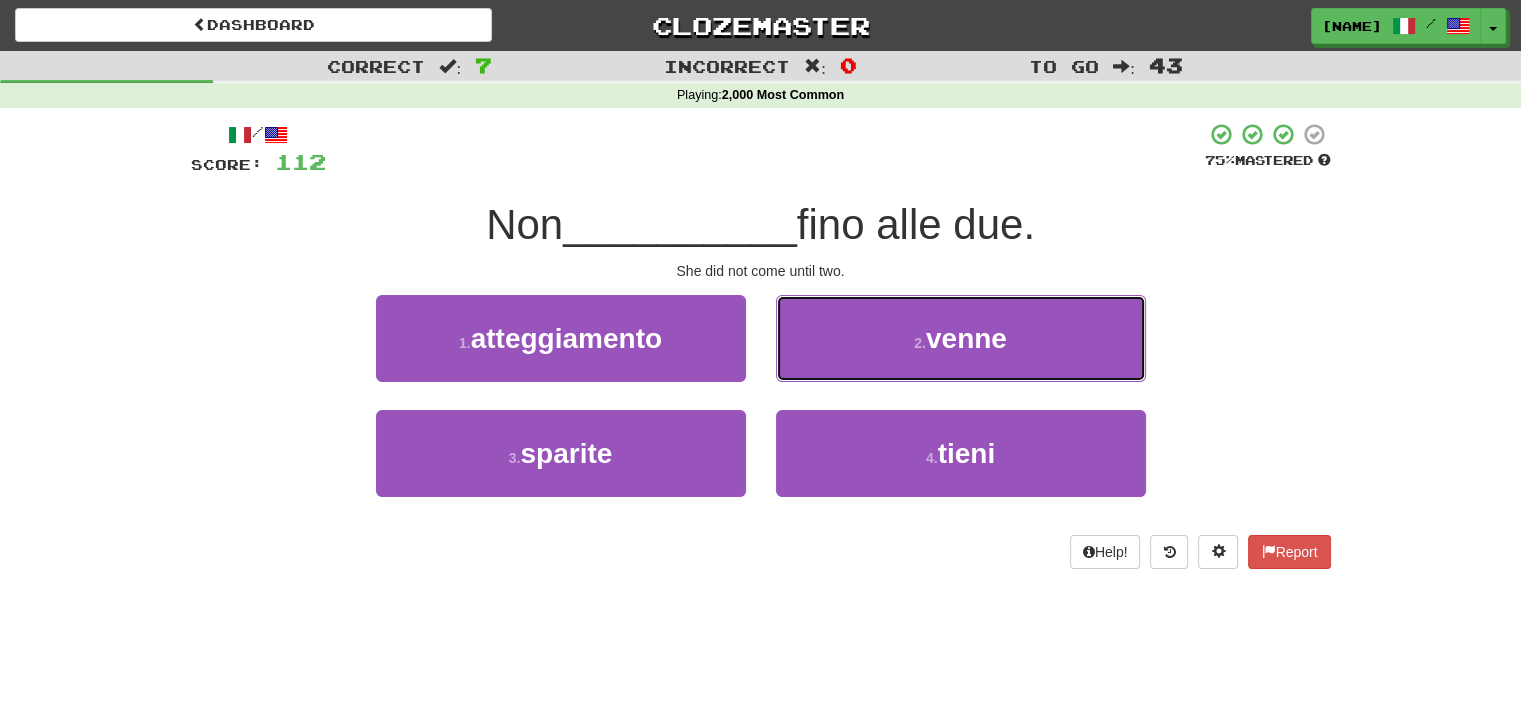 click on "2 .  venne" at bounding box center (961, 338) 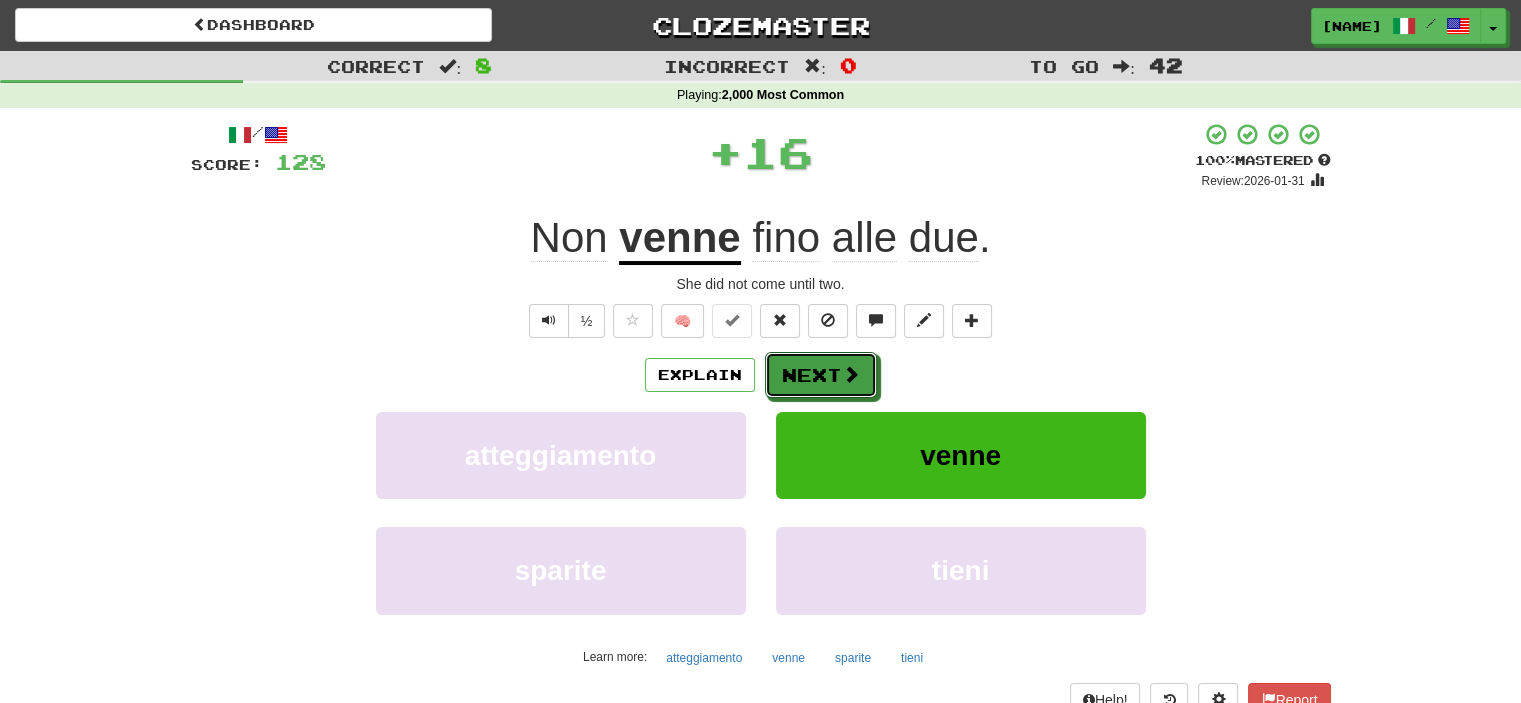 click on "Next" at bounding box center (821, 375) 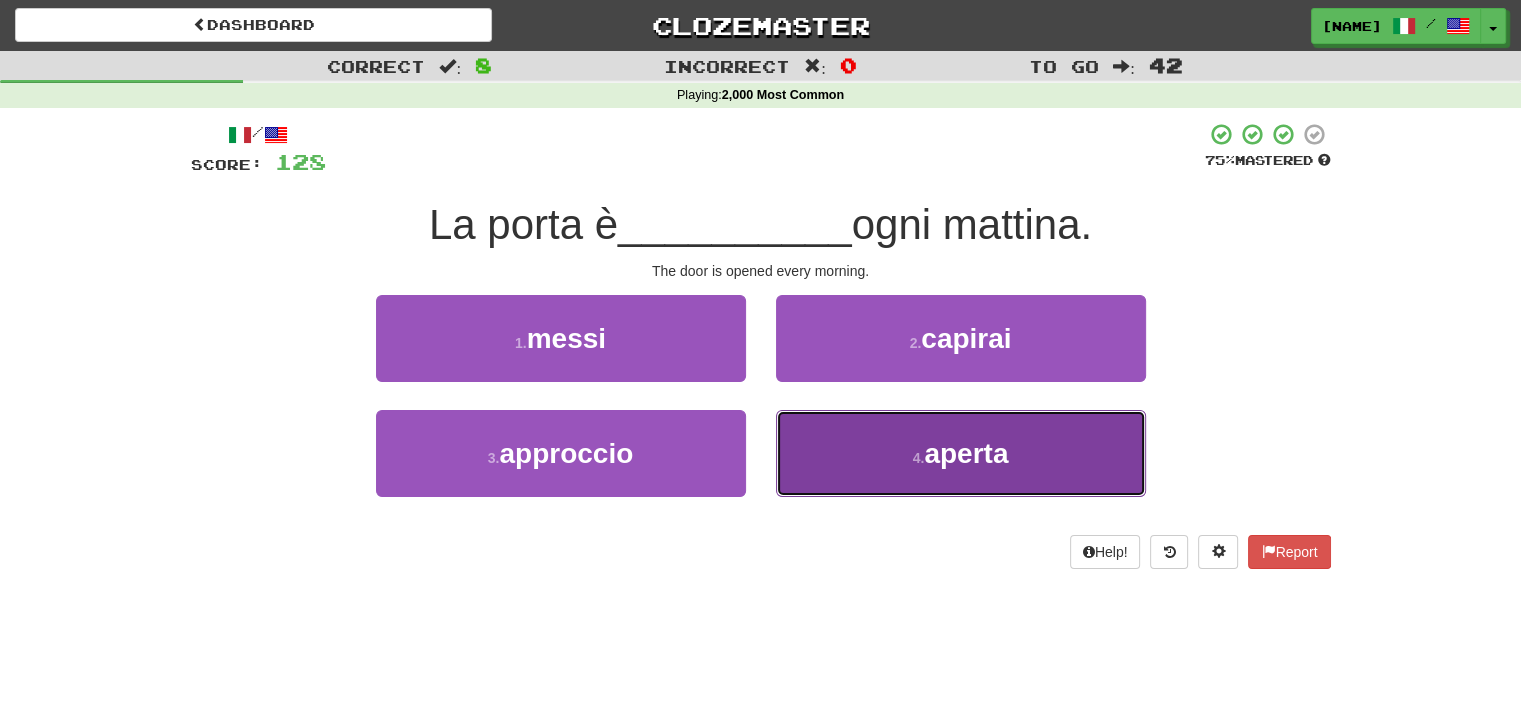 click on "4 .  aperta" at bounding box center [961, 453] 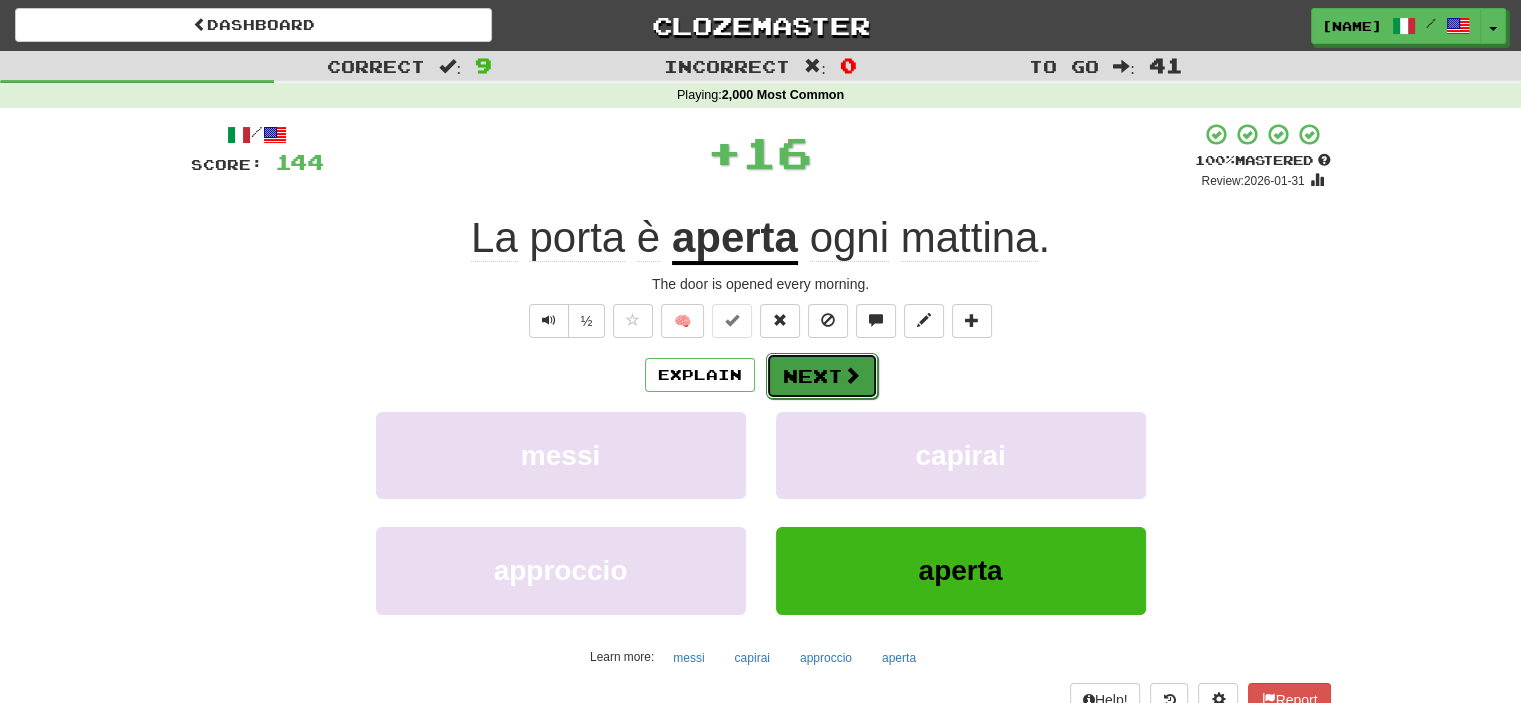 click on "Next" at bounding box center (822, 376) 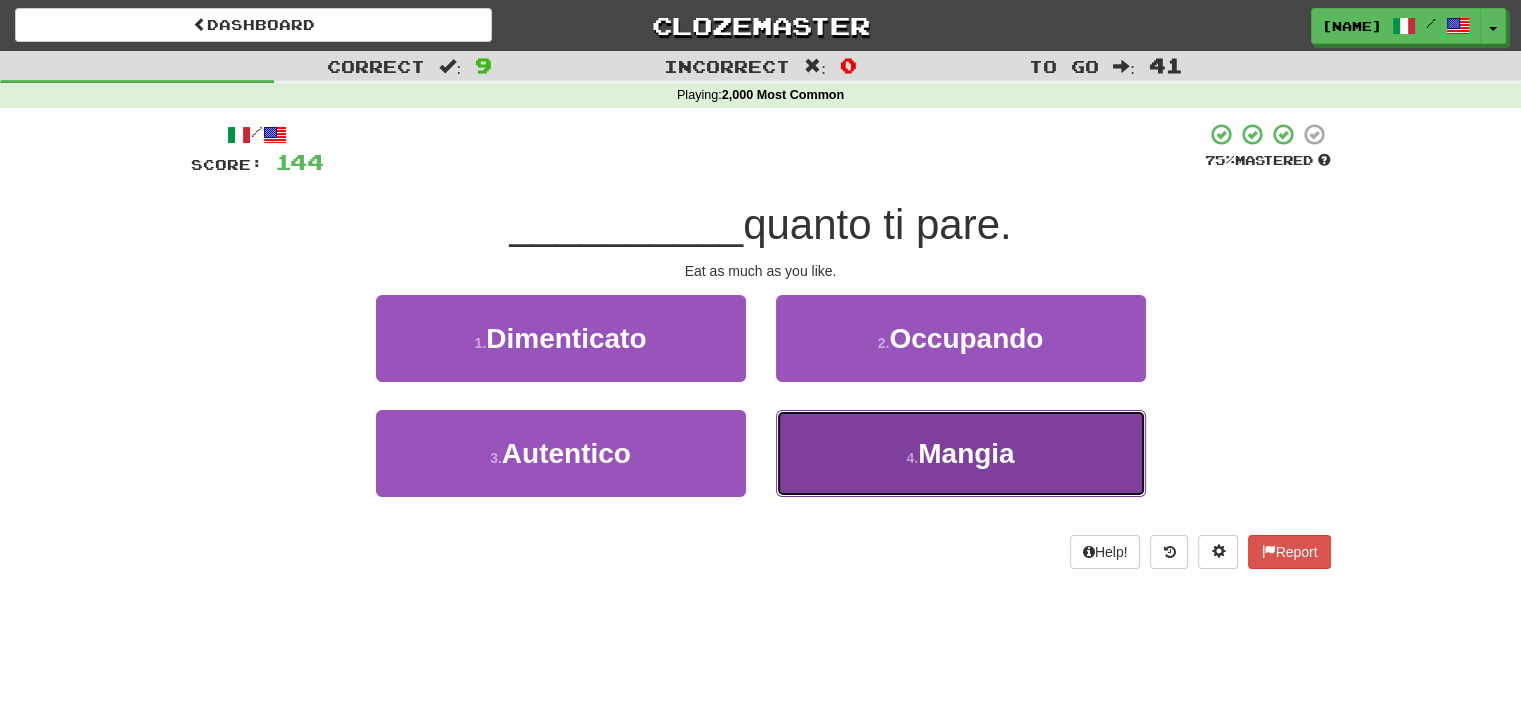 click on "4 .  Mangia" at bounding box center (961, 453) 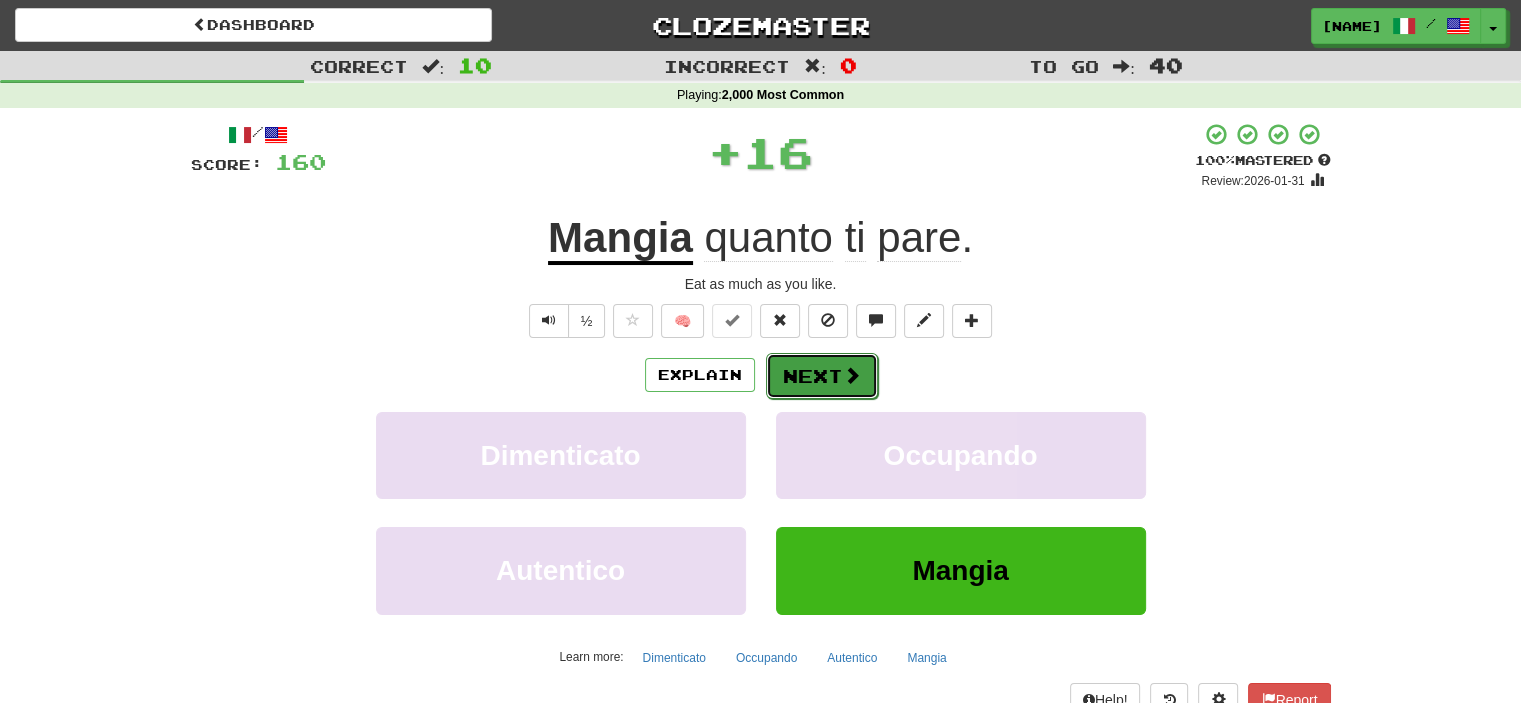 click on "Next" at bounding box center [822, 376] 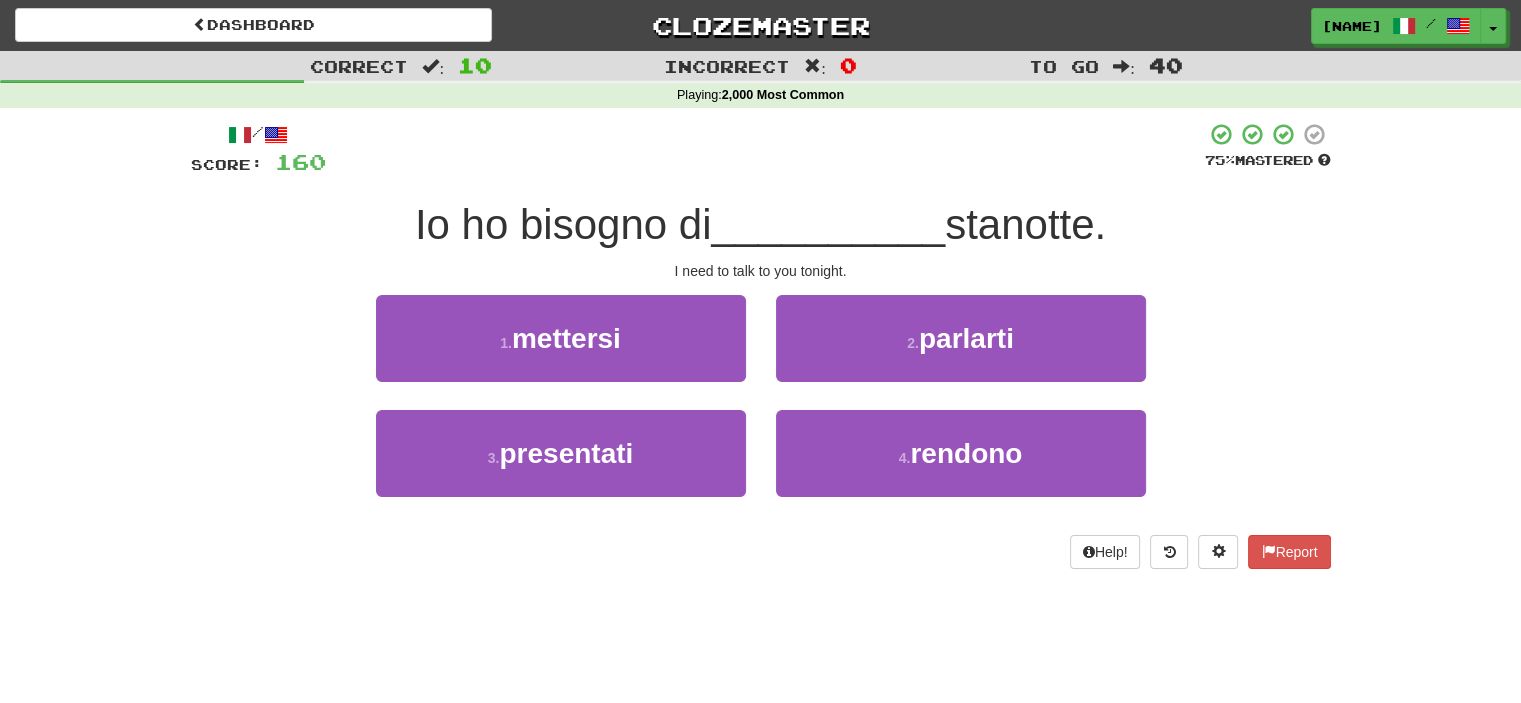 click on "2 .  parlarti" at bounding box center [961, 352] 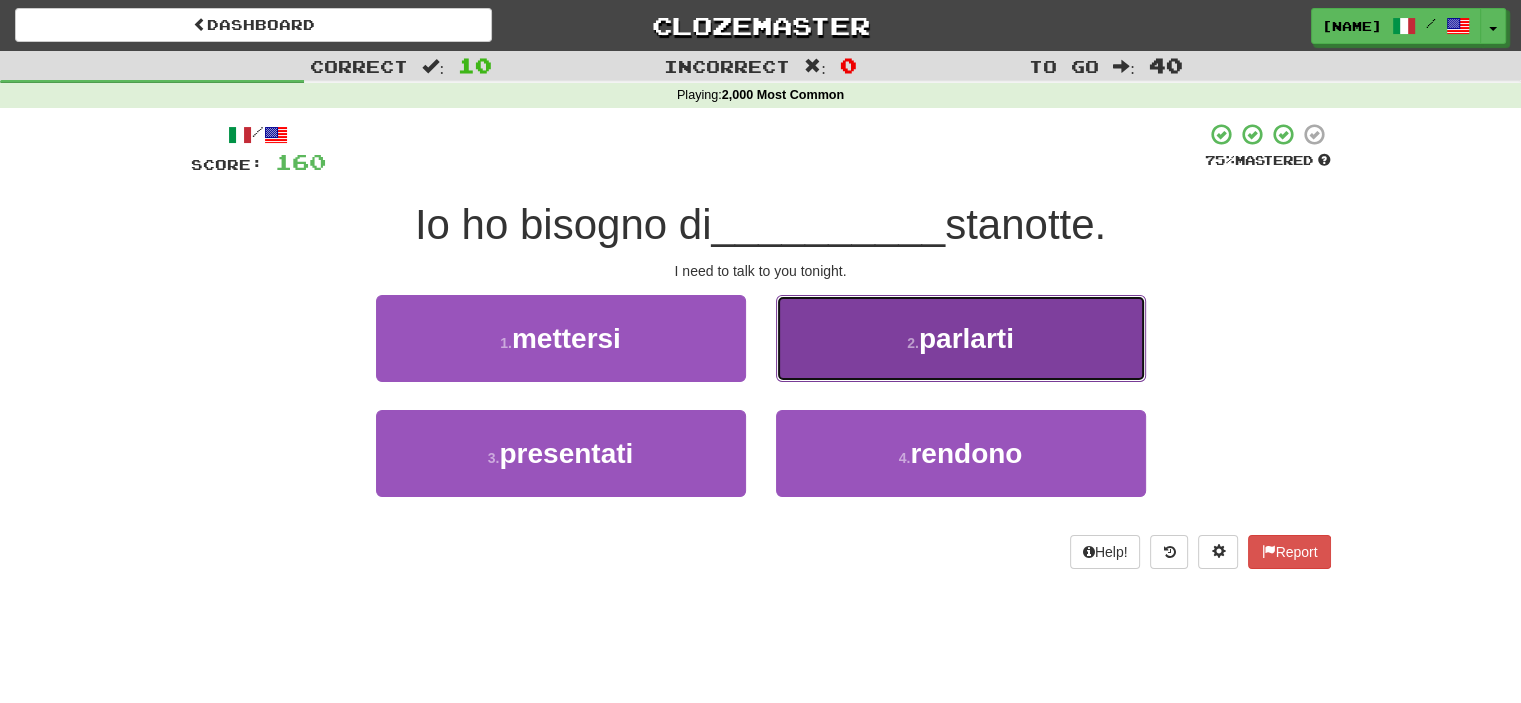 click on "2 .  parlarti" at bounding box center (961, 338) 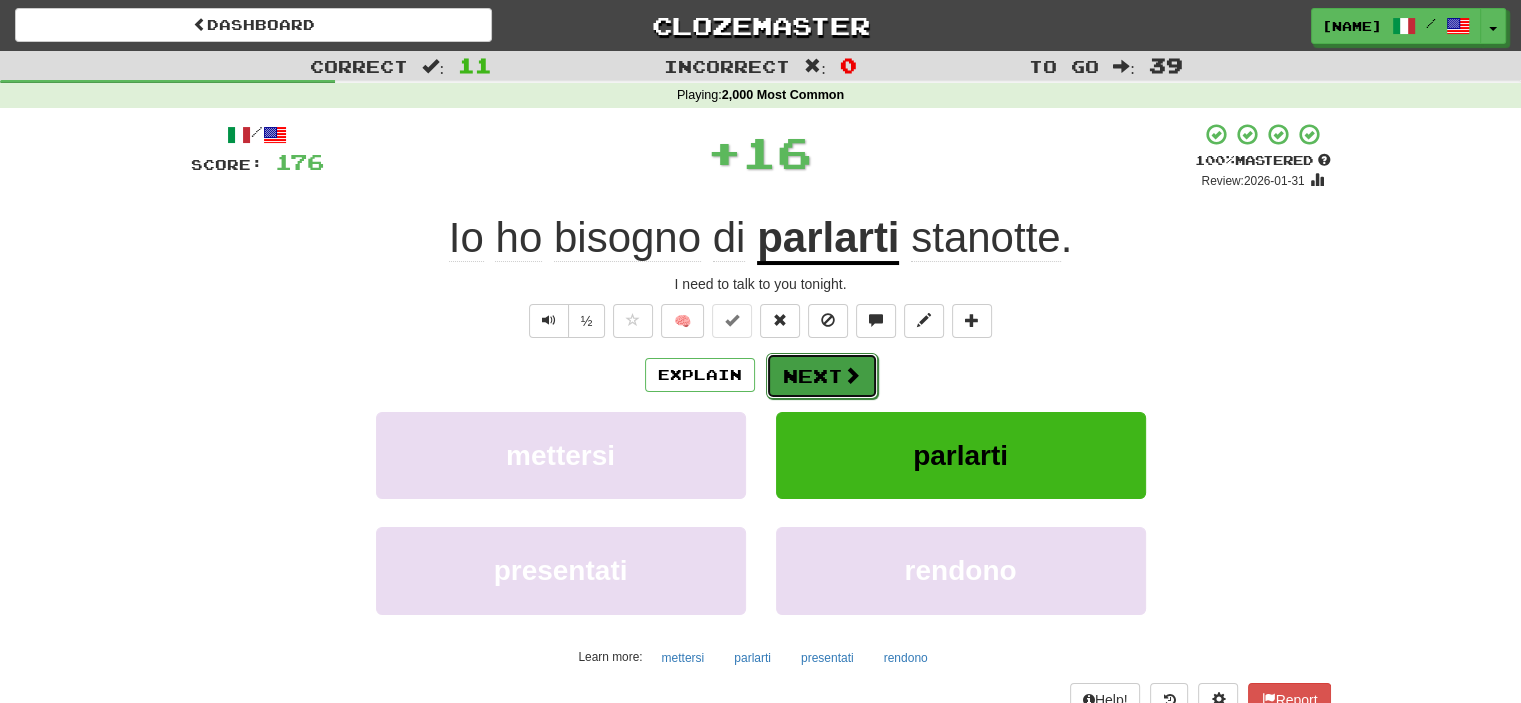 click on "Next" at bounding box center [822, 376] 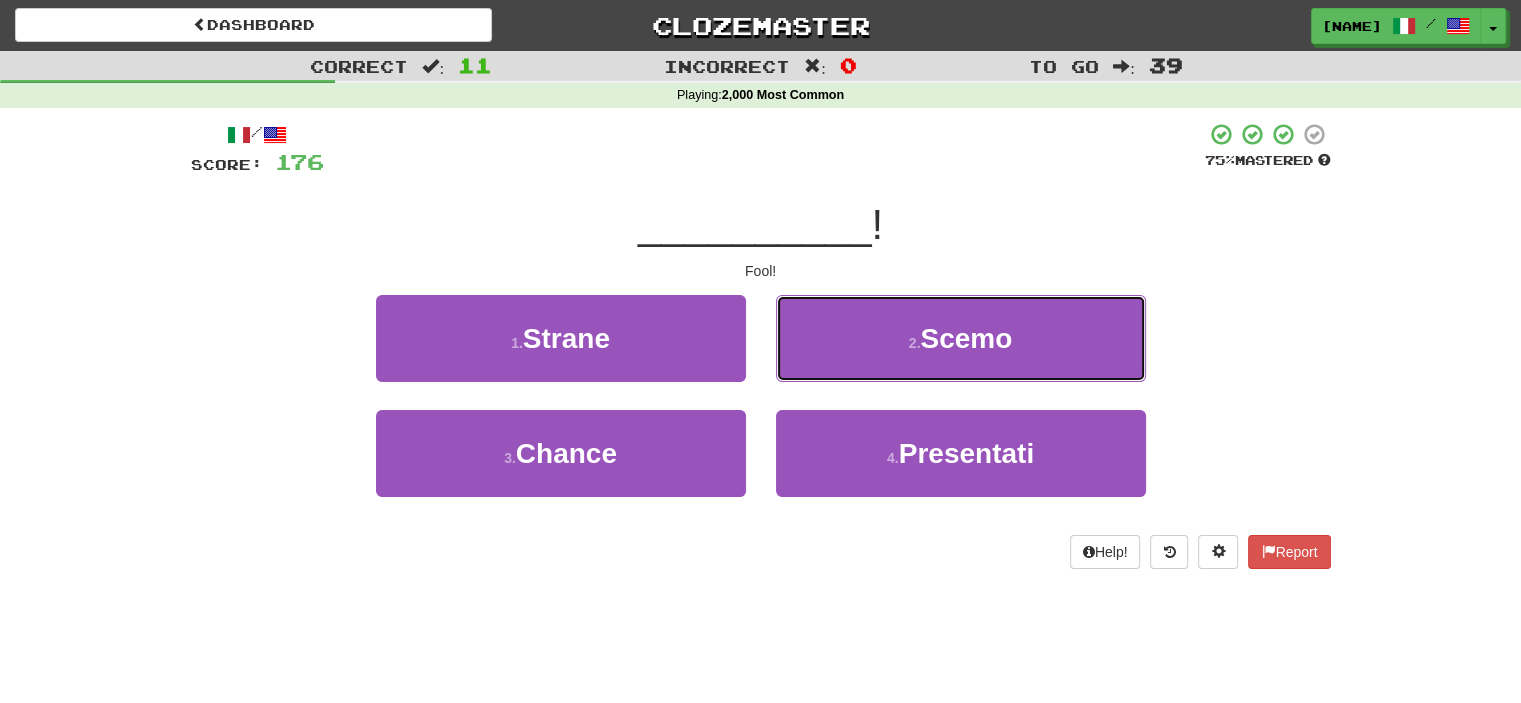 click on "2 .  Scemo" at bounding box center [961, 338] 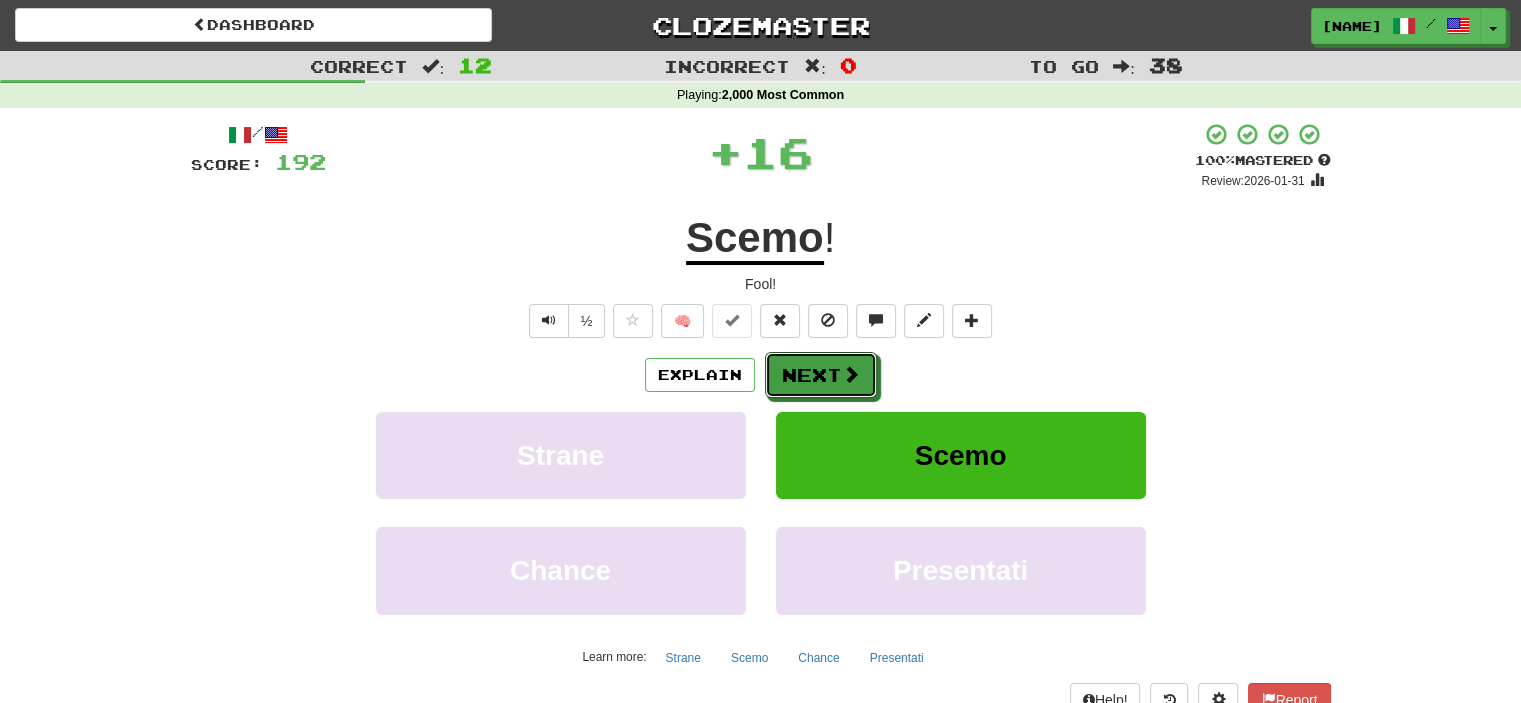 click on "Next" at bounding box center (821, 375) 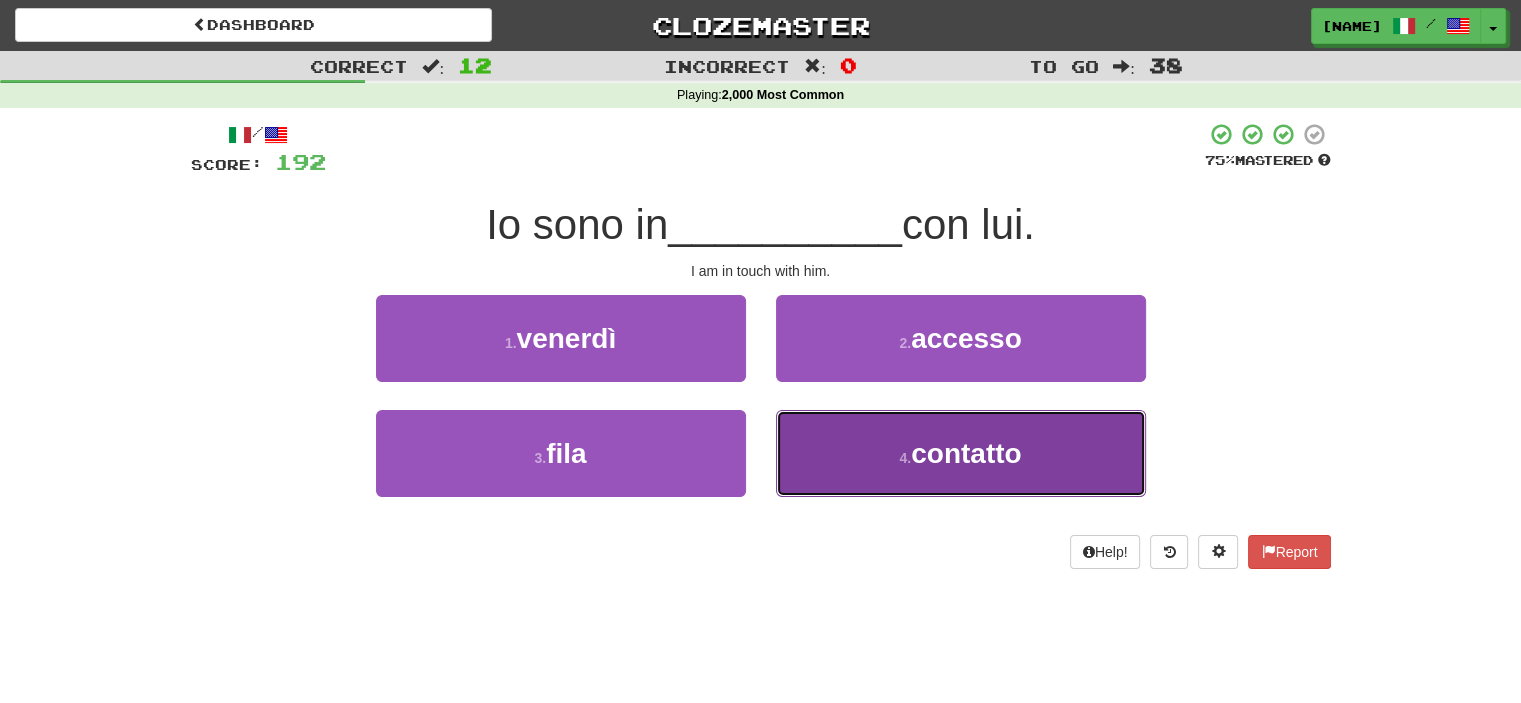 click on "4 .  contatto" at bounding box center [961, 453] 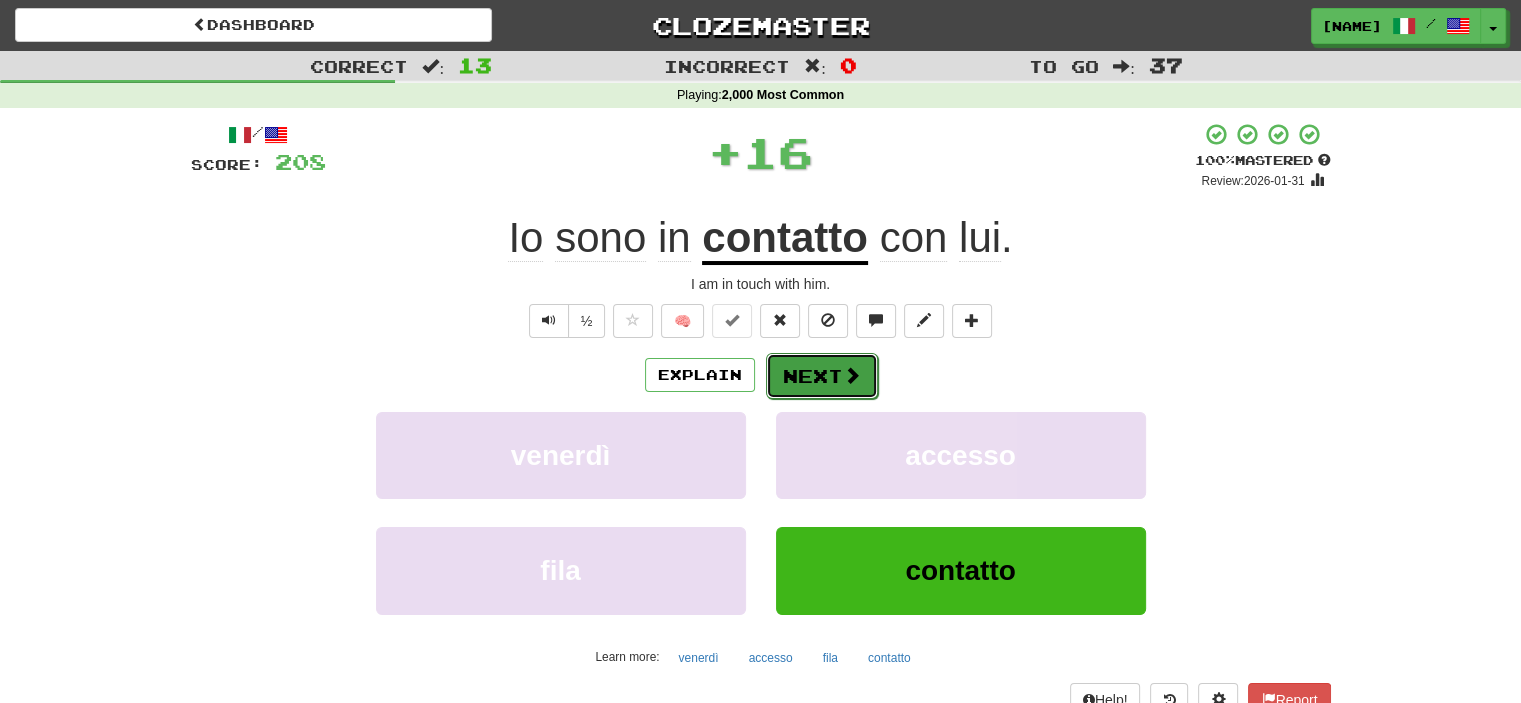 click on "Next" at bounding box center (822, 376) 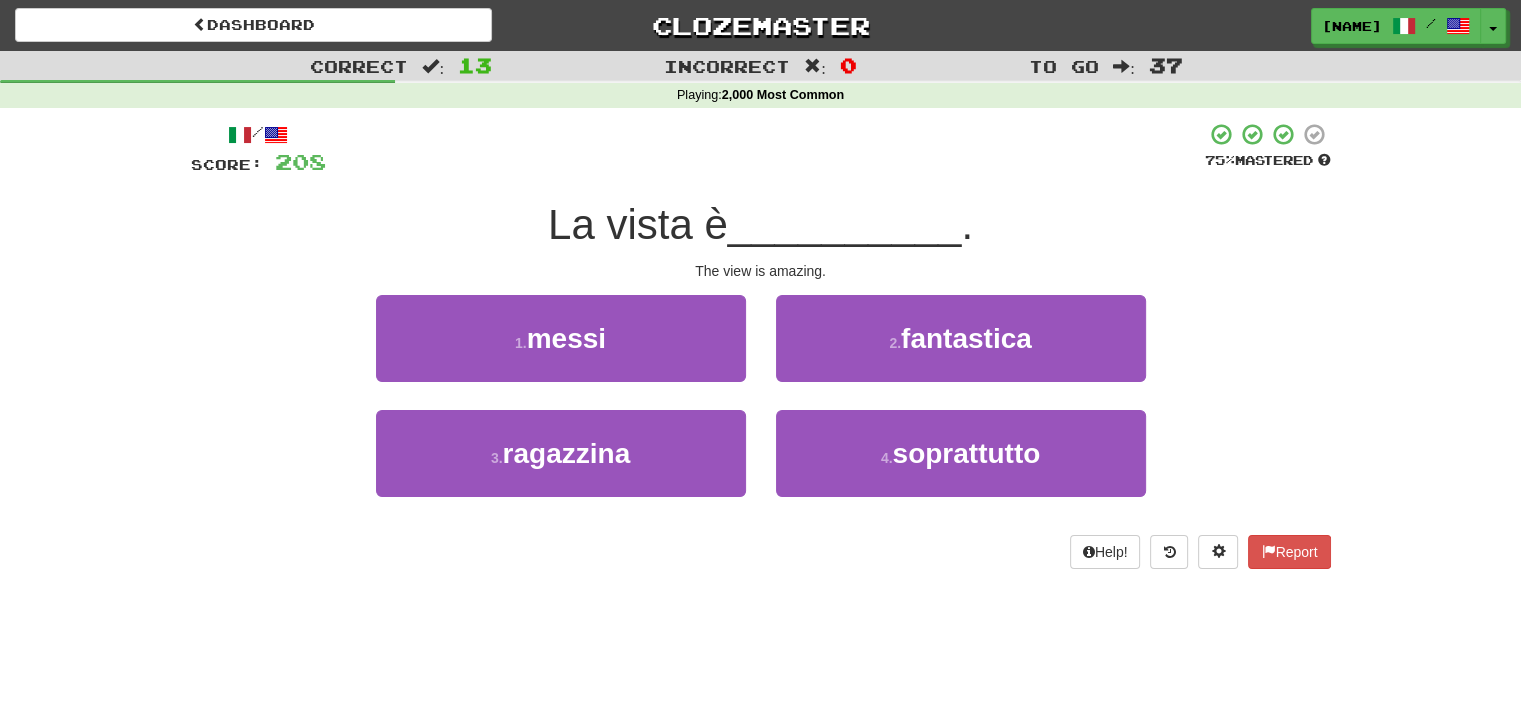 click on "2 .  fantastica" at bounding box center [961, 352] 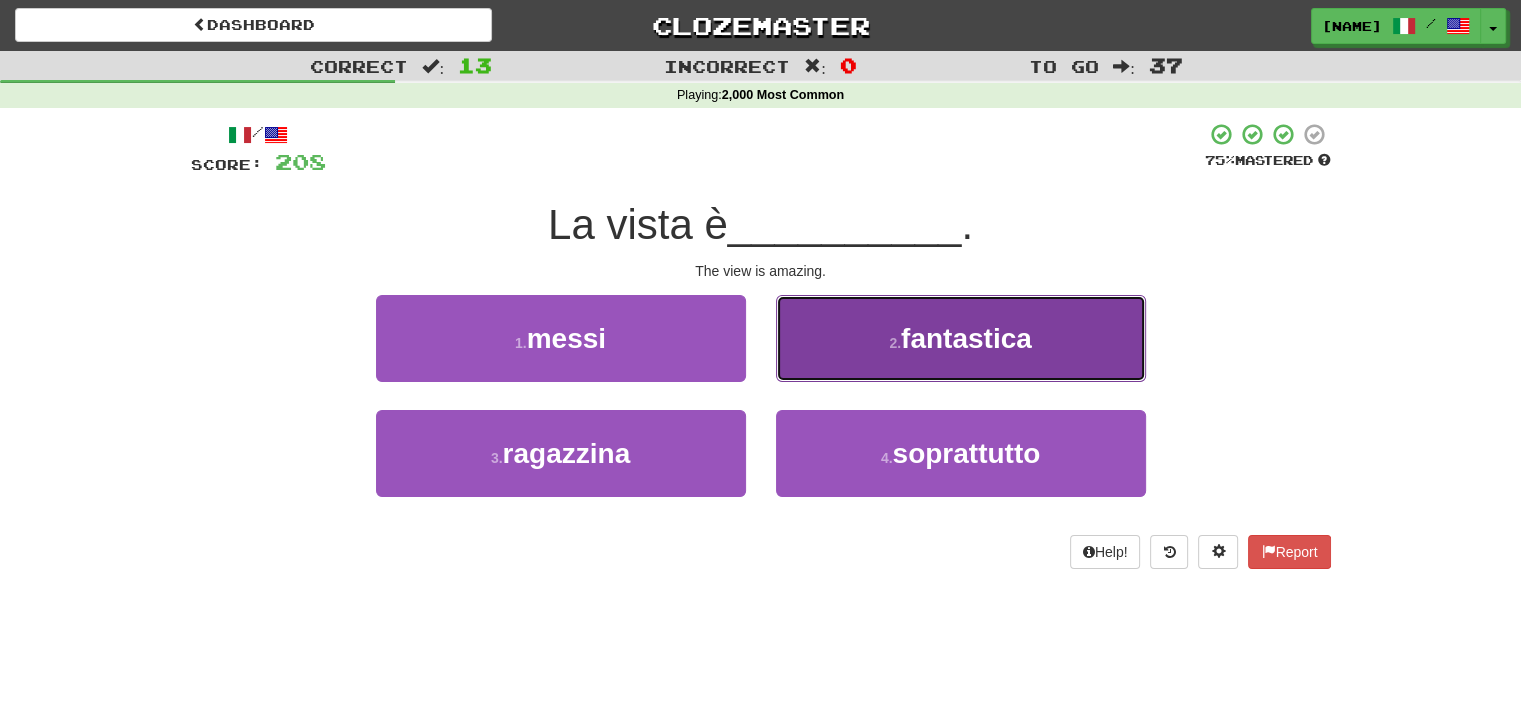 click on "2 .  fantastica" at bounding box center [961, 338] 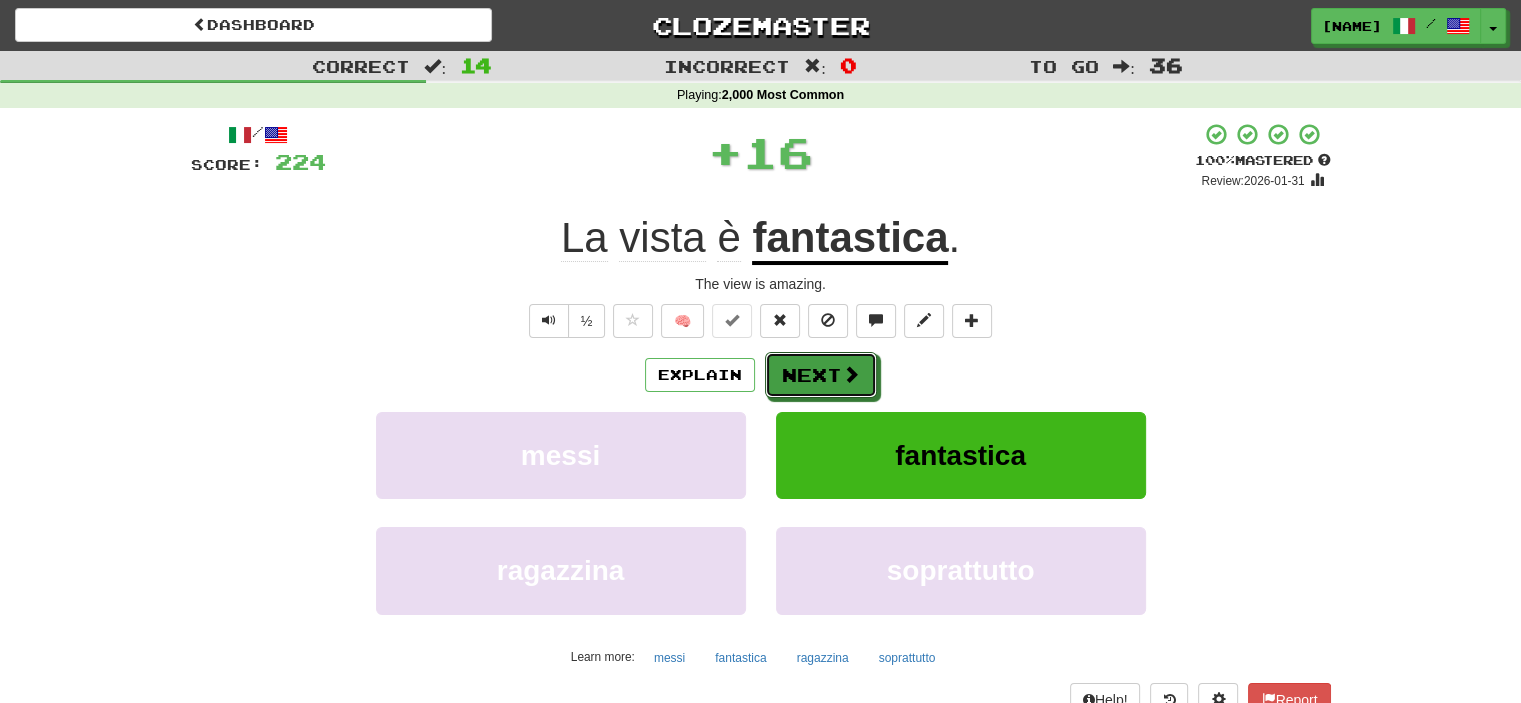click on "Next" at bounding box center (821, 375) 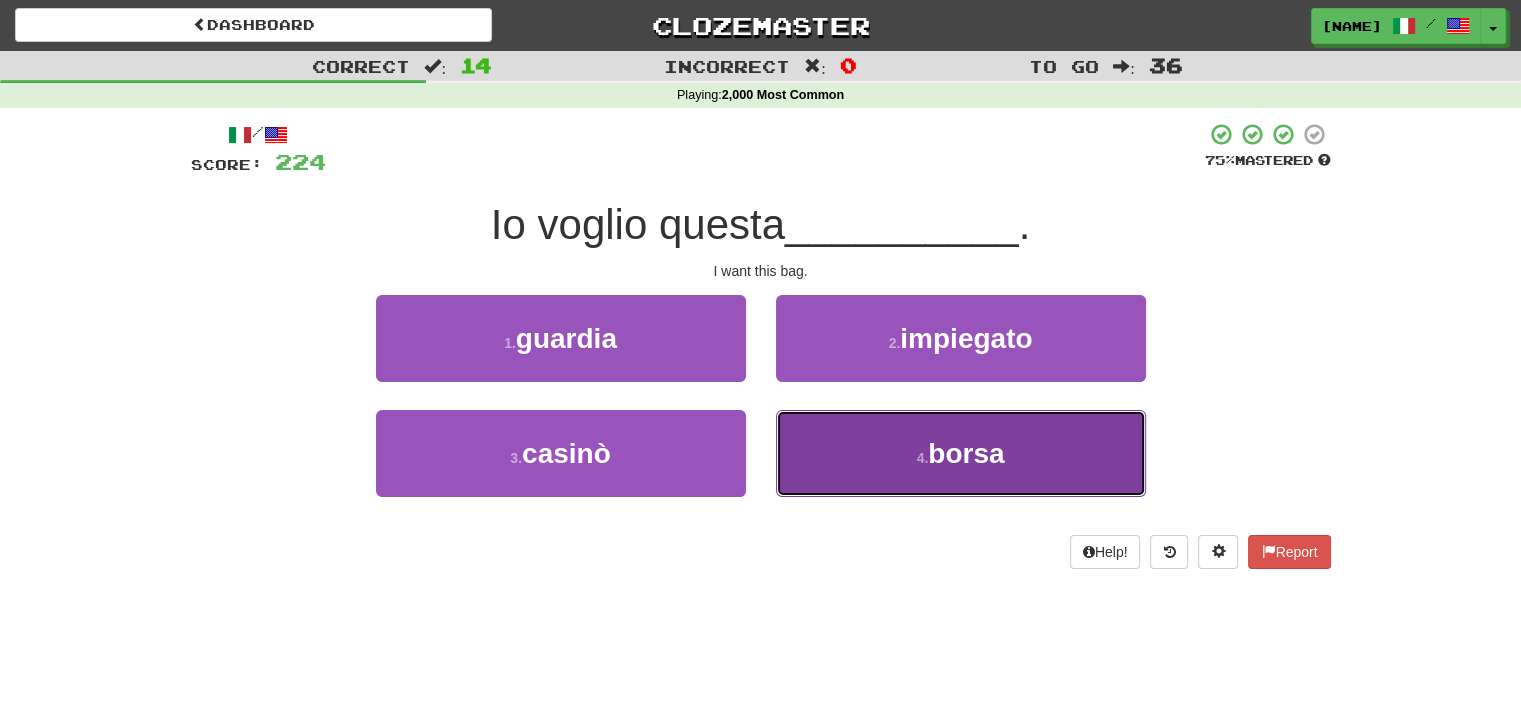 click on "4 .  borsa" at bounding box center (961, 453) 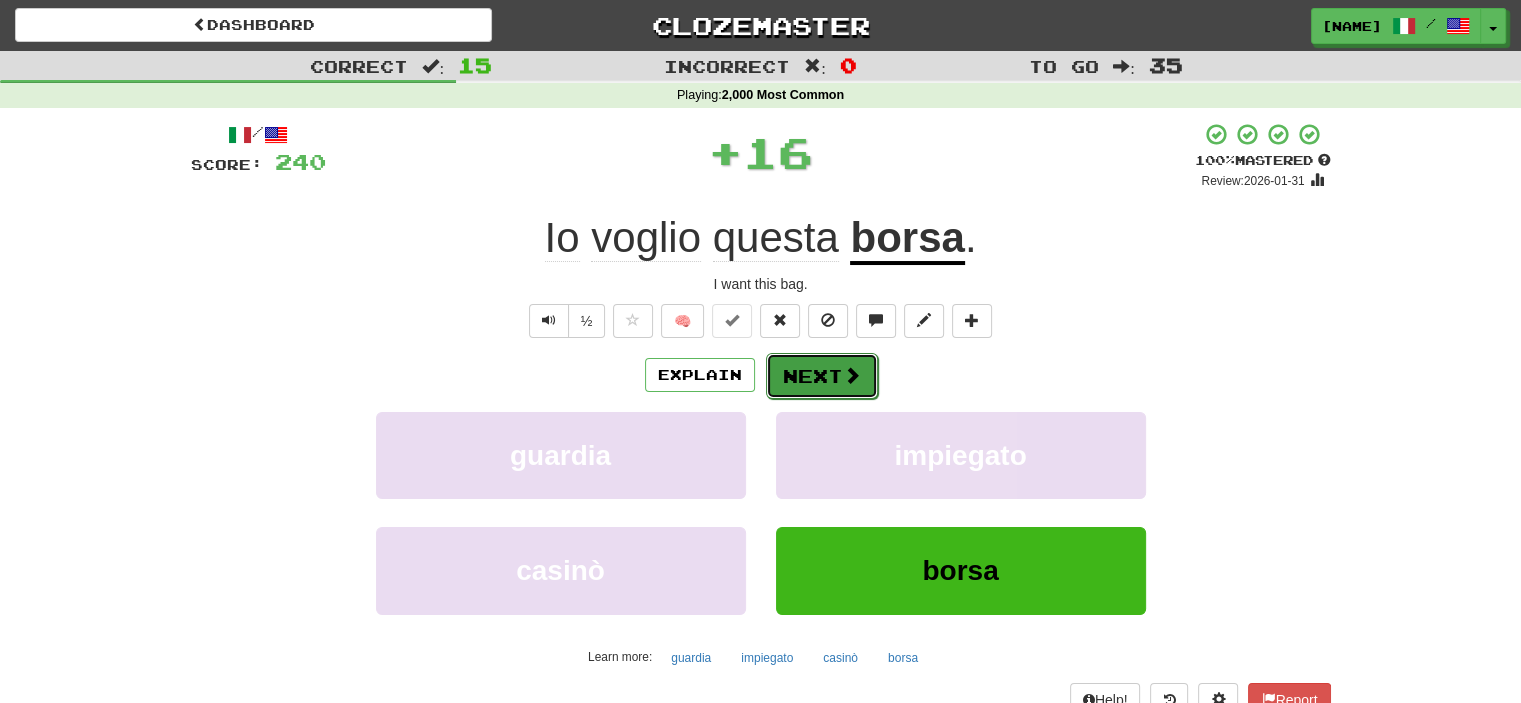 click on "Next" at bounding box center (822, 376) 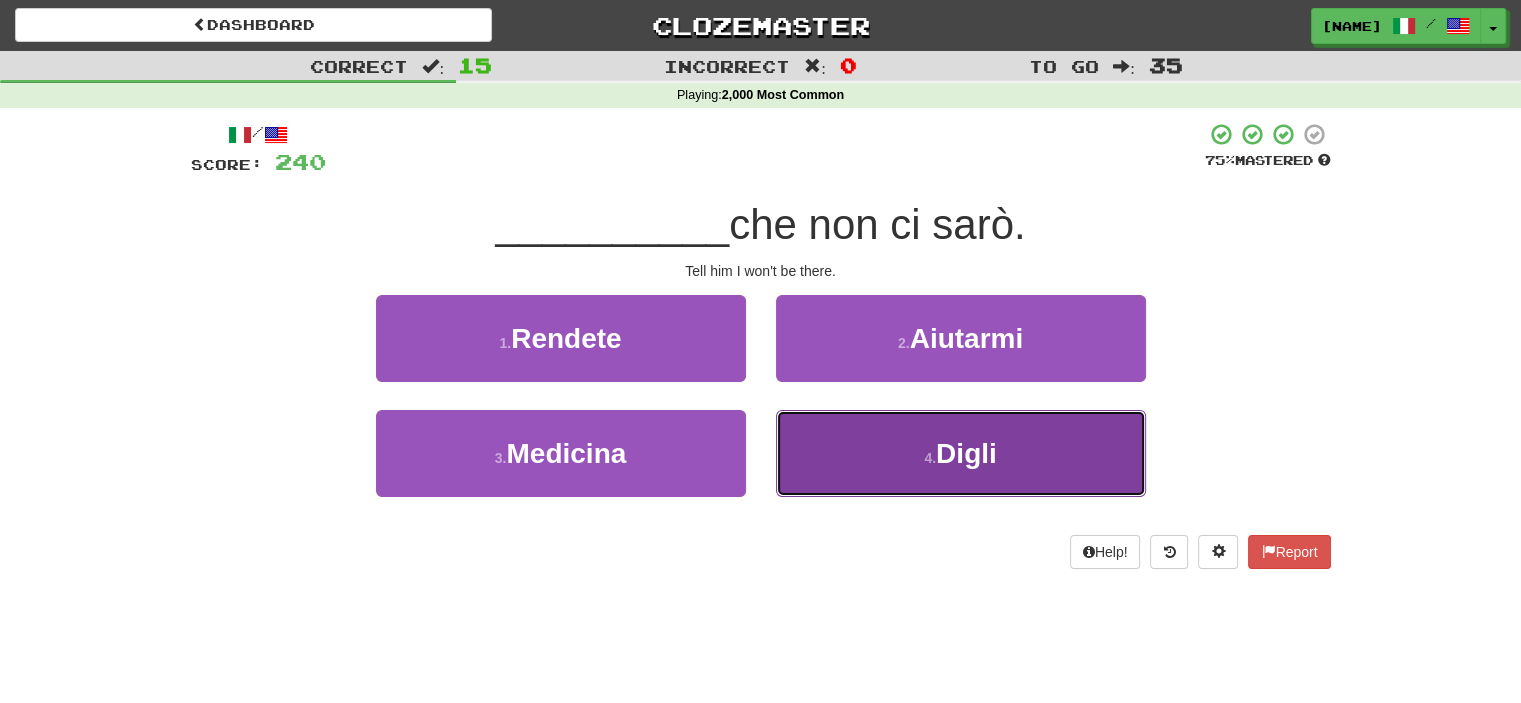 click on "4 .  Digli" at bounding box center [961, 453] 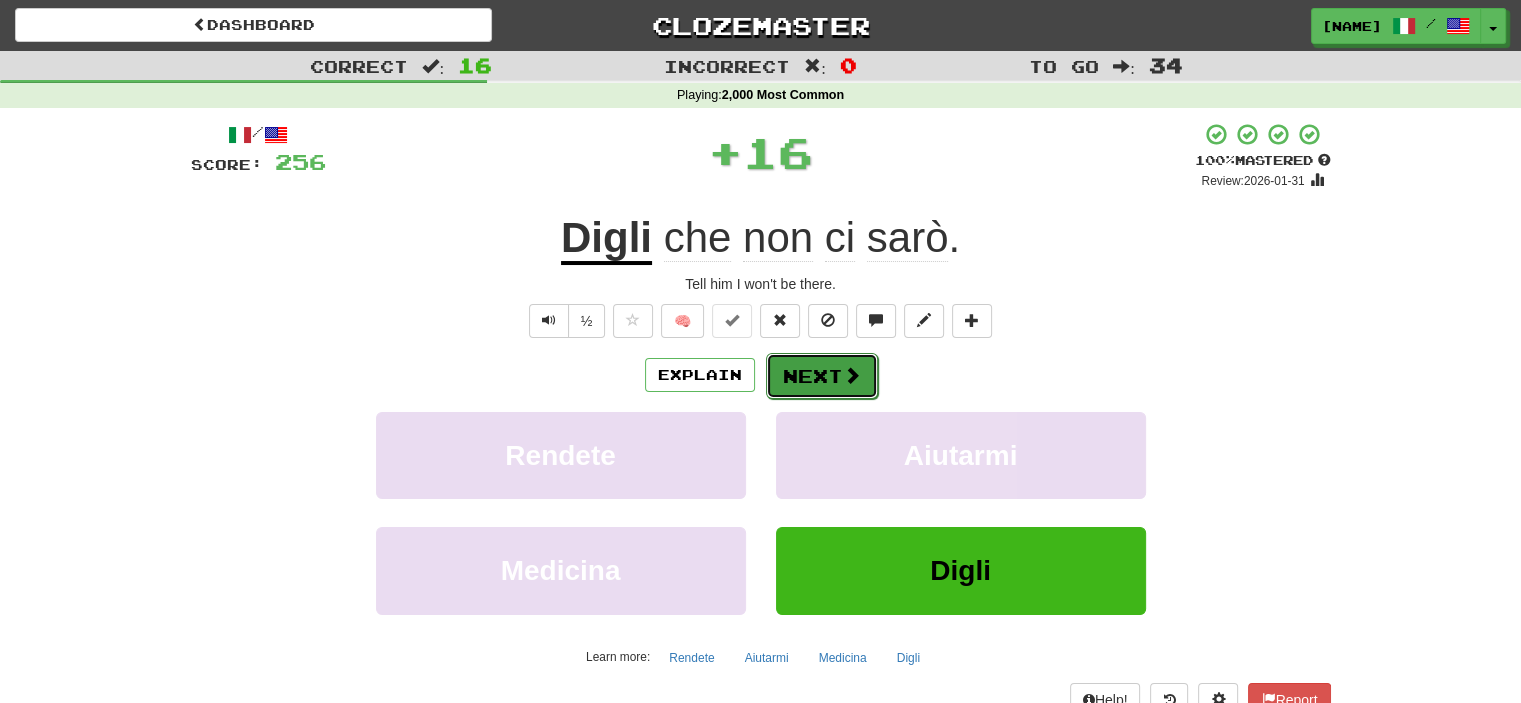 click on "Next" at bounding box center (822, 376) 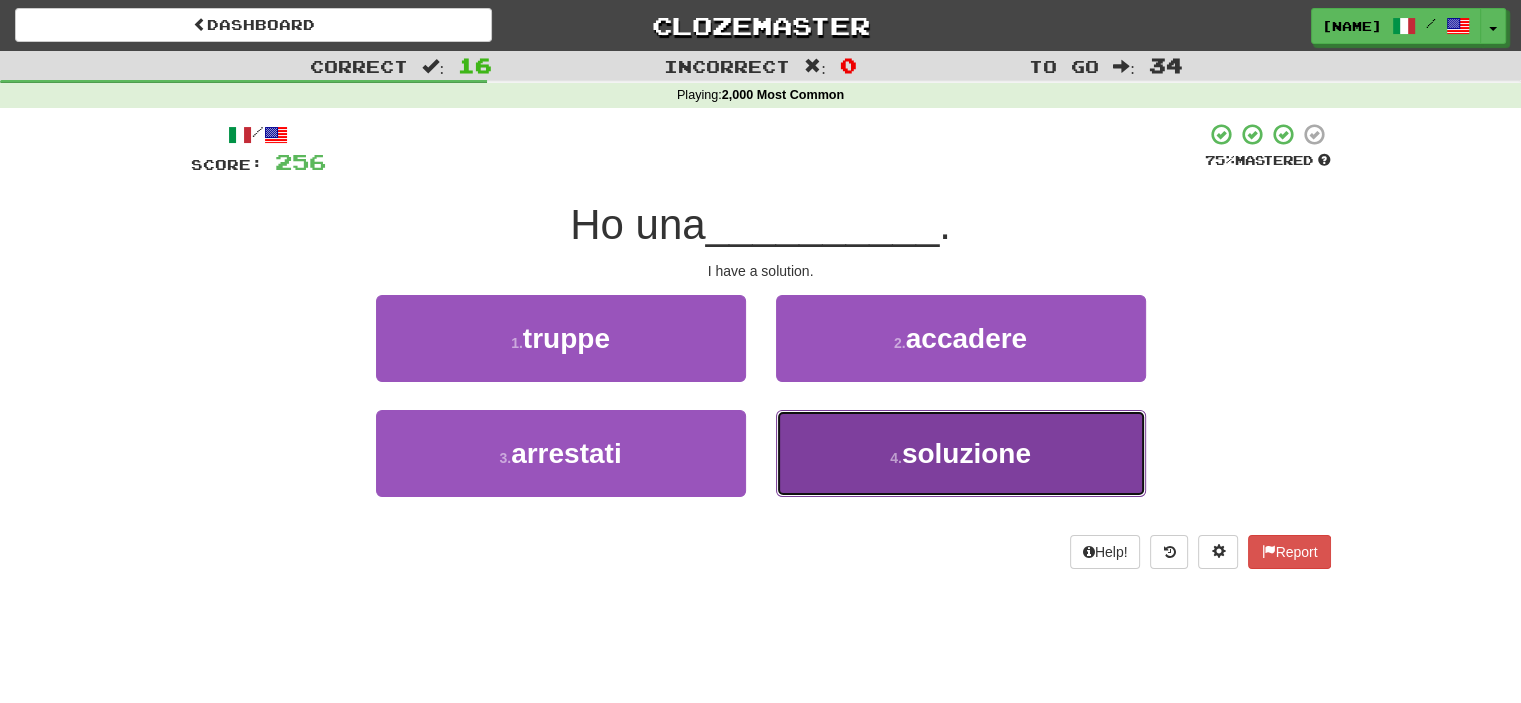 click on "4 .  soluzione" at bounding box center (961, 453) 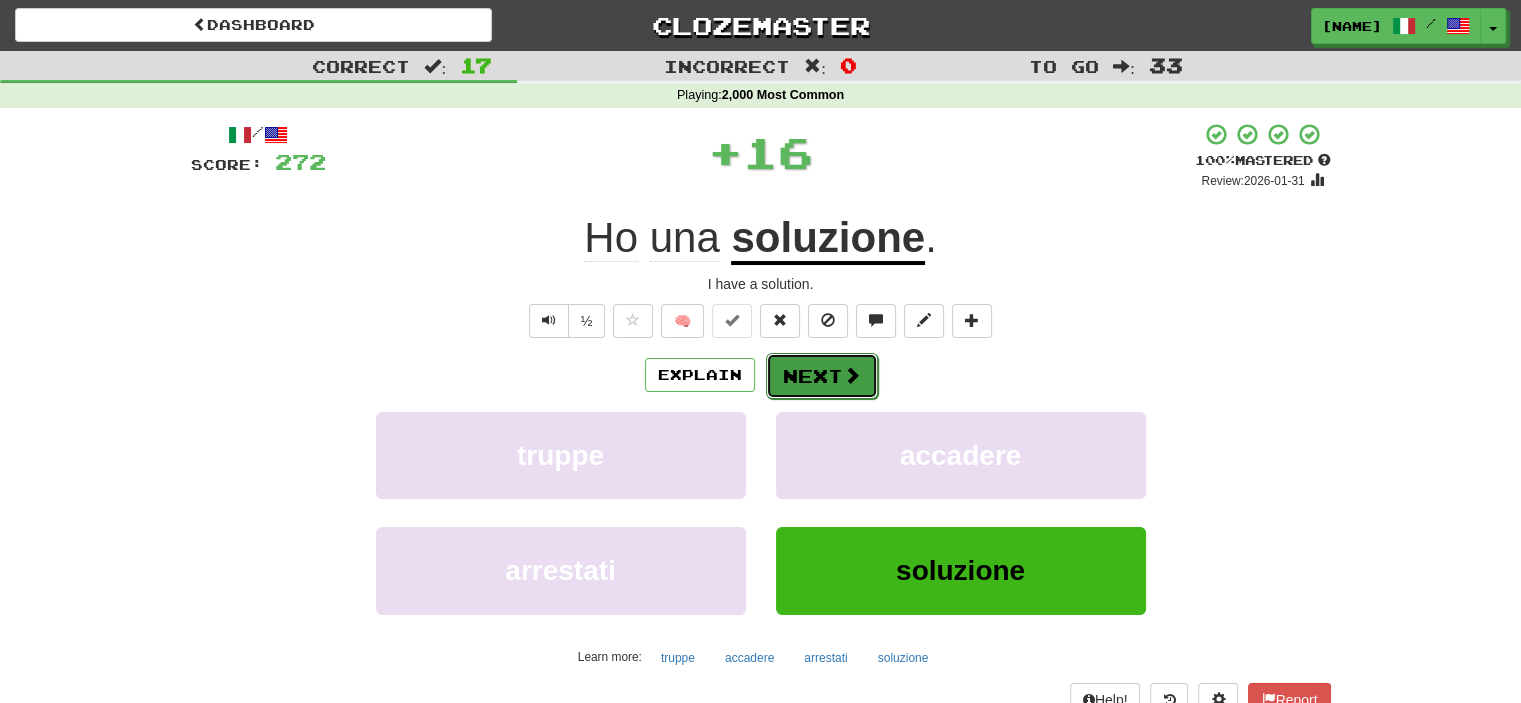 click on "Next" at bounding box center [822, 376] 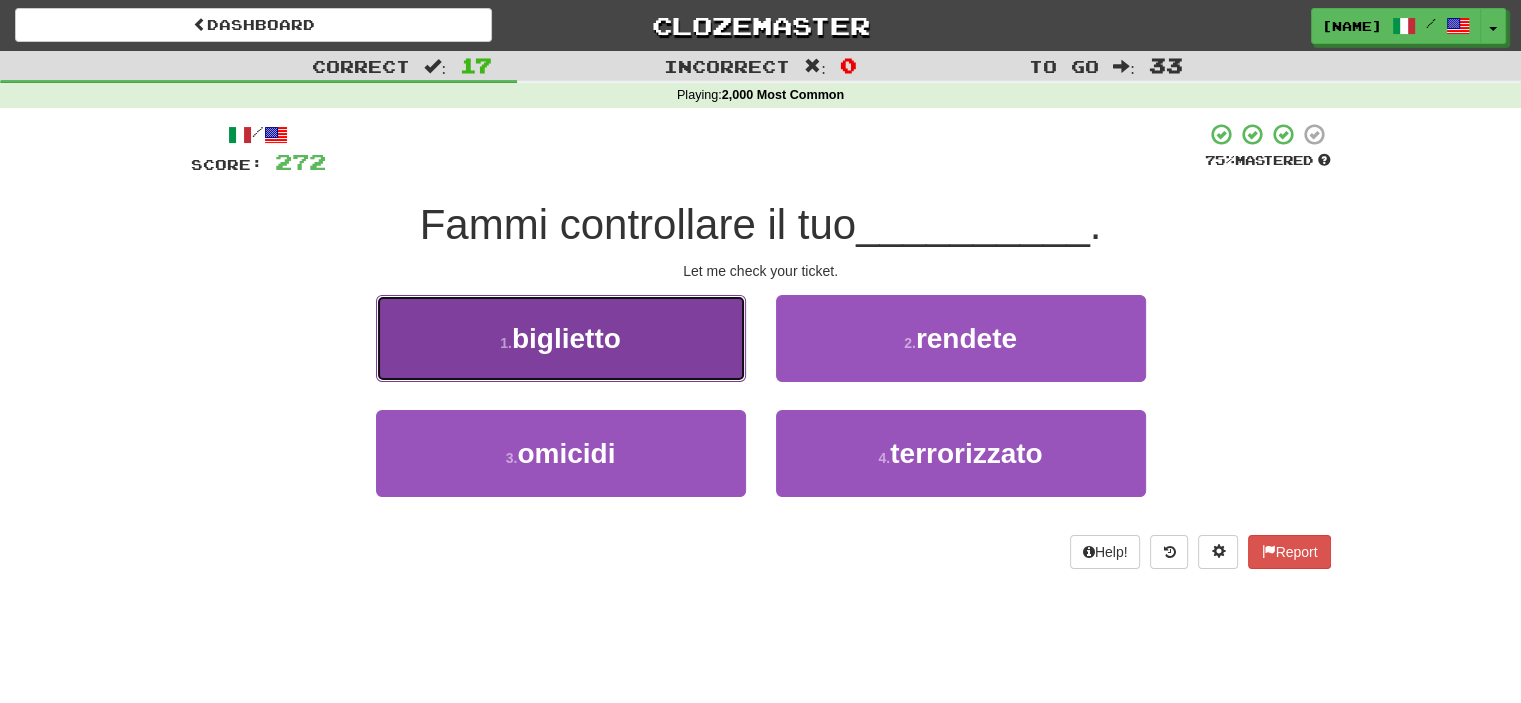 click on "1 .  biglietto" at bounding box center (561, 338) 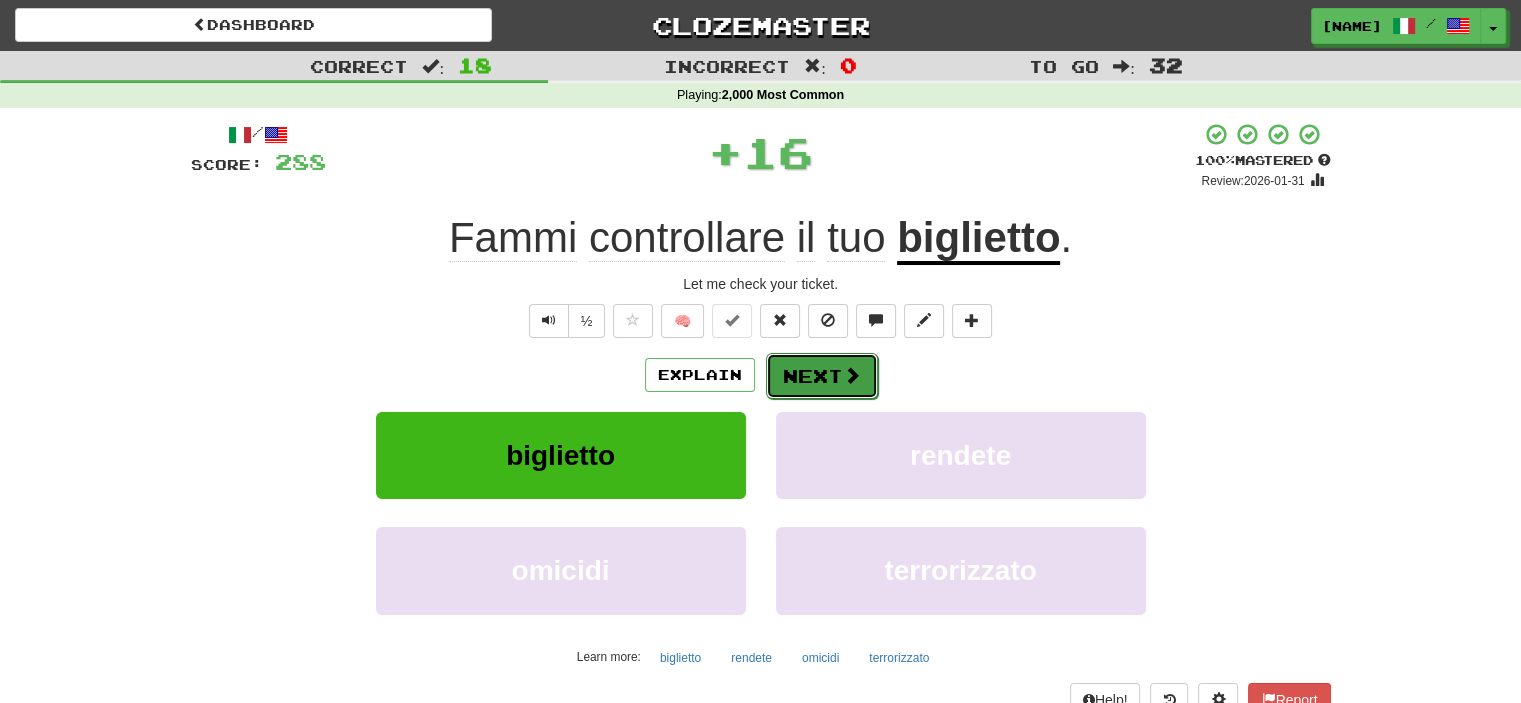 click on "Next" at bounding box center [822, 376] 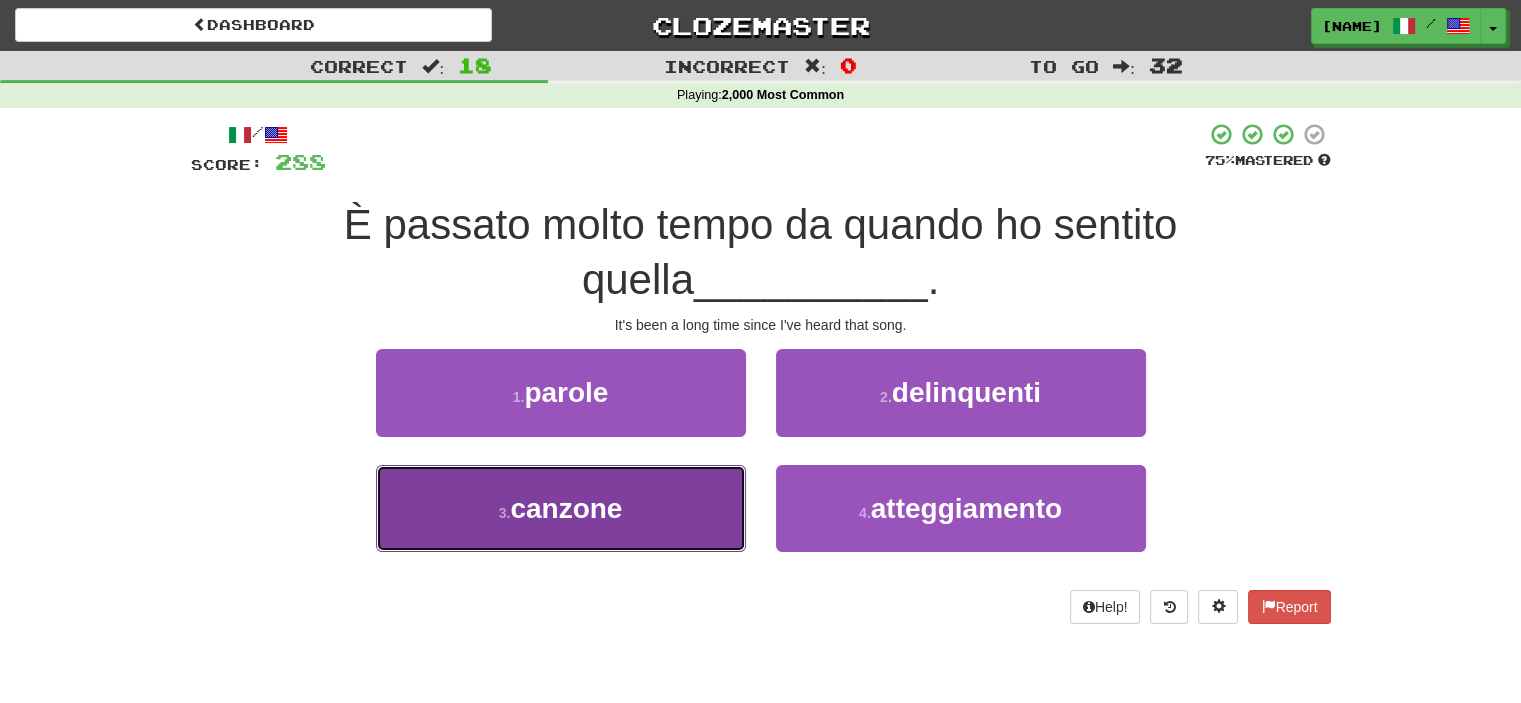 click on "3 .  canzone" at bounding box center [561, 508] 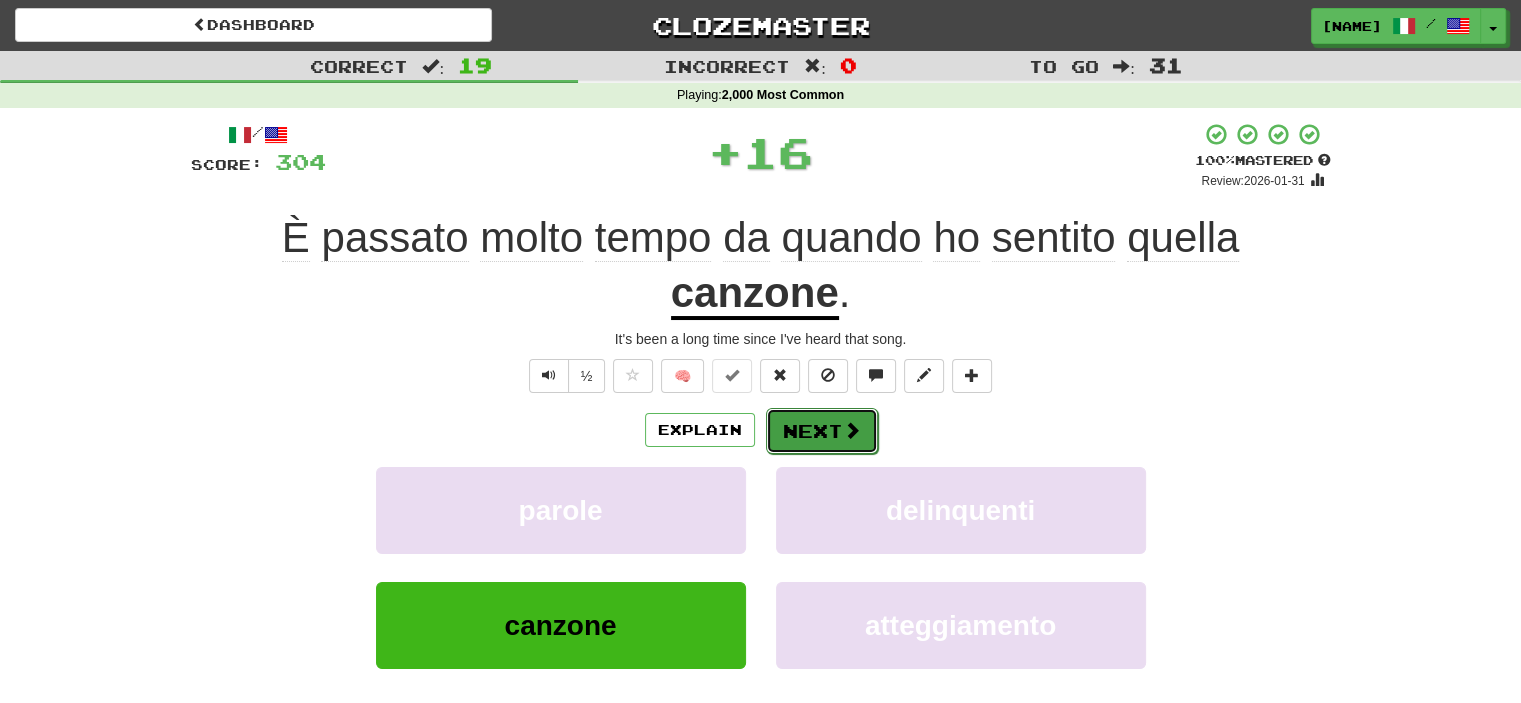 click on "Next" at bounding box center (822, 431) 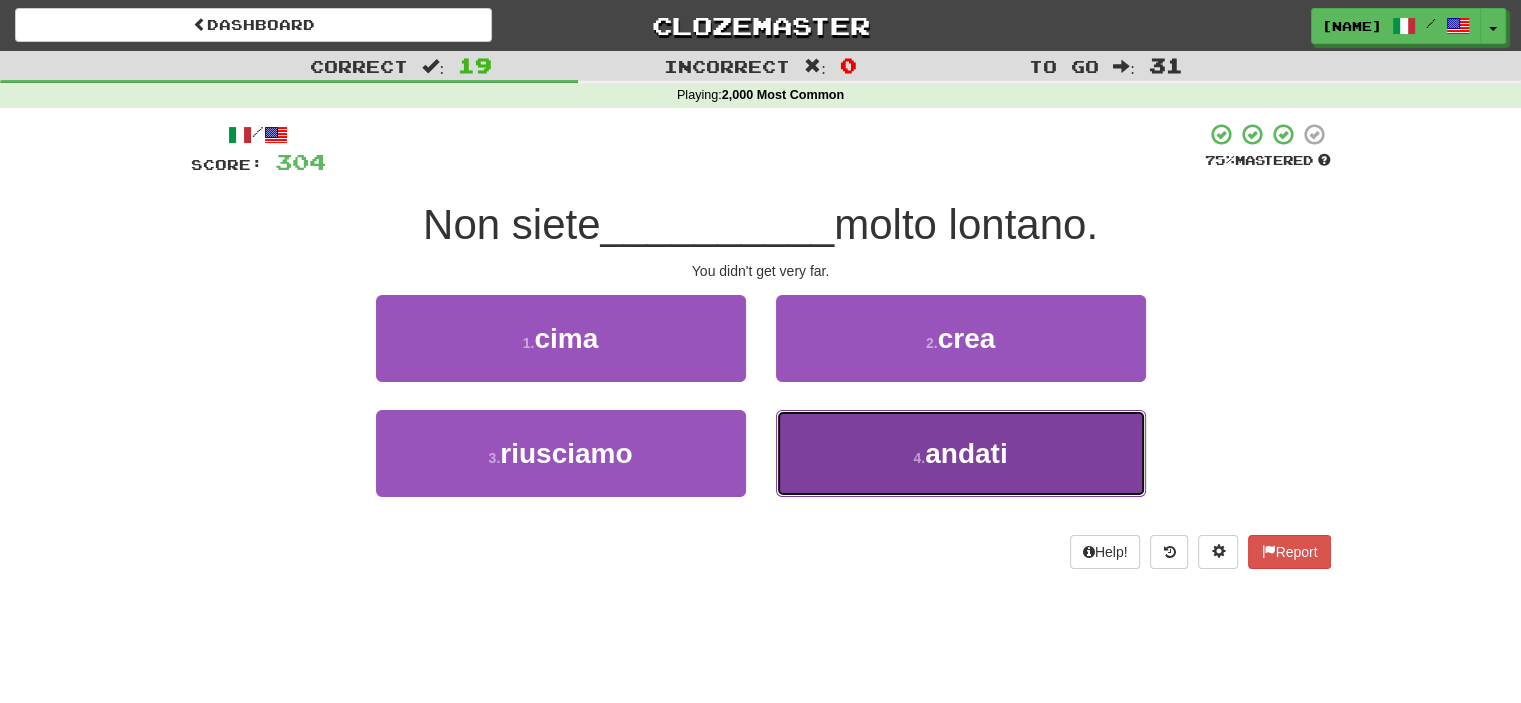 click on "4 .  andati" at bounding box center (961, 453) 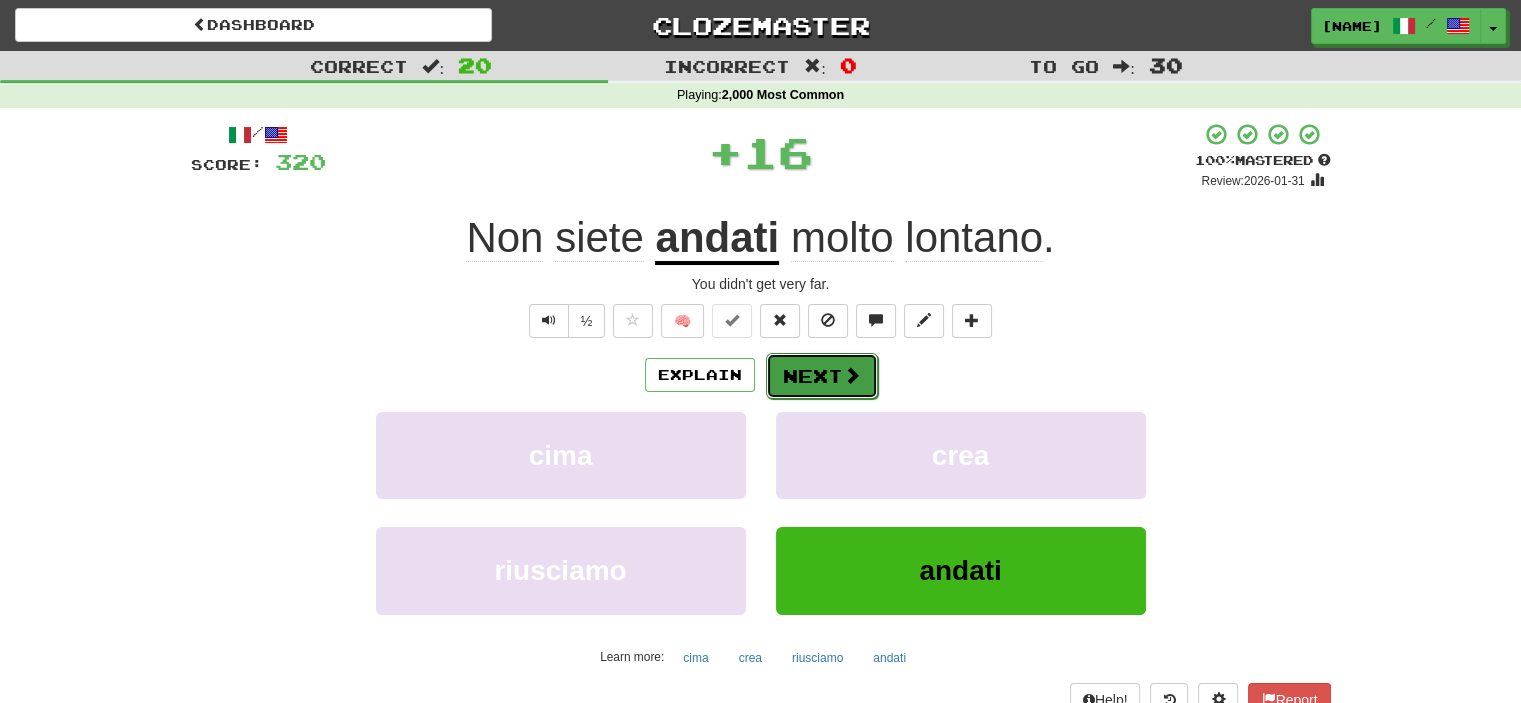 click on "Next" at bounding box center (822, 376) 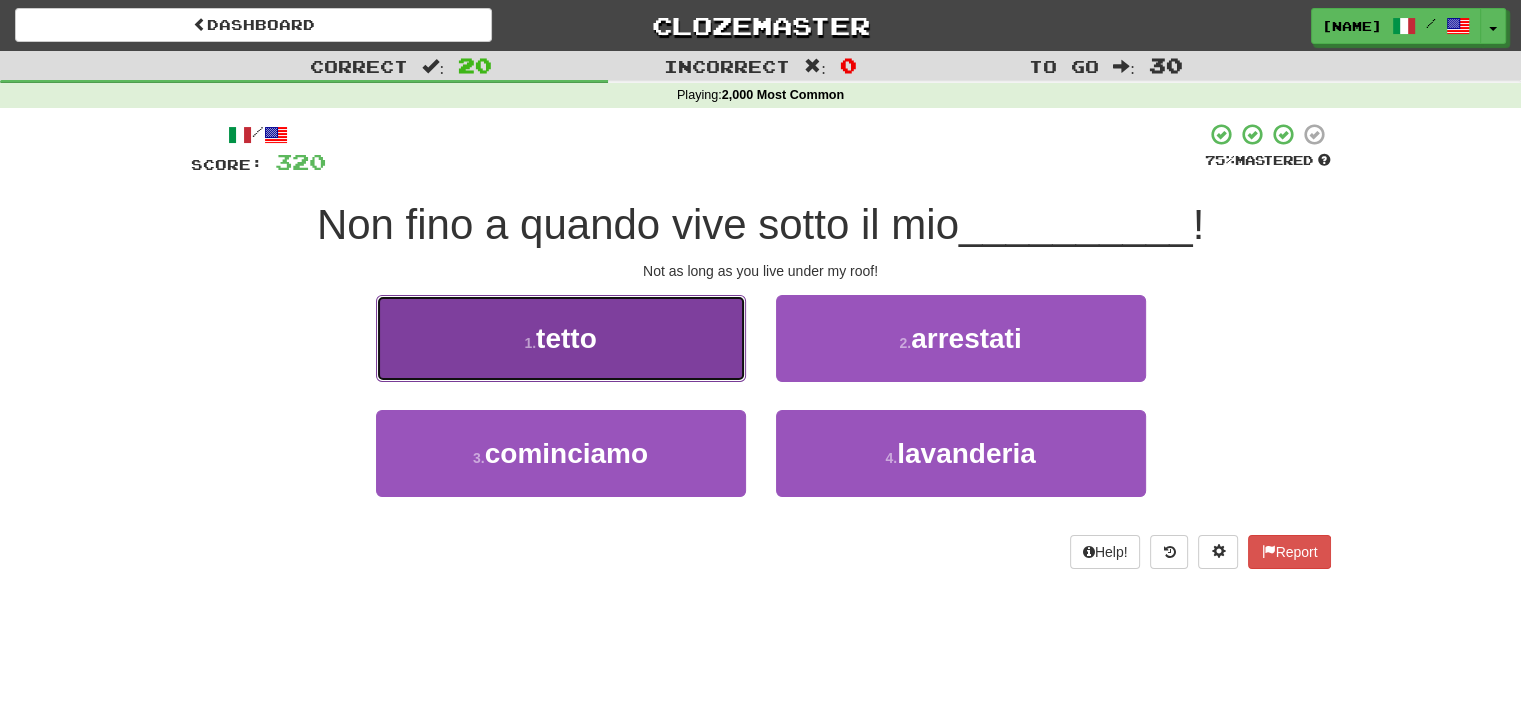 click on "1 .  tetto" at bounding box center [561, 338] 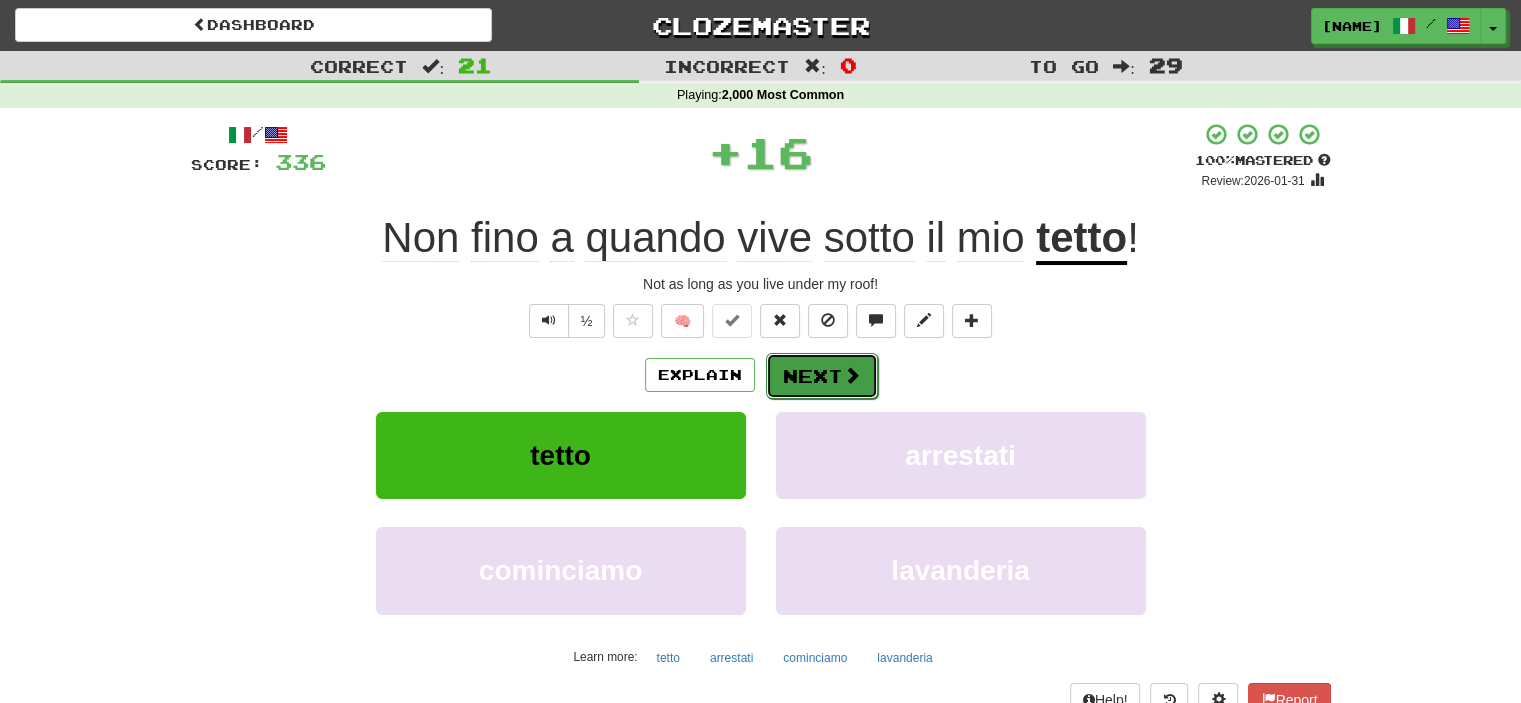 click on "Next" at bounding box center (822, 376) 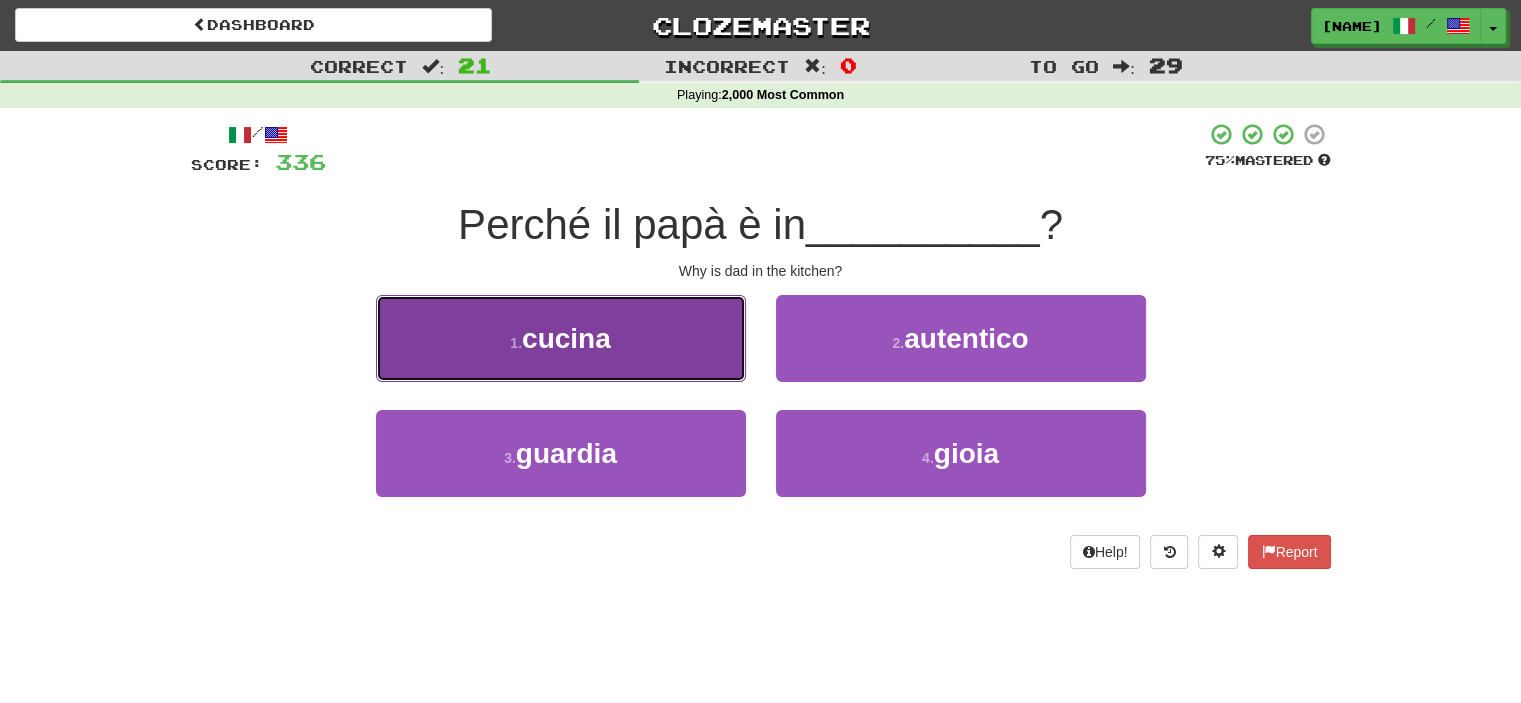 click on "1 .  cucina" at bounding box center (561, 338) 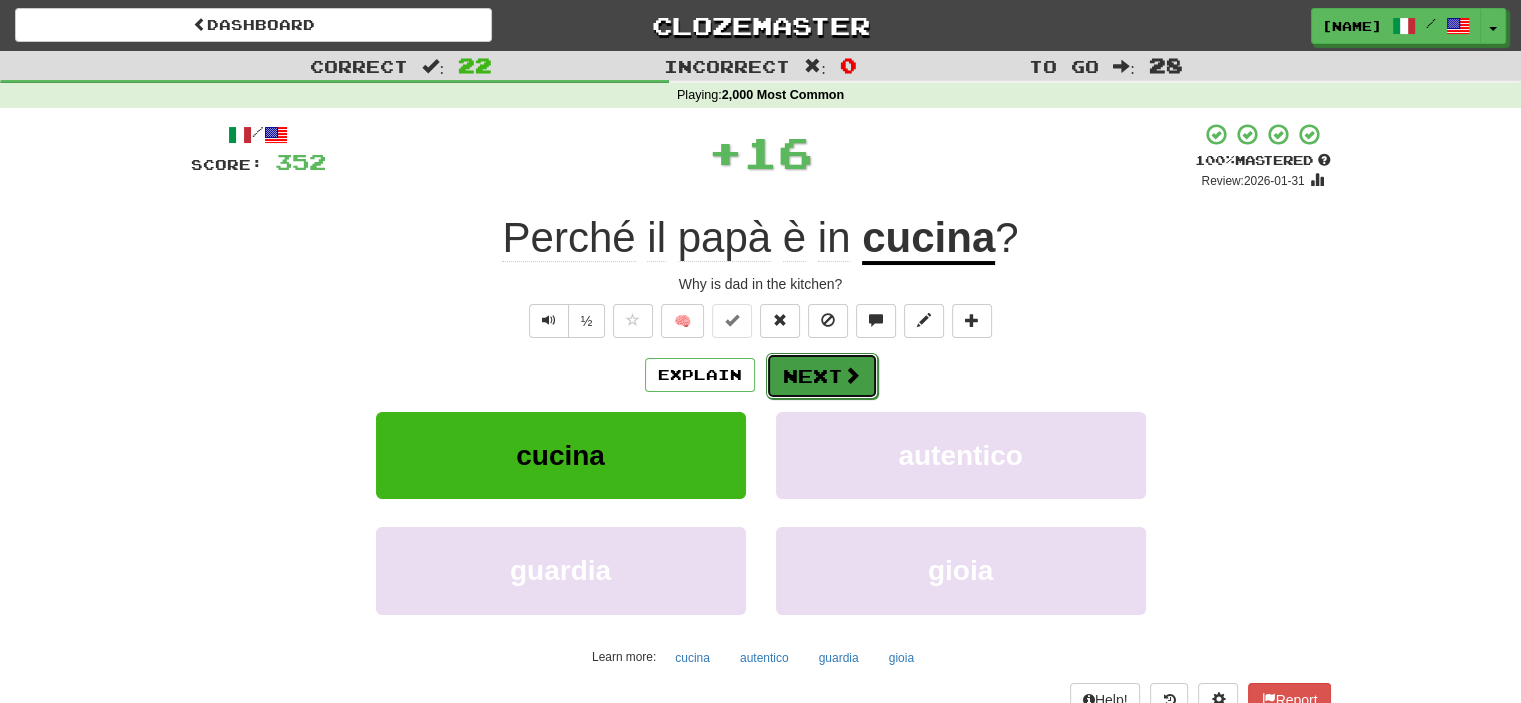 click on "Next" at bounding box center (822, 376) 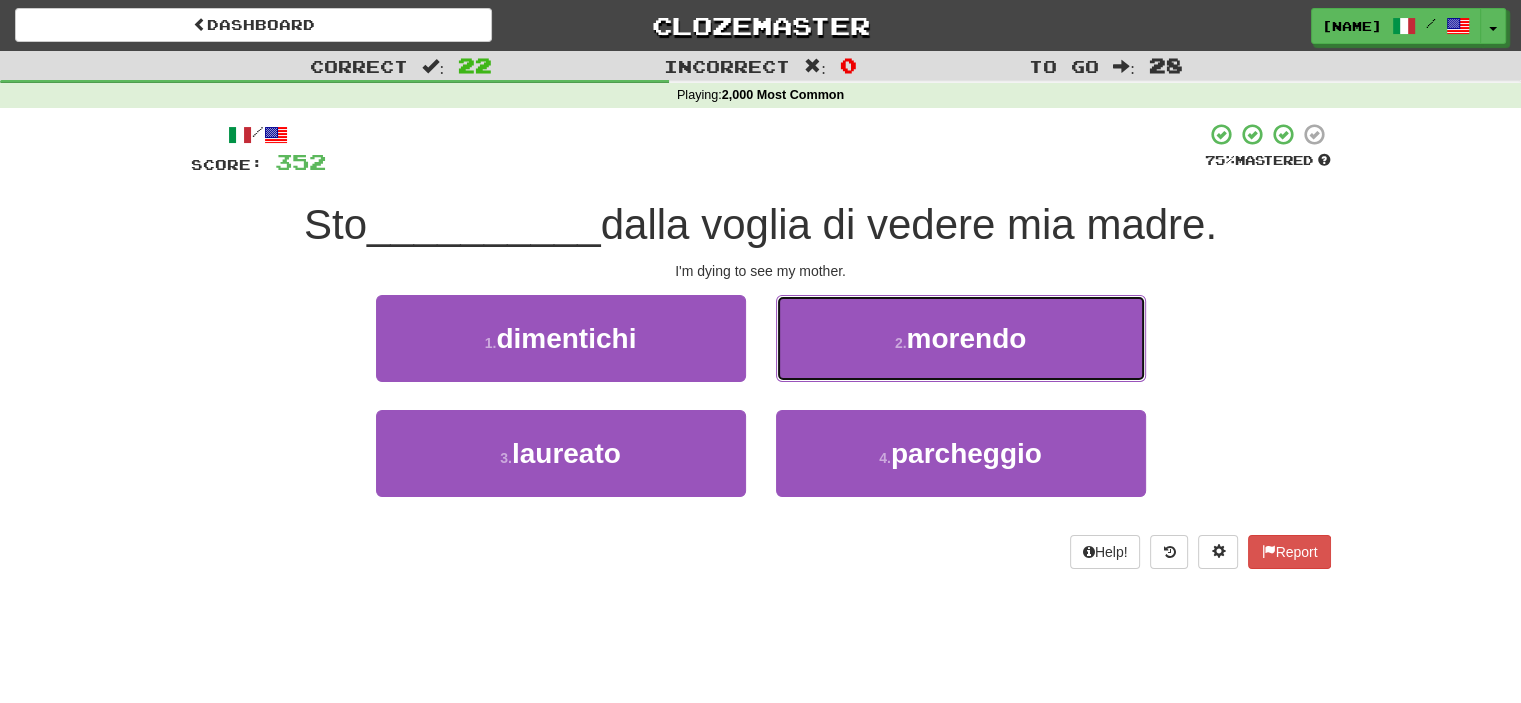 click on "2 .  morendo" at bounding box center (961, 338) 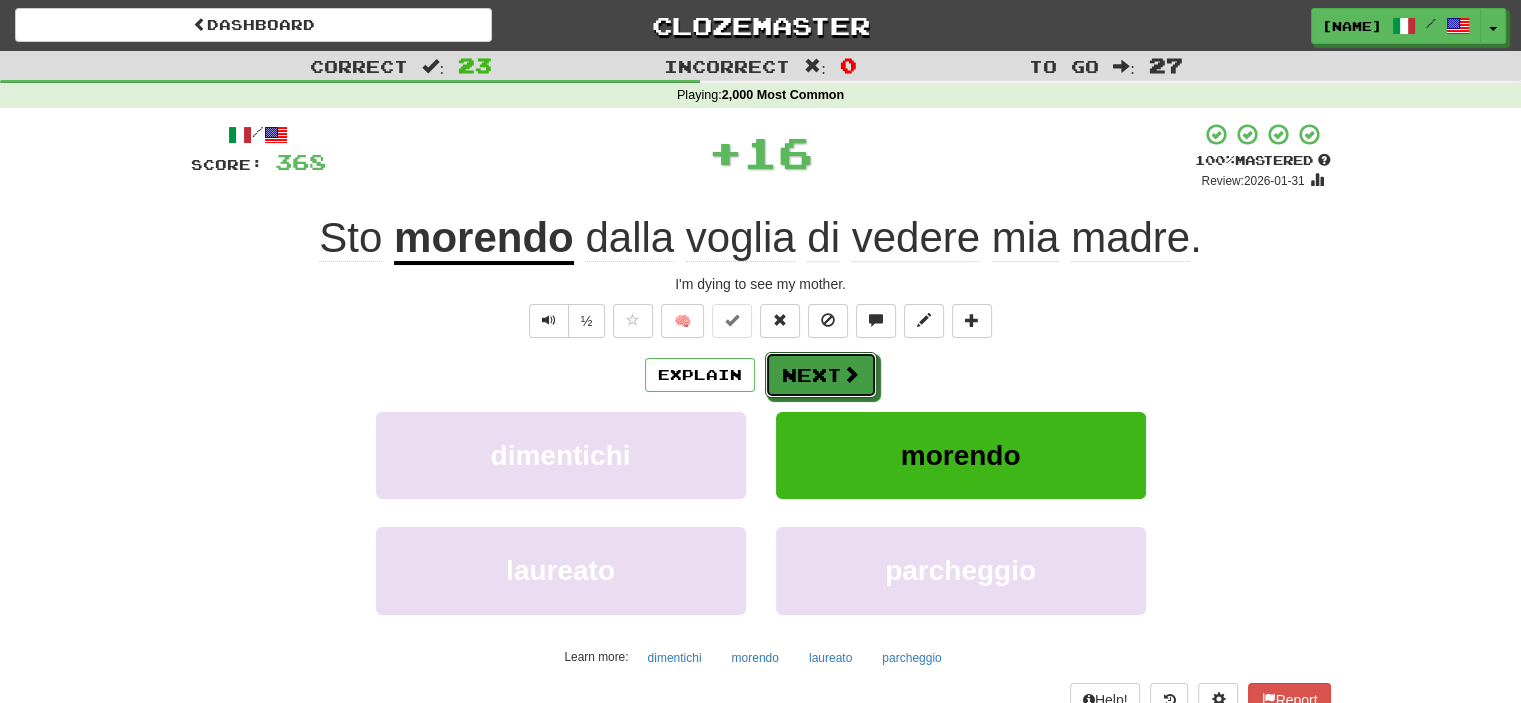 click on "Next" at bounding box center [821, 375] 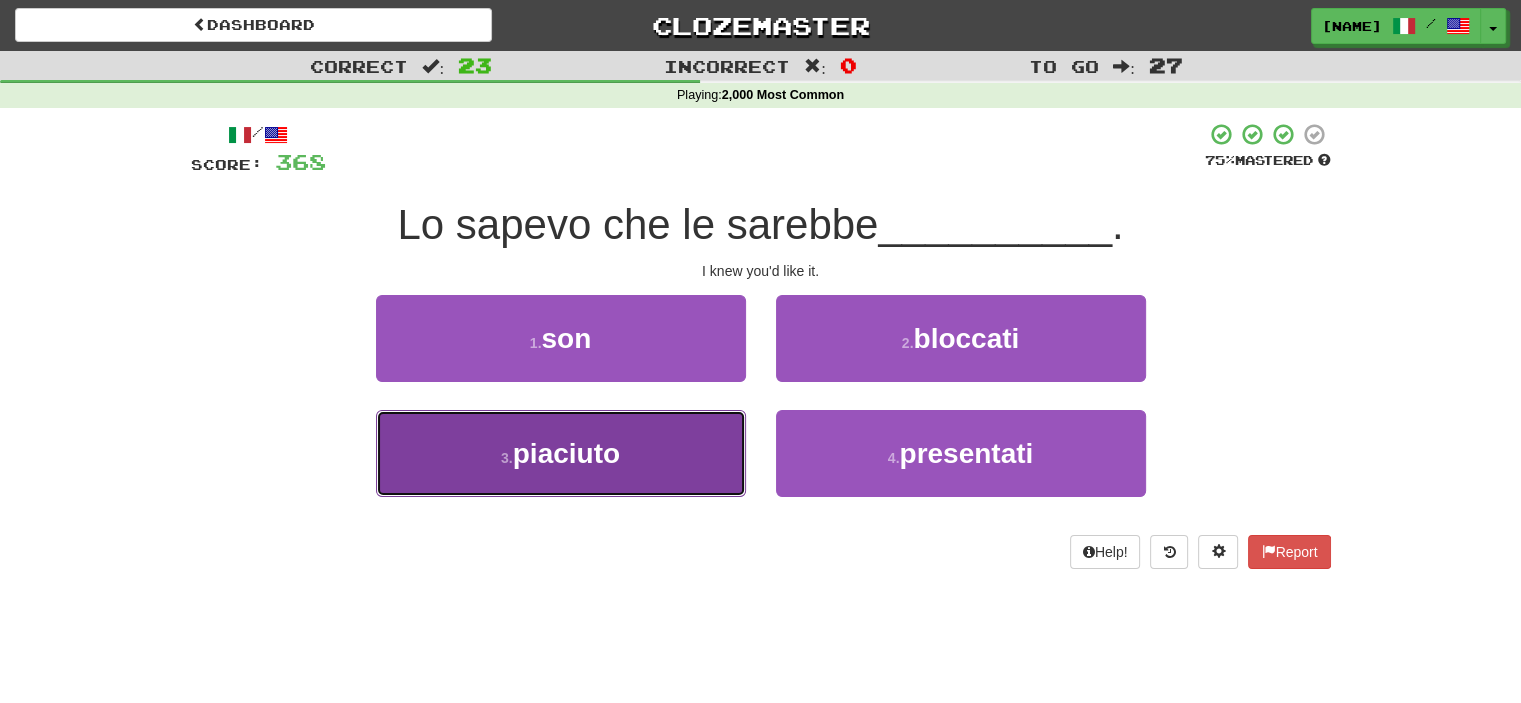 click on "3 .  piaciuto" at bounding box center (561, 453) 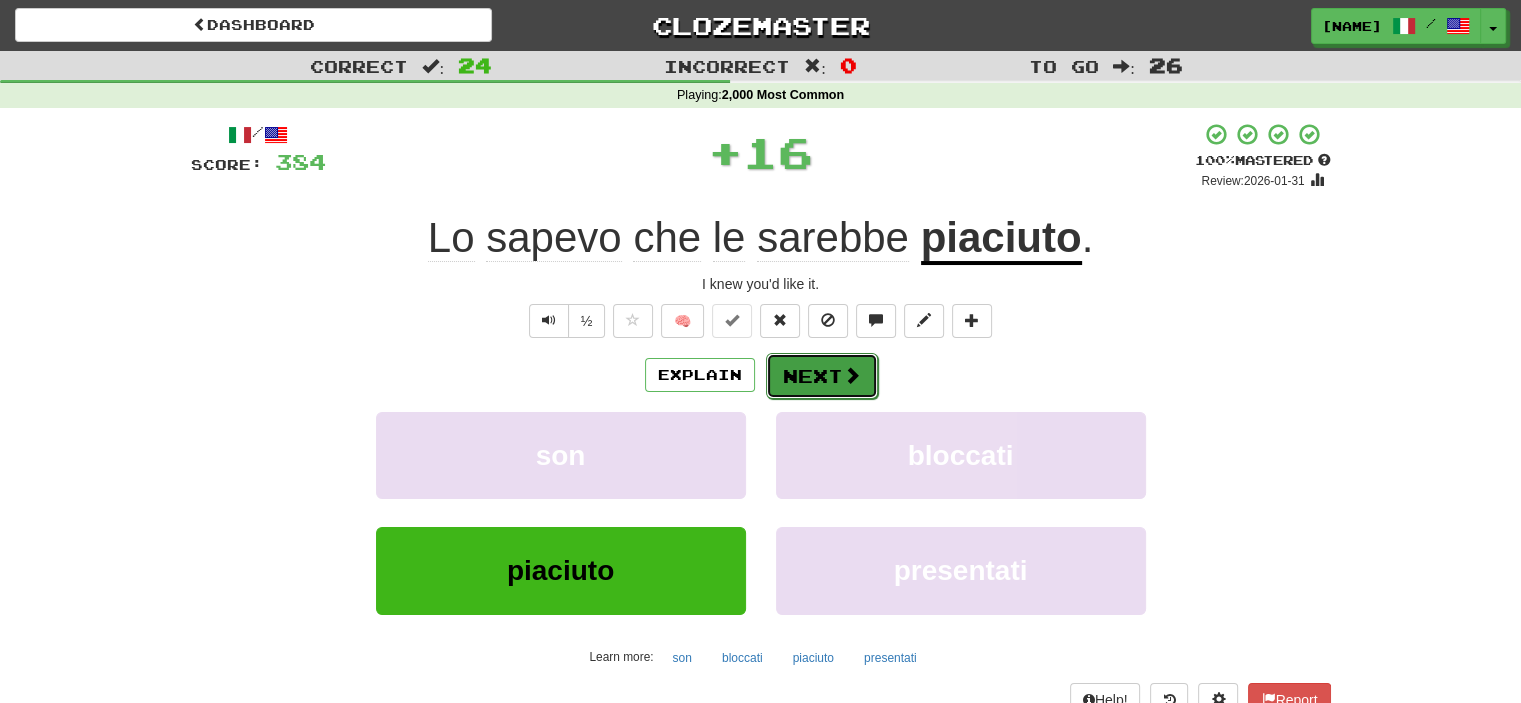 click on "Next" at bounding box center [822, 376] 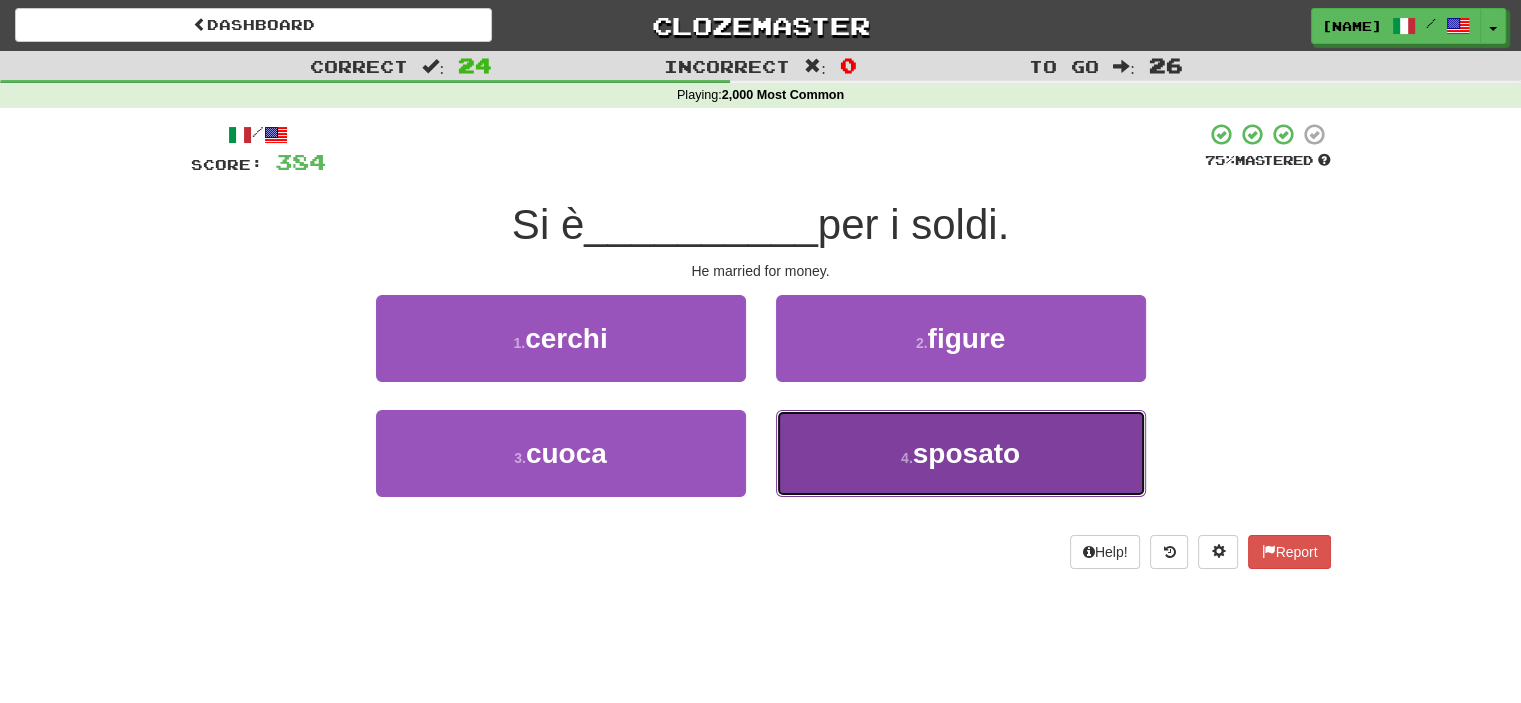 click on "4 .  sposato" at bounding box center (961, 453) 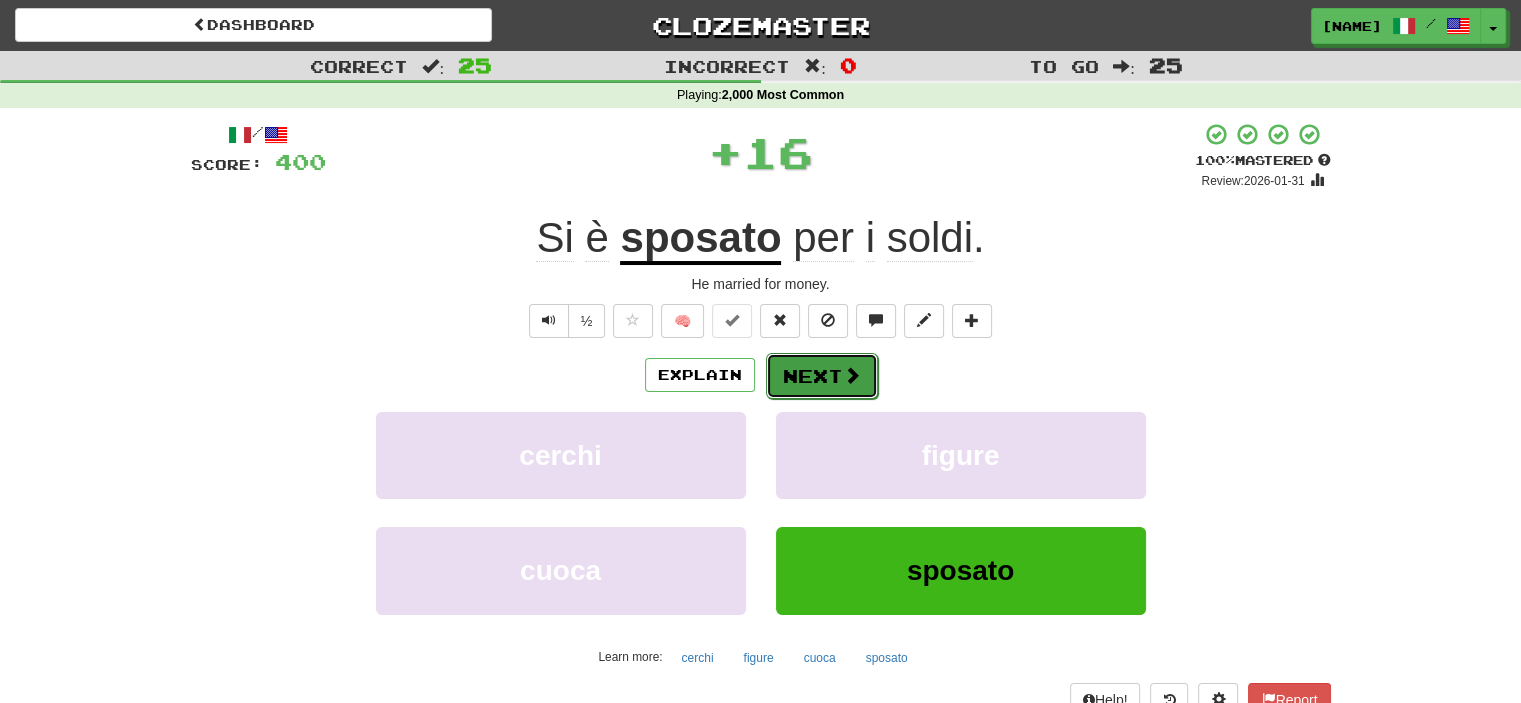 click on "Next" at bounding box center [822, 376] 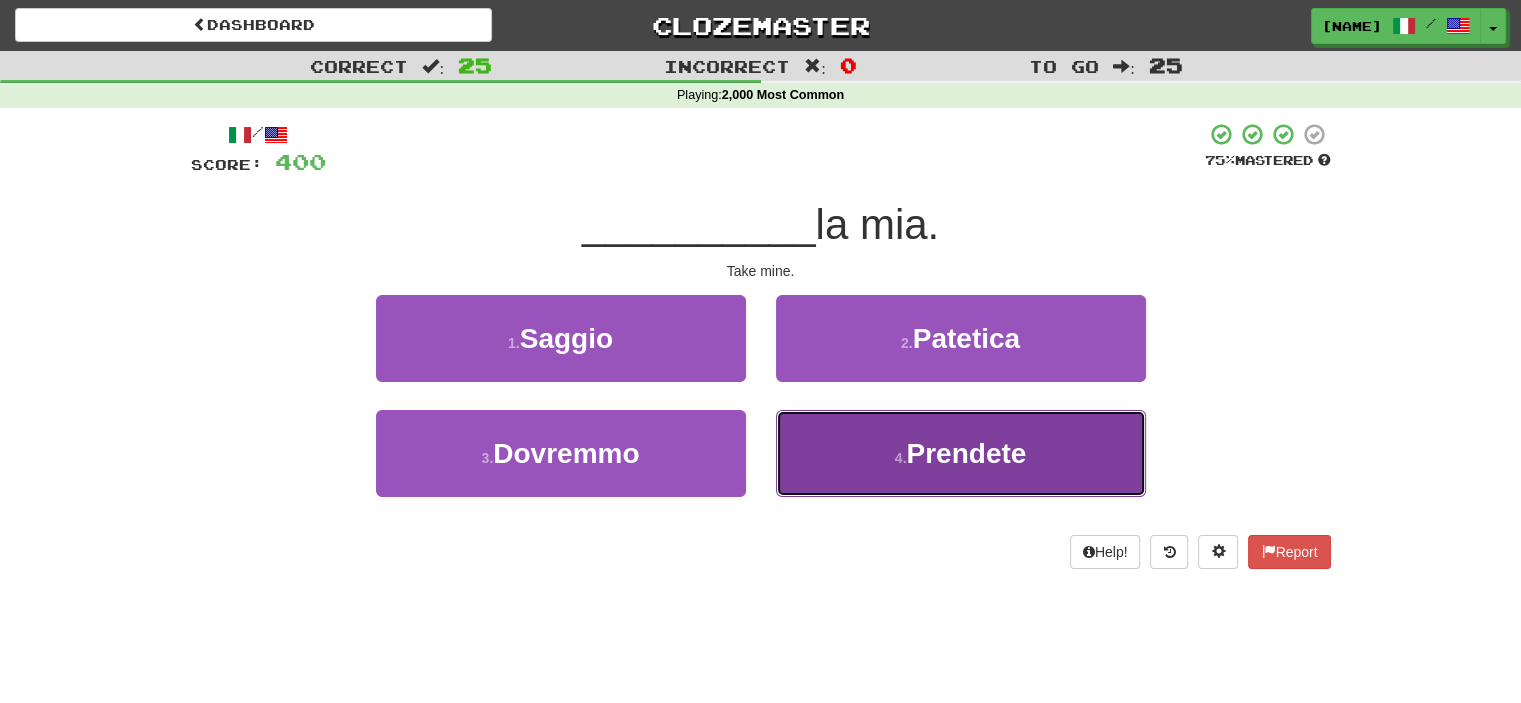 click on "4 .  Prendete" at bounding box center (961, 453) 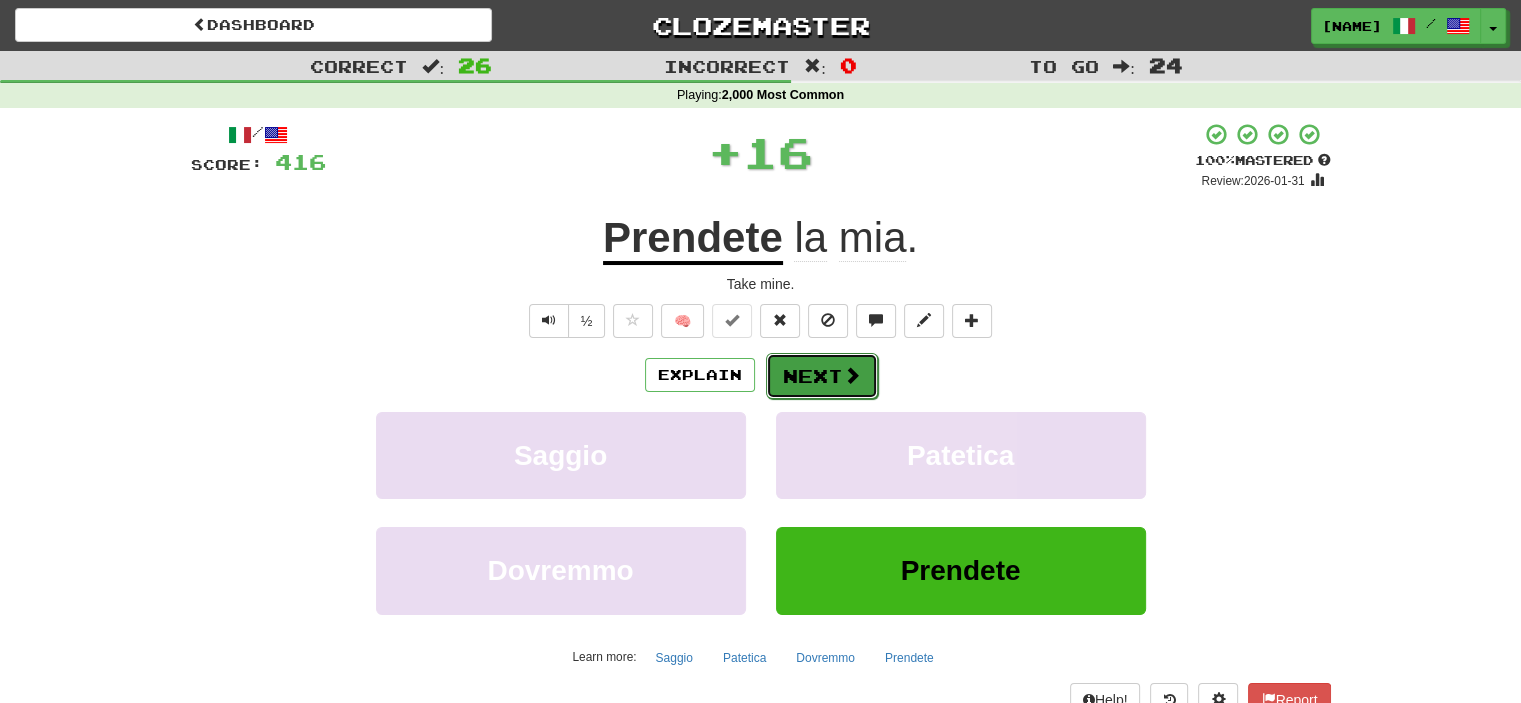 click on "Next" at bounding box center (822, 376) 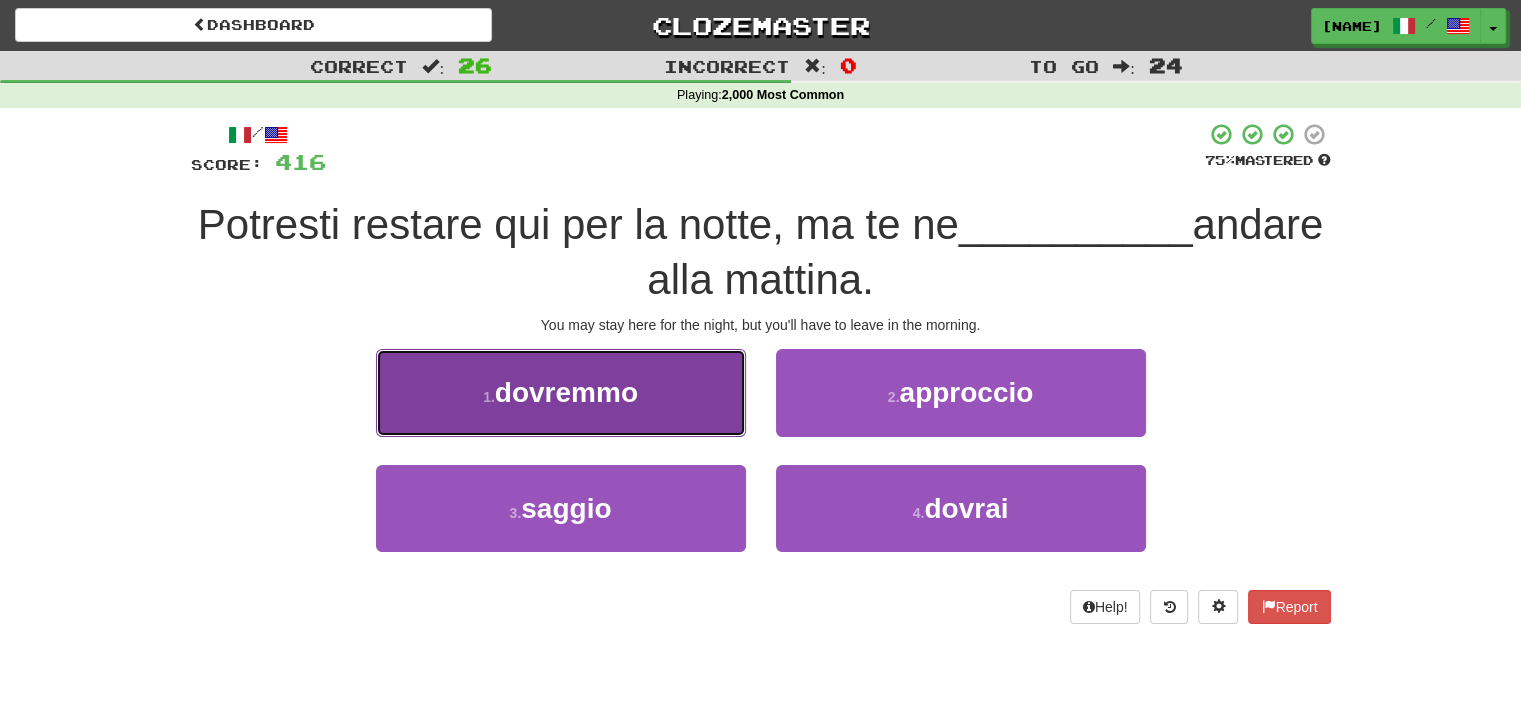 click on "1 .  dovremmo" at bounding box center [561, 392] 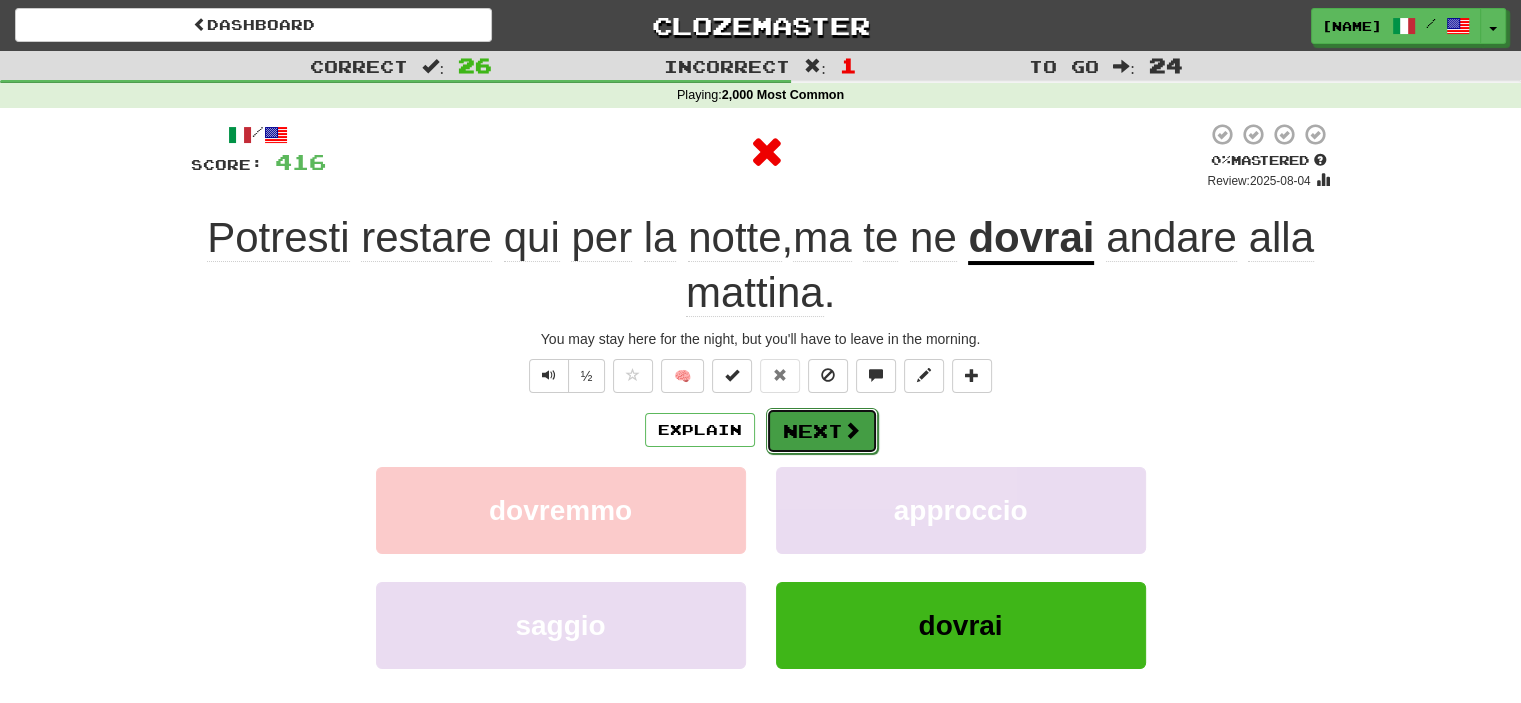 click on "Next" at bounding box center (822, 431) 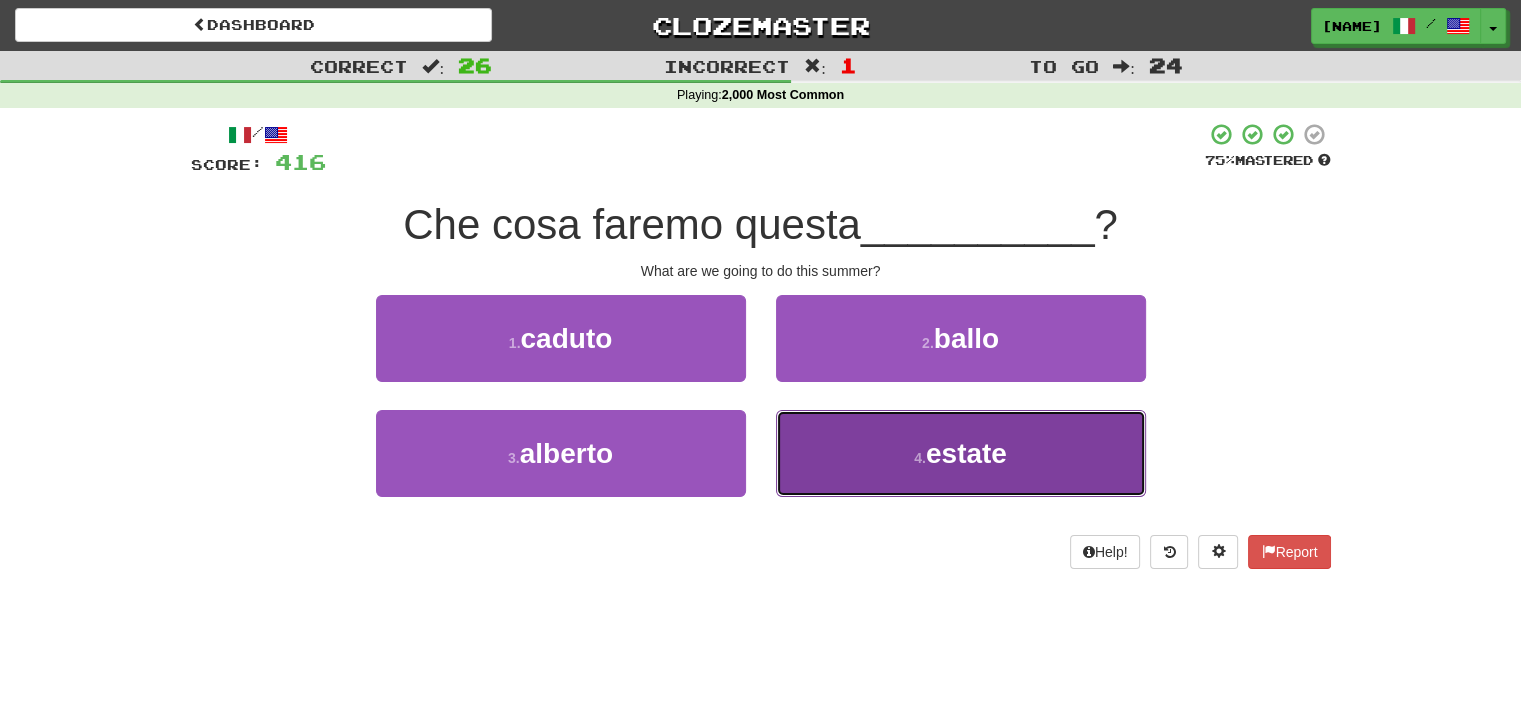 click on "4 .  estate" at bounding box center [961, 453] 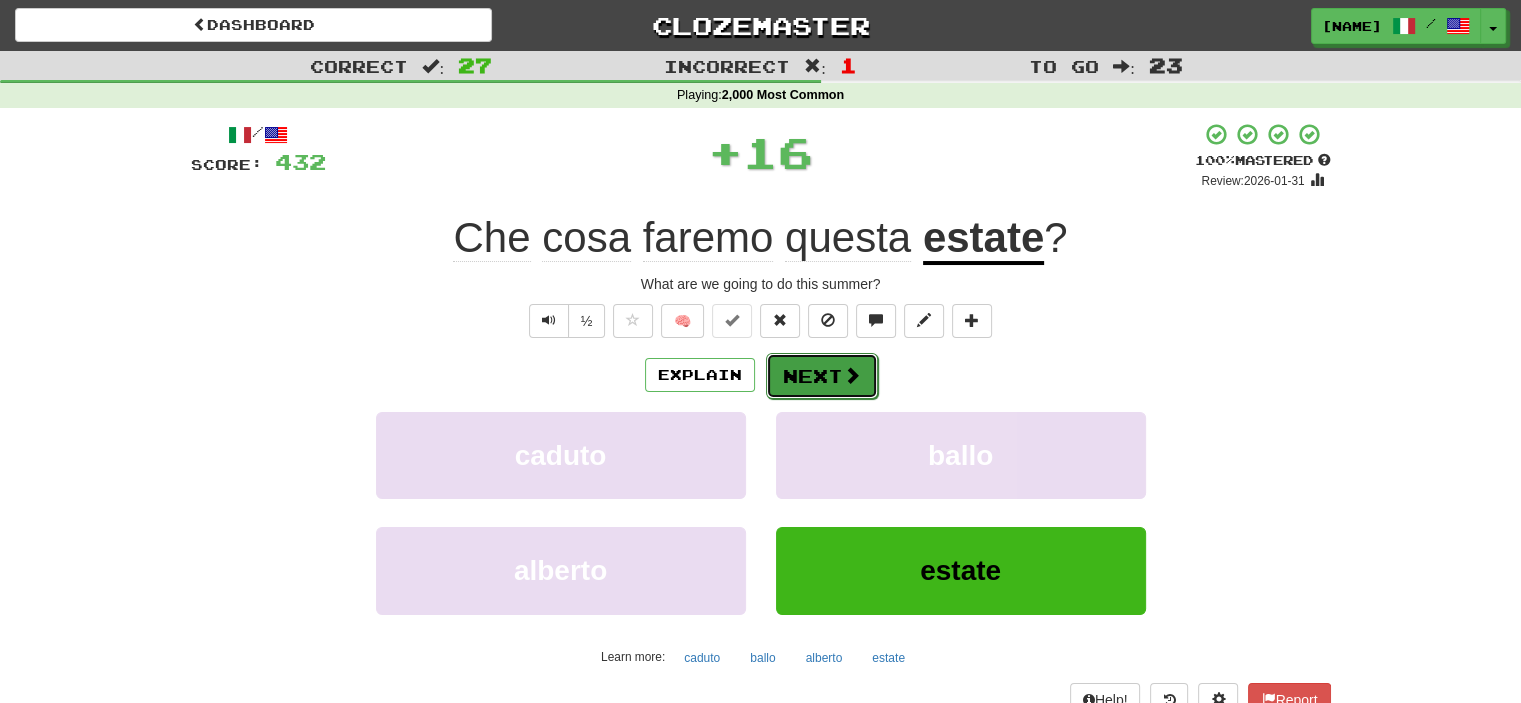 click on "Next" at bounding box center [822, 376] 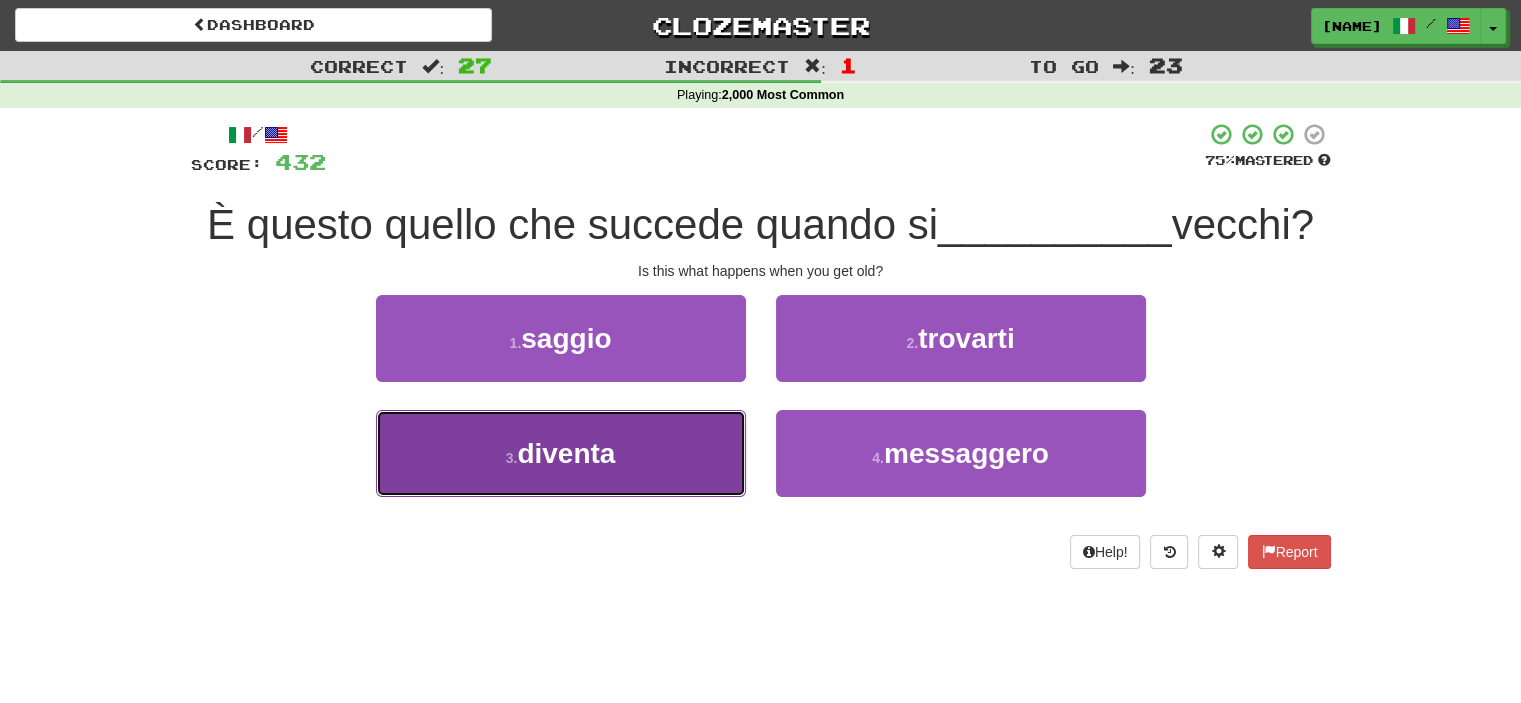 click on "3 .  diventa" at bounding box center (561, 453) 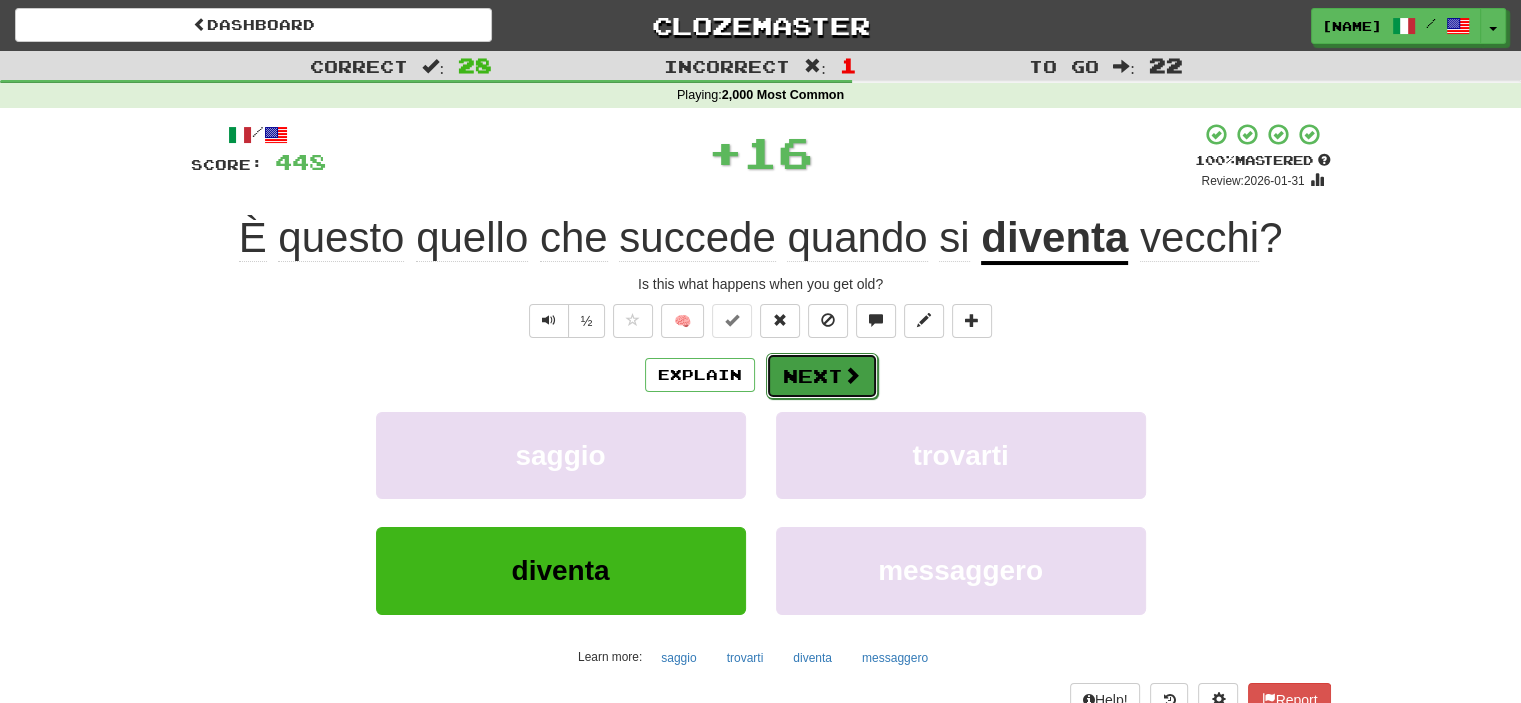 click on "Next" at bounding box center (822, 376) 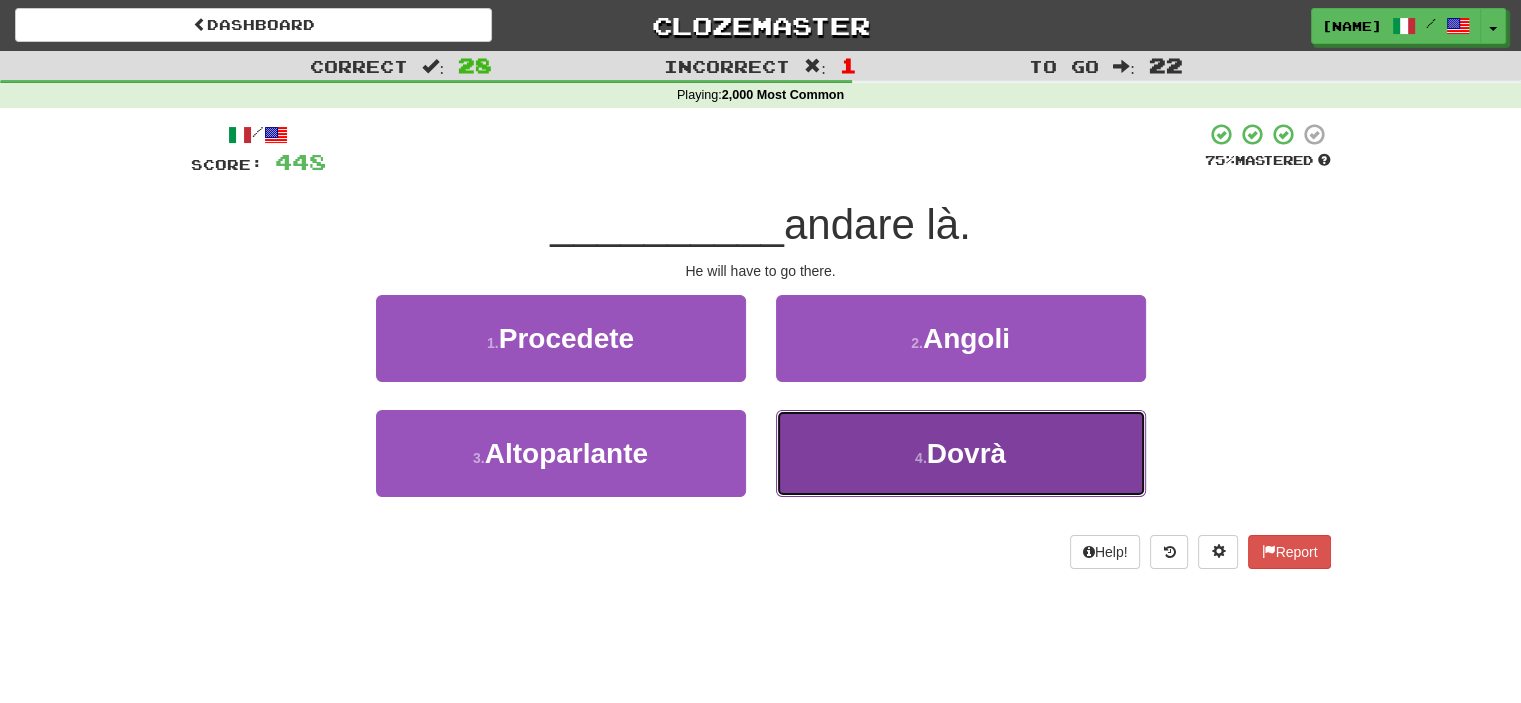 click on "4 .  Dovrà" at bounding box center (961, 453) 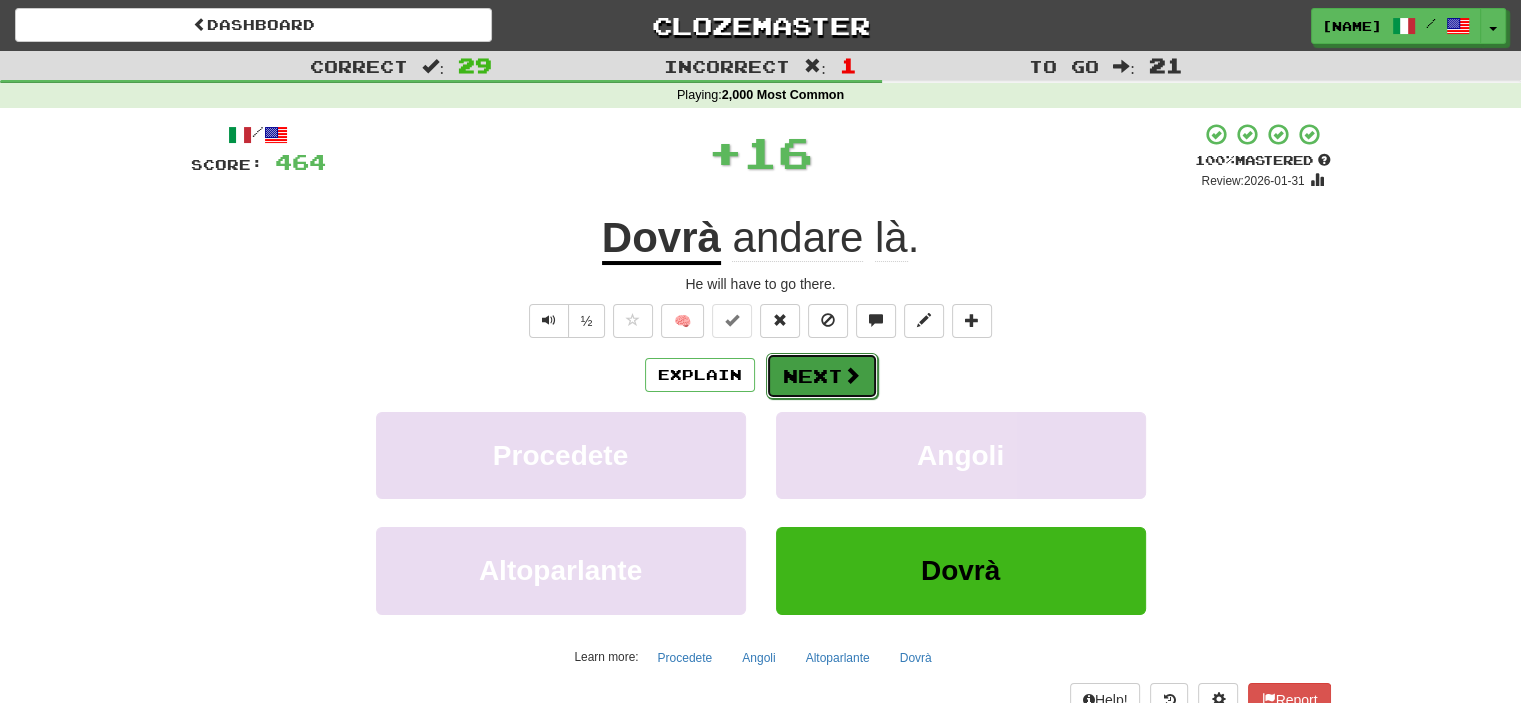 click on "Next" at bounding box center [822, 376] 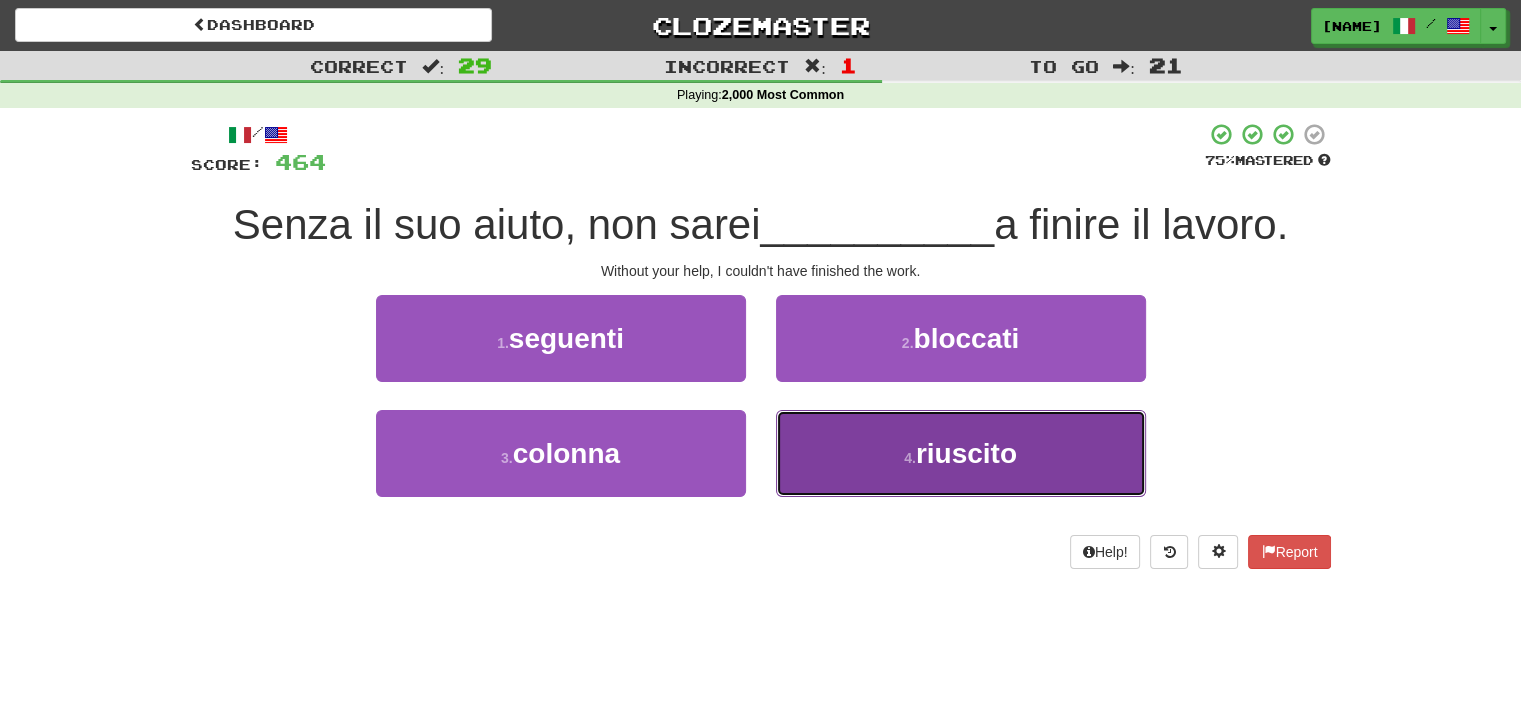 click on "4 .  riuscito" at bounding box center [961, 453] 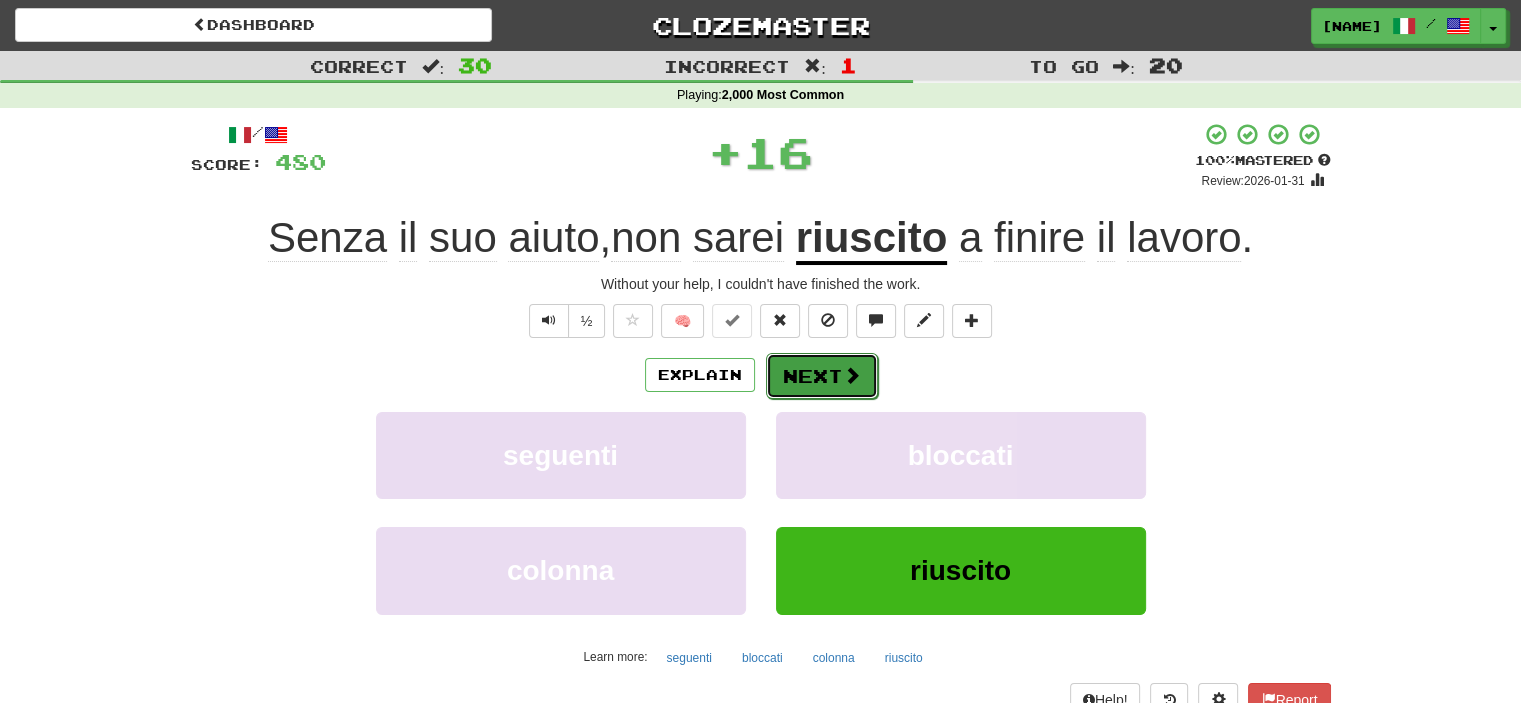 click on "Next" at bounding box center (822, 376) 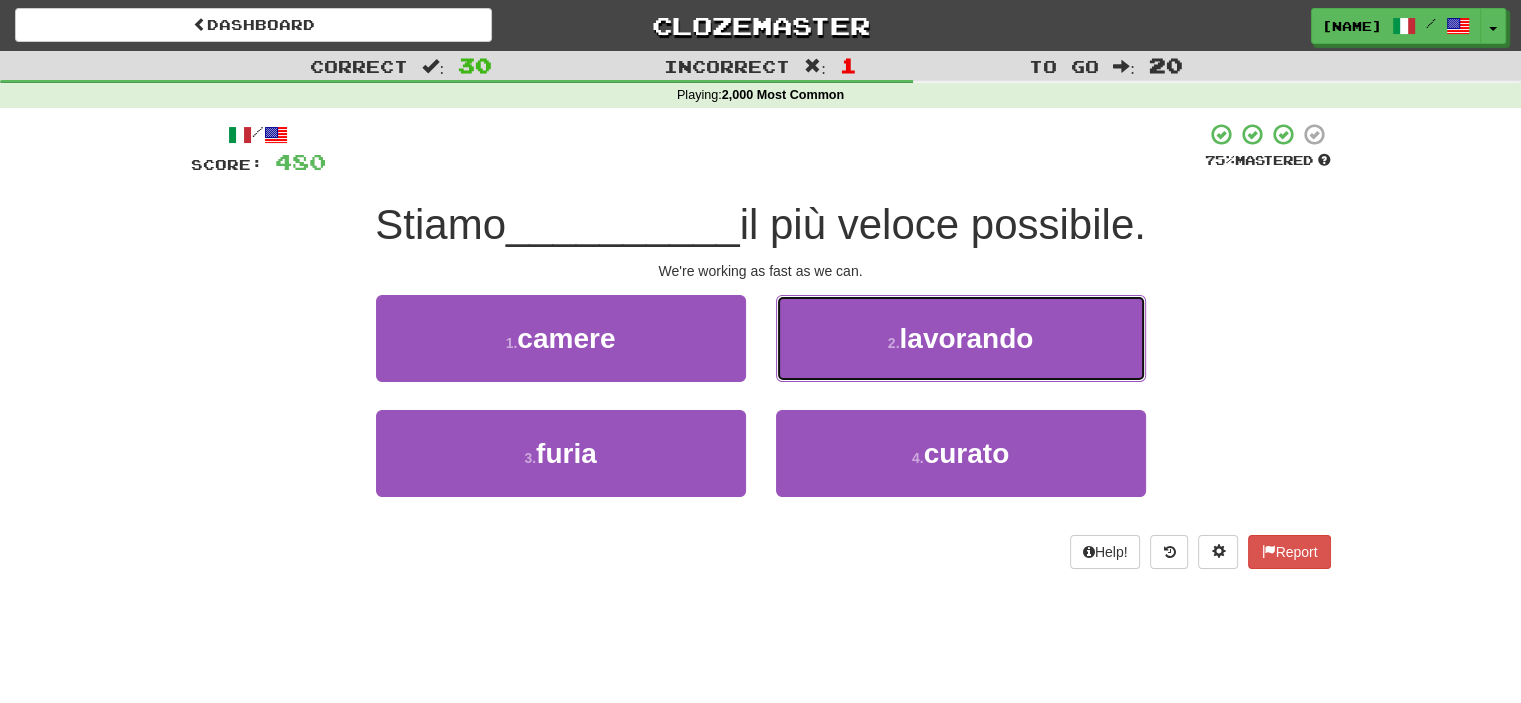 click on "2 .  lavorando" at bounding box center (961, 338) 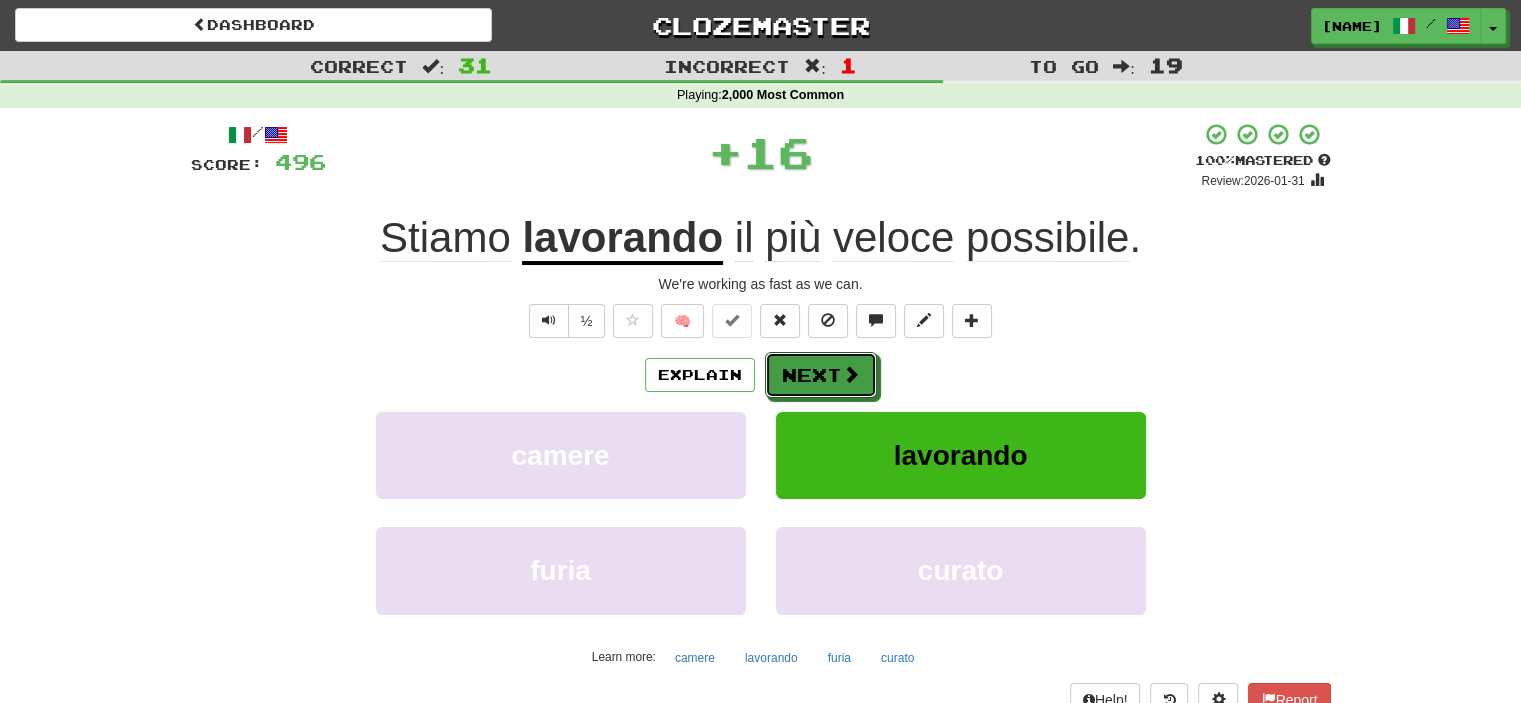 click on "Next" at bounding box center [821, 375] 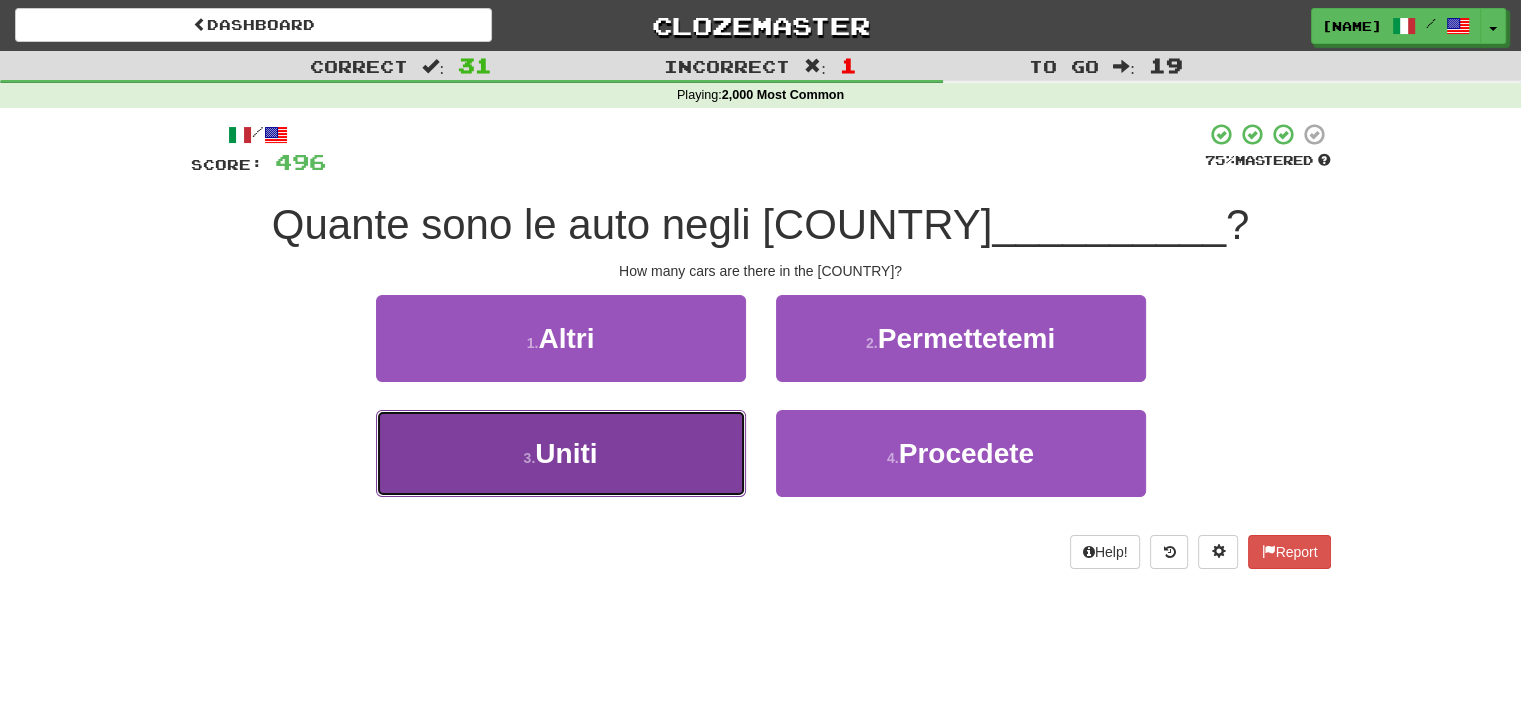 click on "3 .  Uniti" at bounding box center [561, 453] 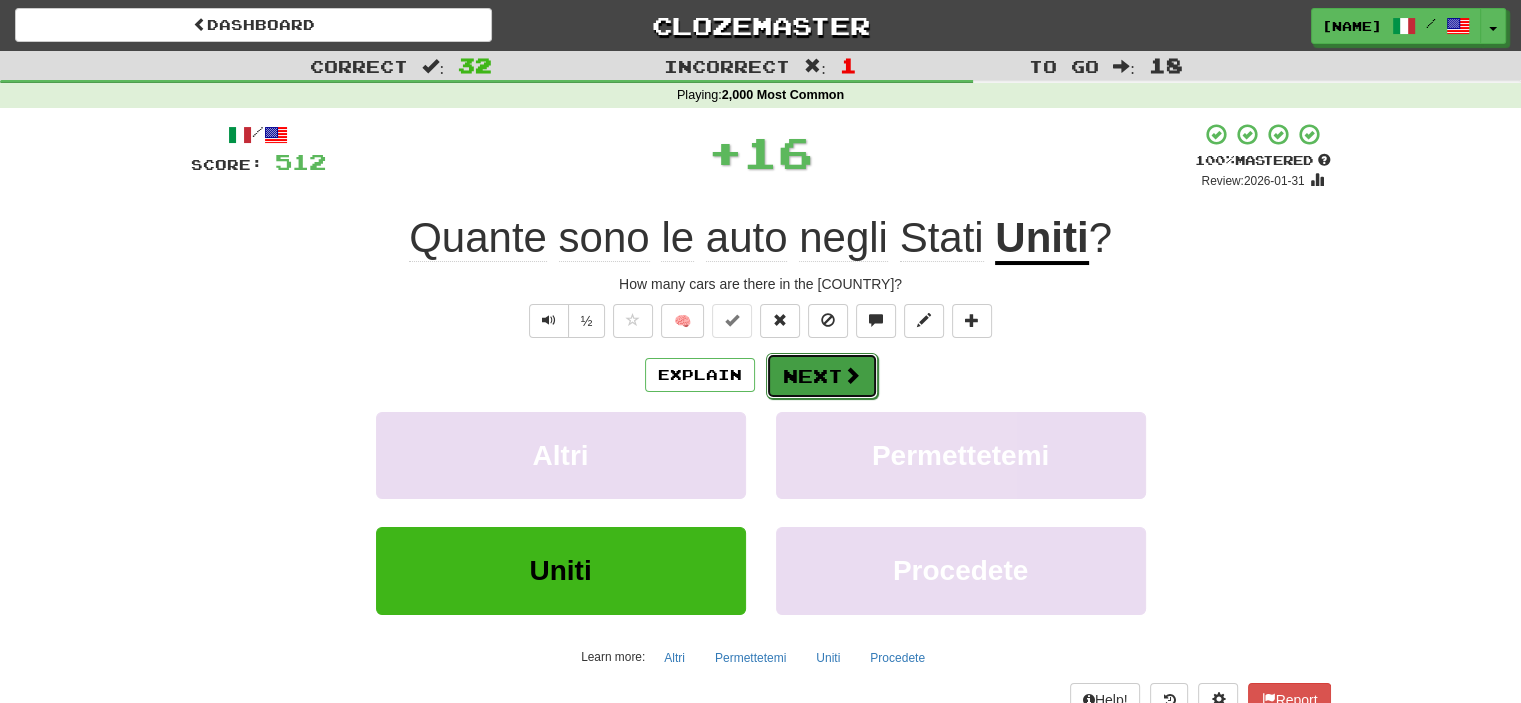 click on "Next" at bounding box center (822, 376) 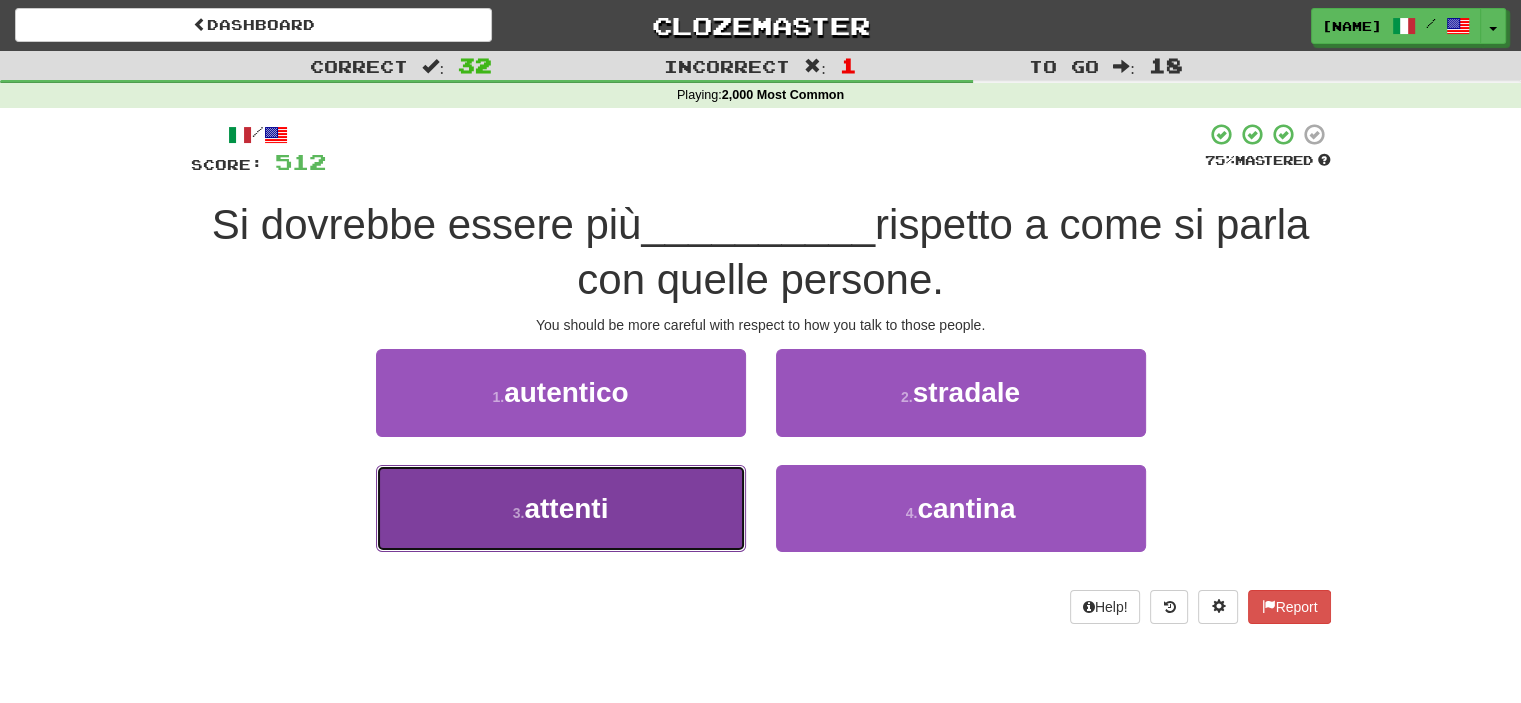 click on "3 .  attenti" at bounding box center (561, 508) 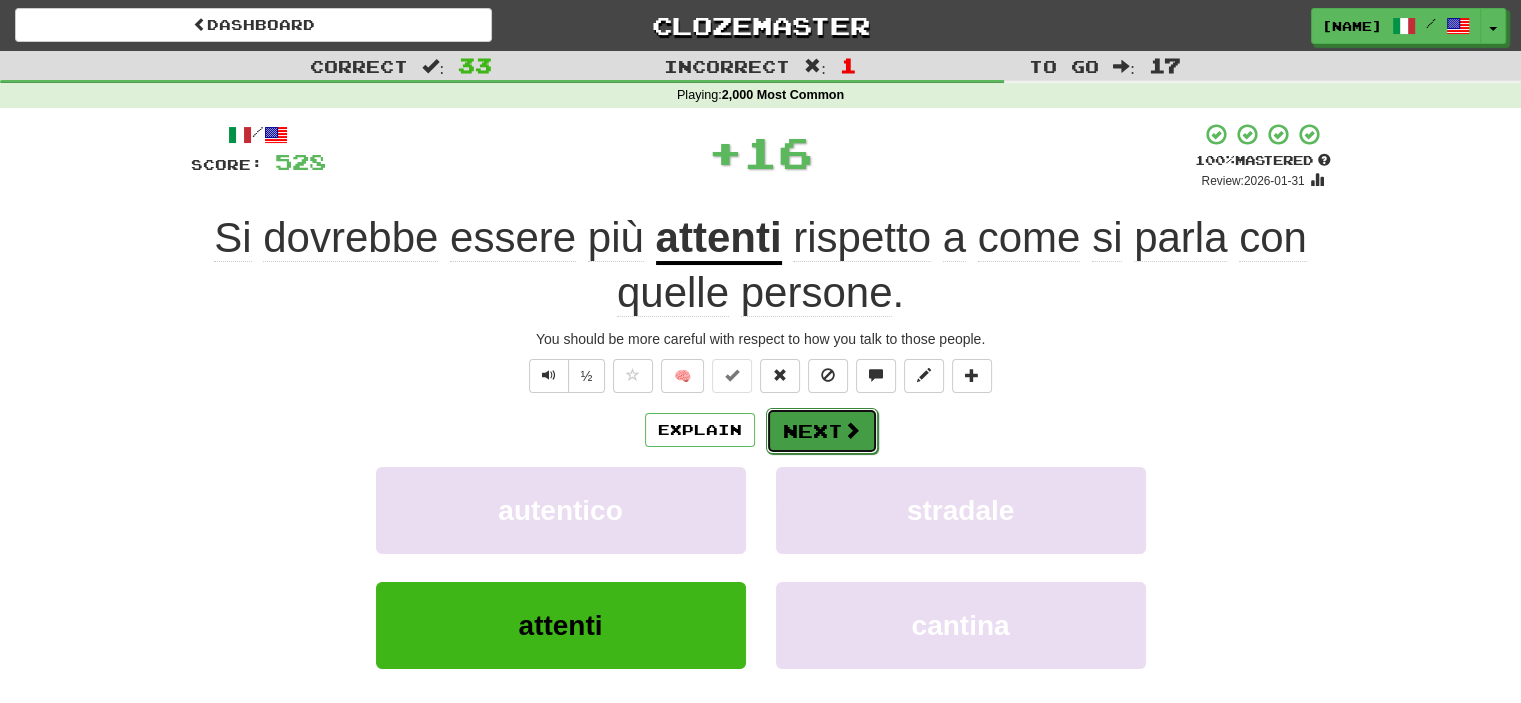 click on "Next" at bounding box center [822, 431] 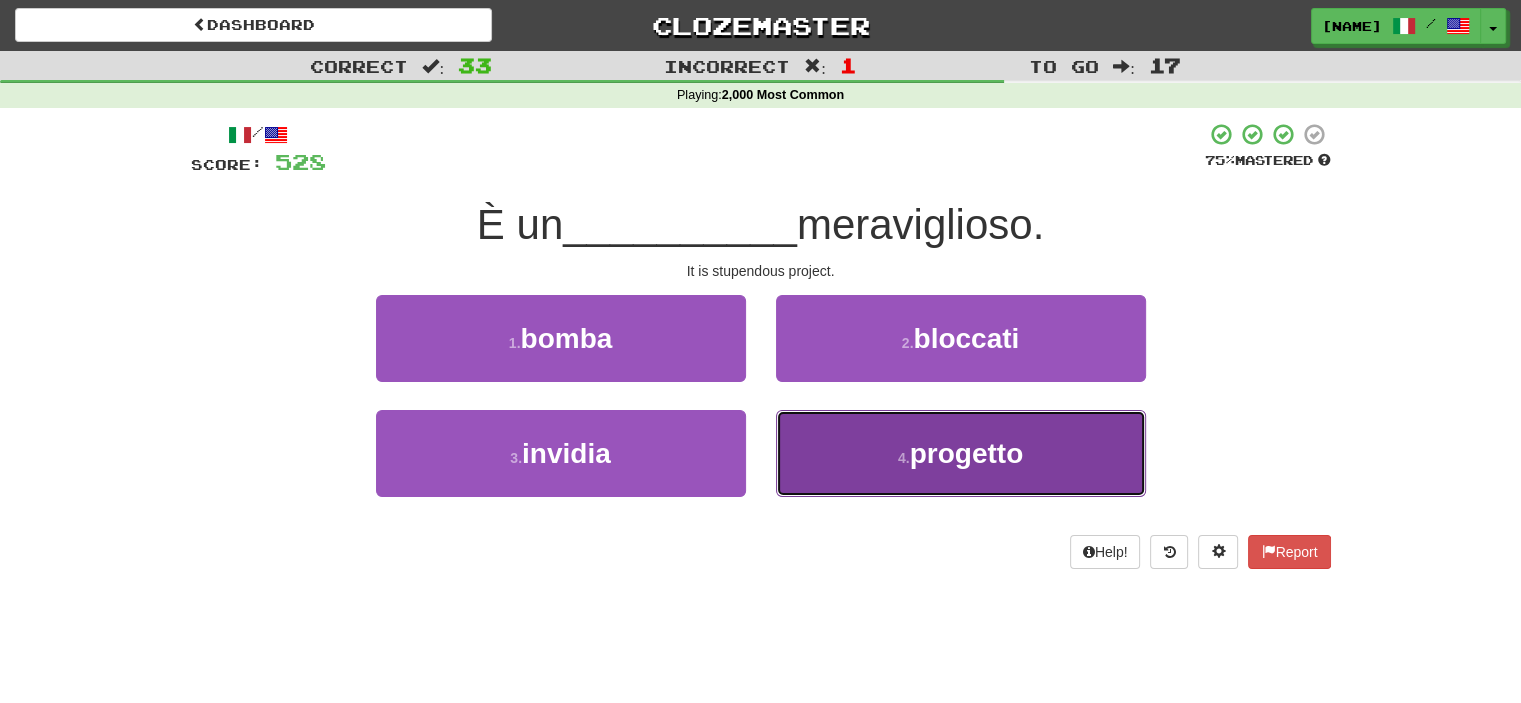 click on "4 .  progetto" at bounding box center (961, 453) 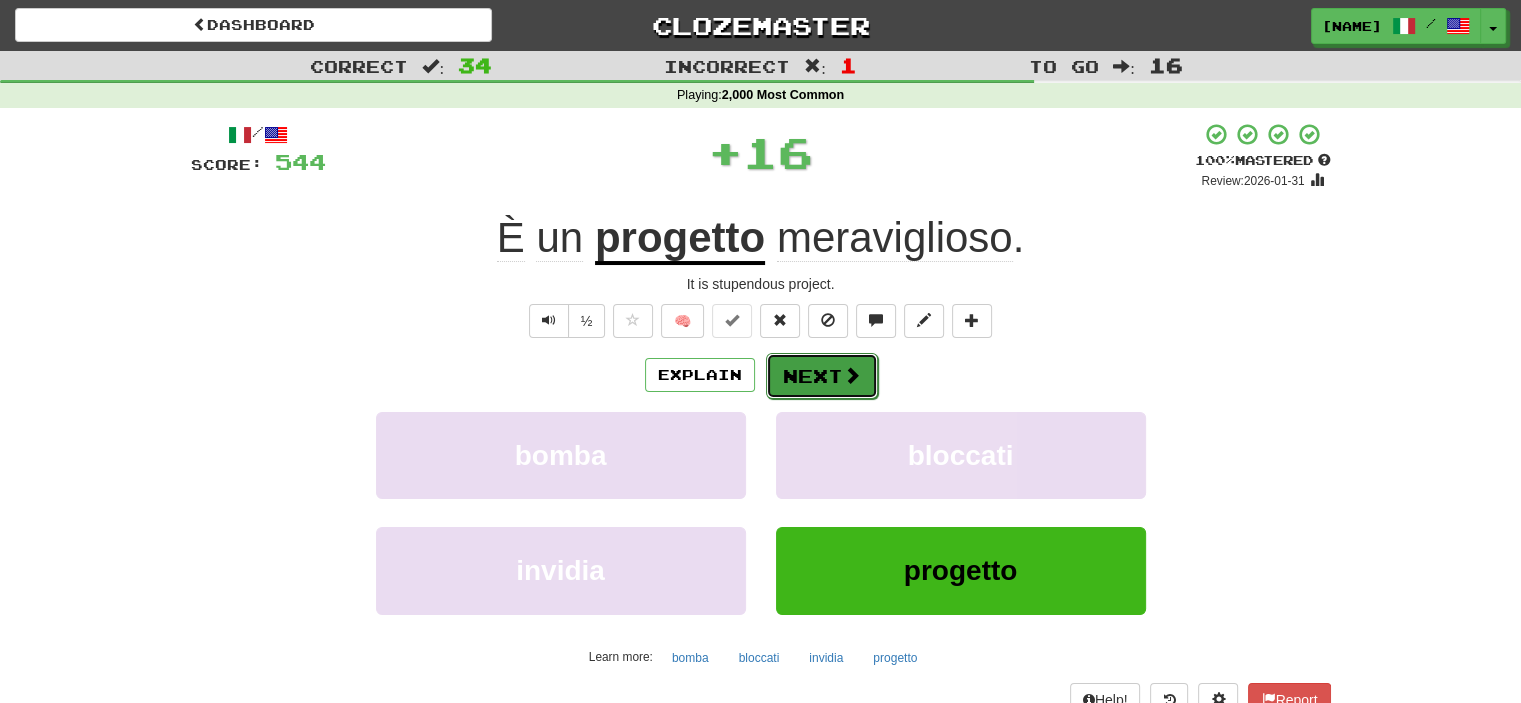 click on "Next" at bounding box center (822, 376) 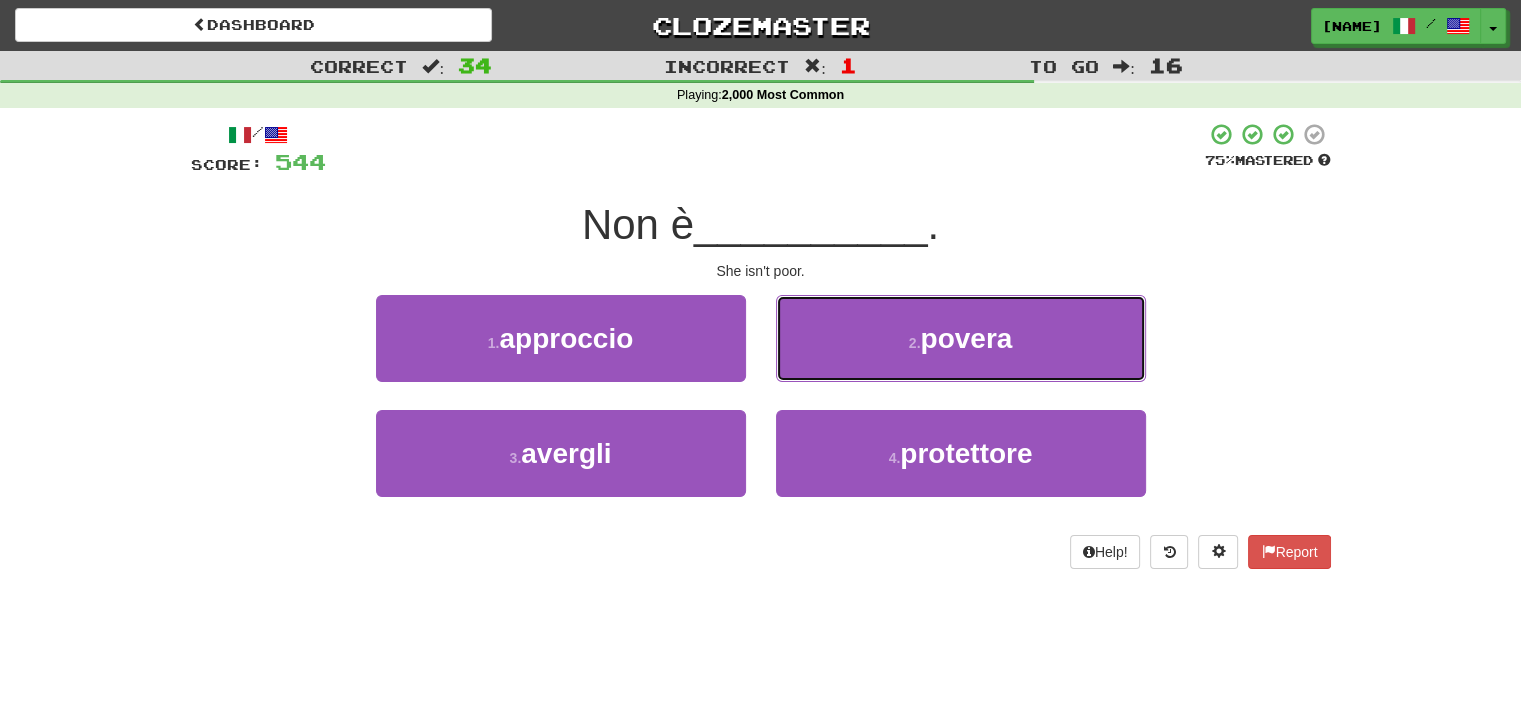 click on "2 .  povera" at bounding box center (961, 338) 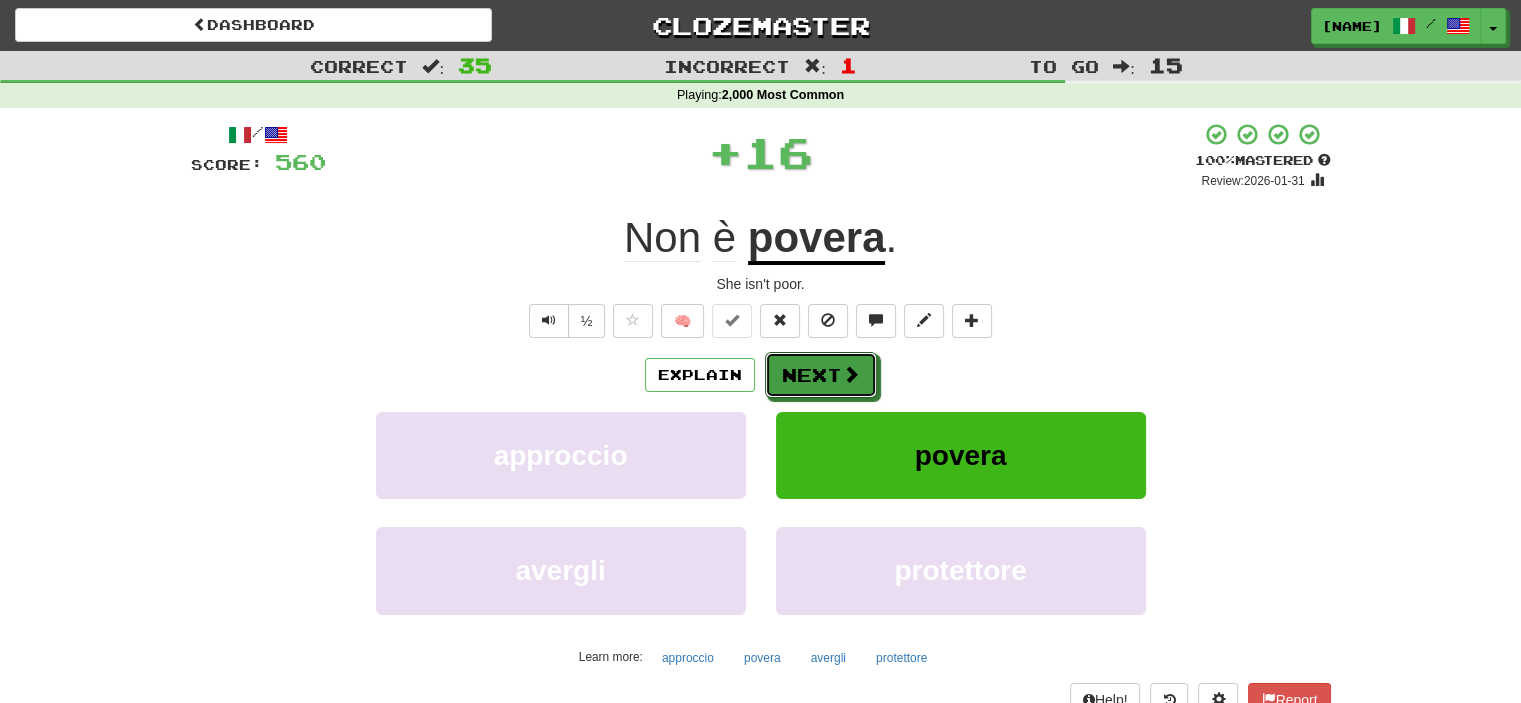 click on "Next" at bounding box center (821, 375) 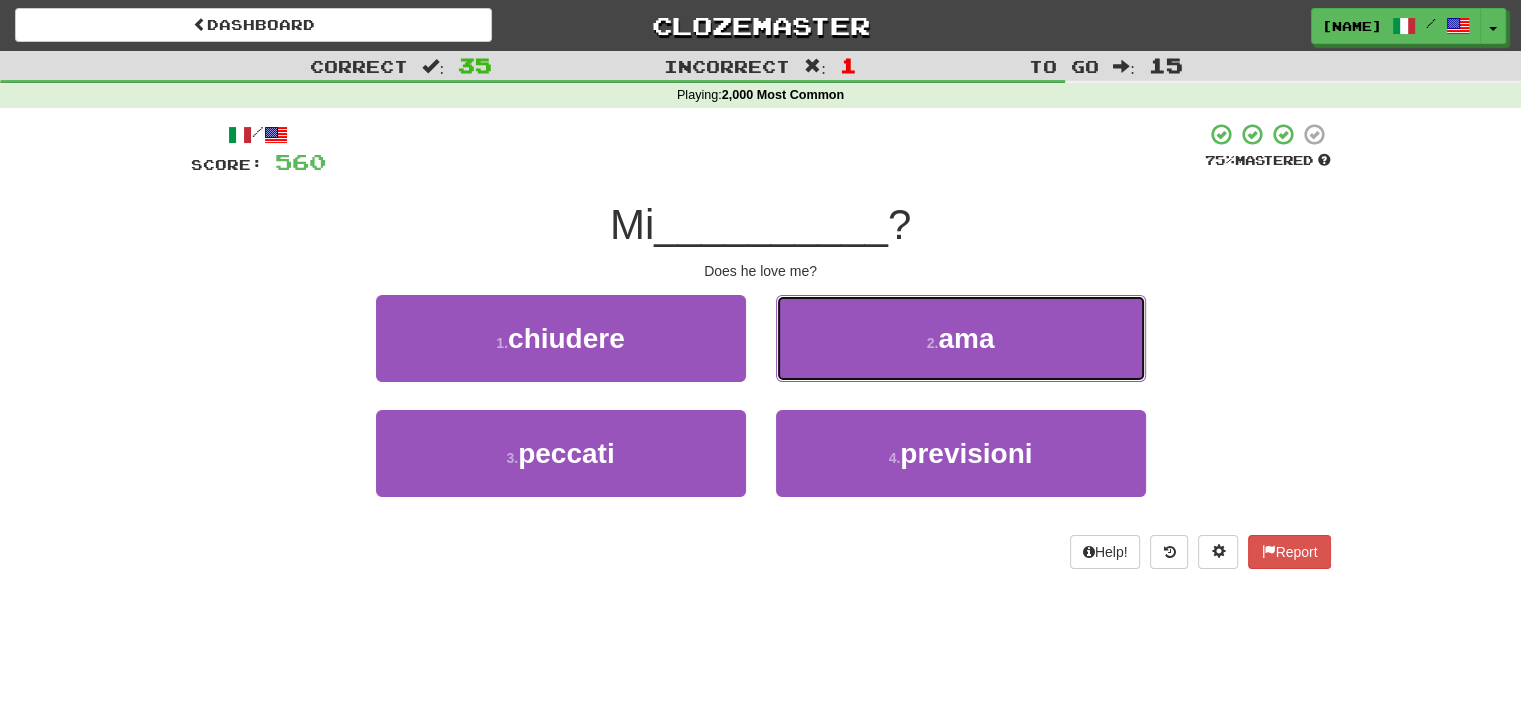 click on "2 .  ama" at bounding box center [961, 338] 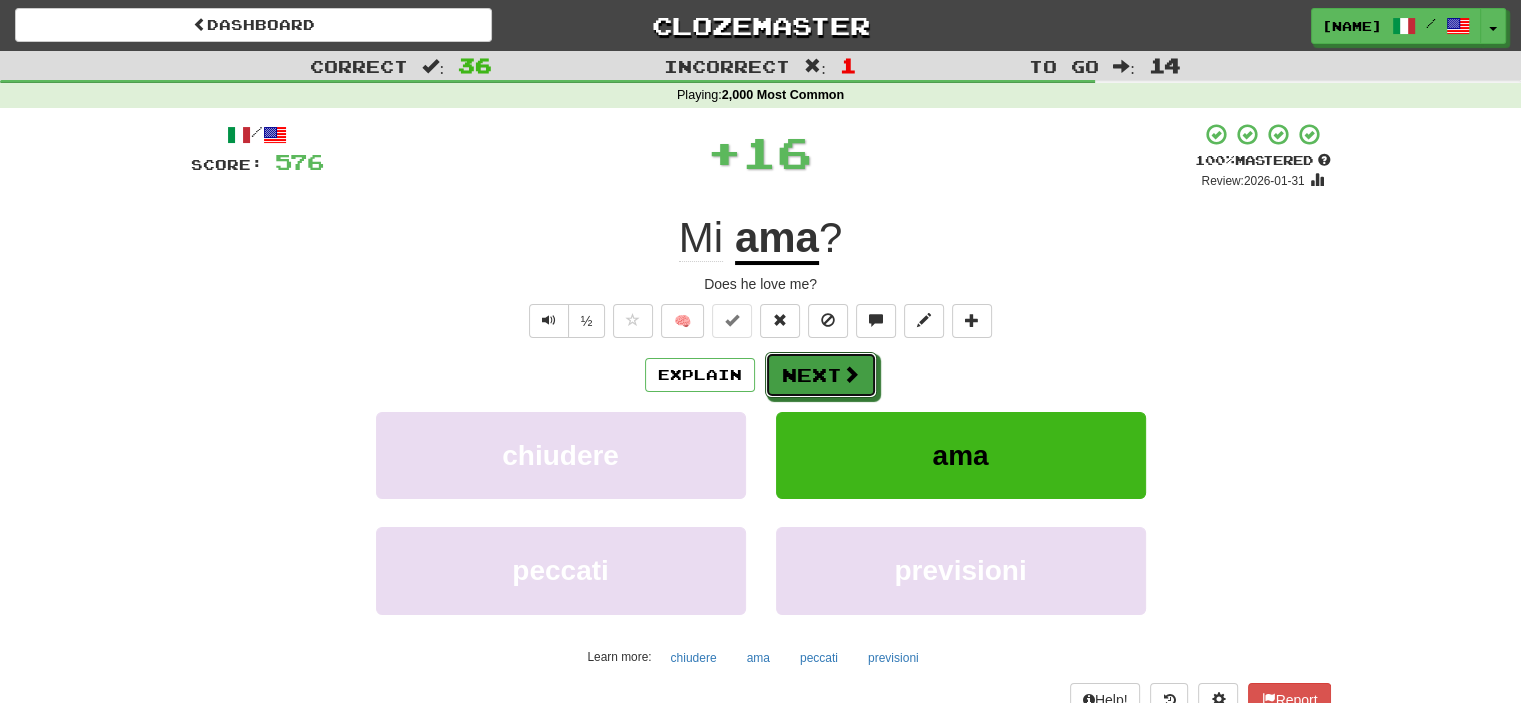 click on "Next" at bounding box center (821, 375) 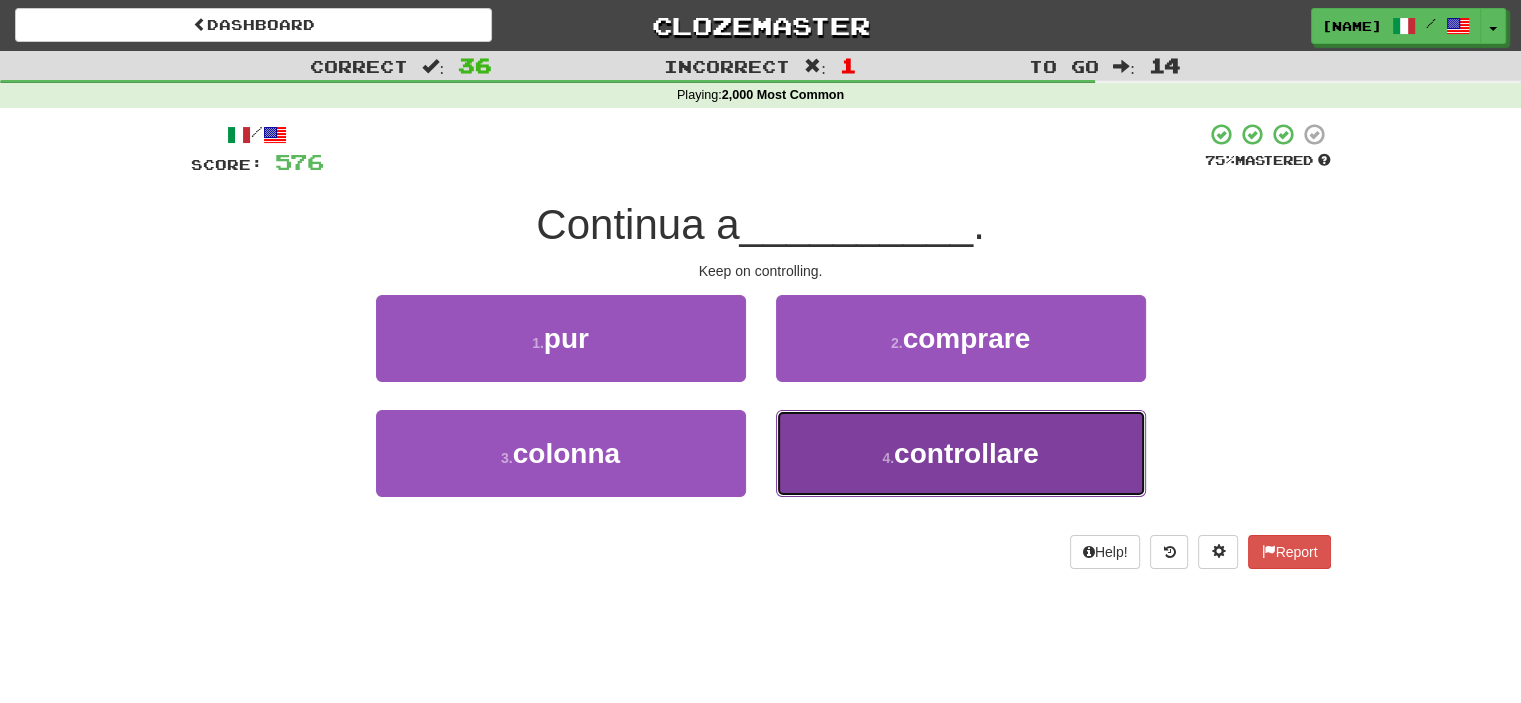 click on "4 .  controllare" at bounding box center (961, 453) 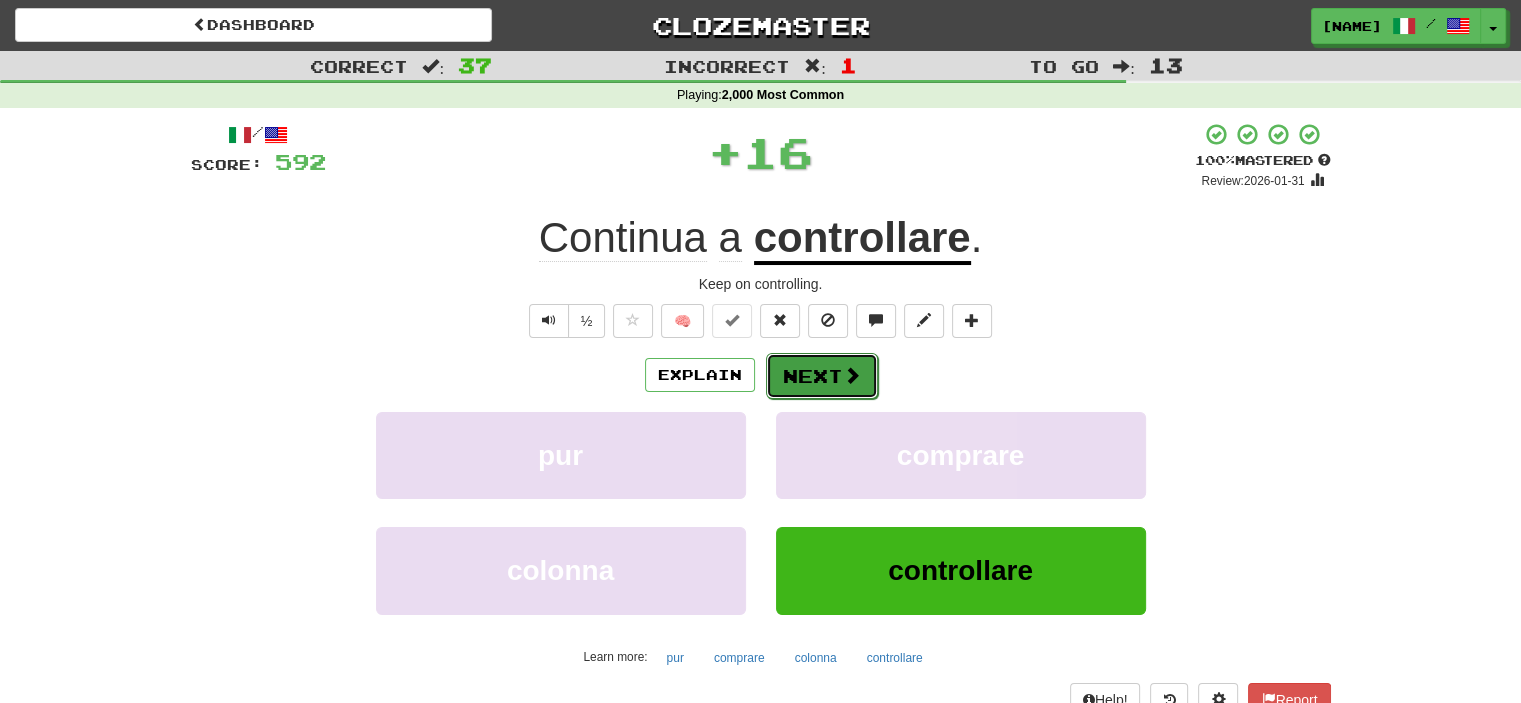 click on "Next" at bounding box center (822, 376) 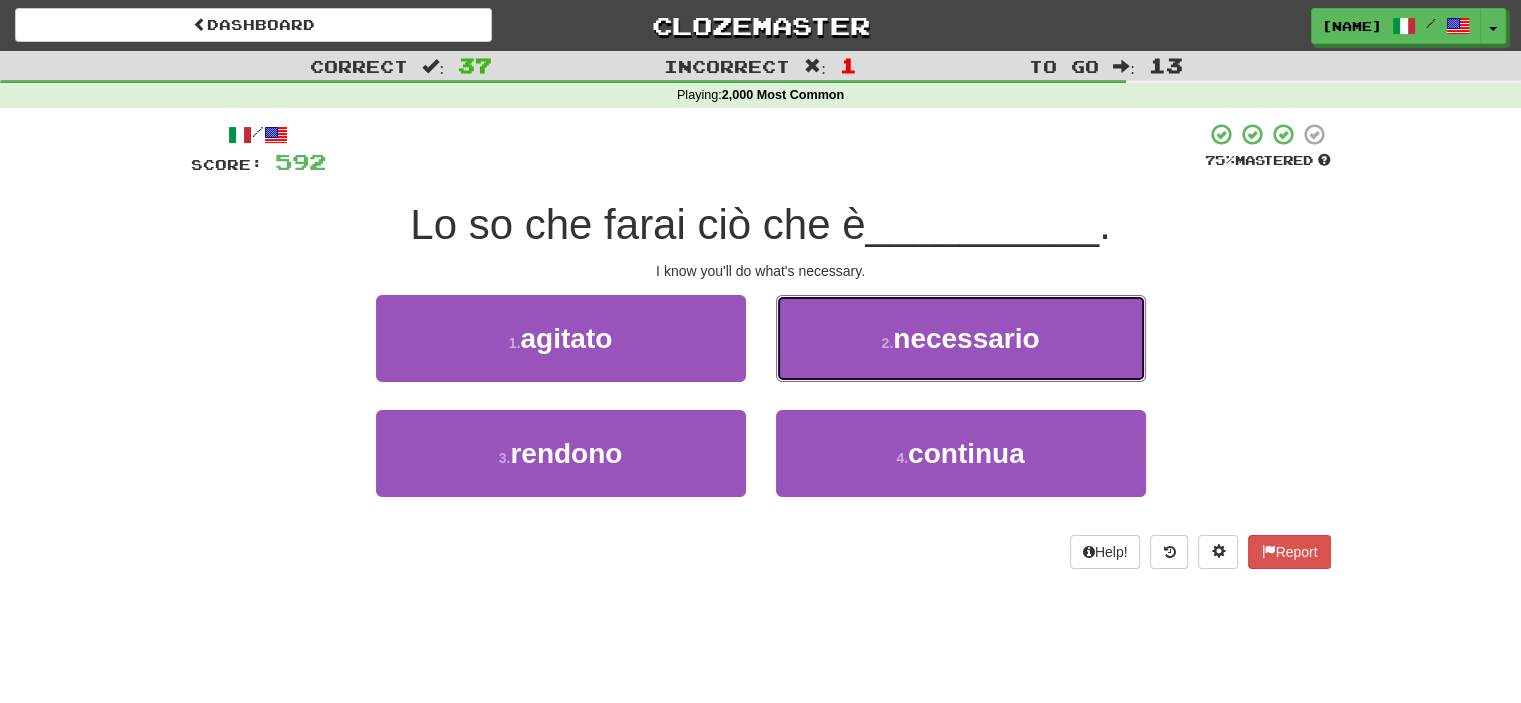 click on "2 .  necessario" at bounding box center [961, 338] 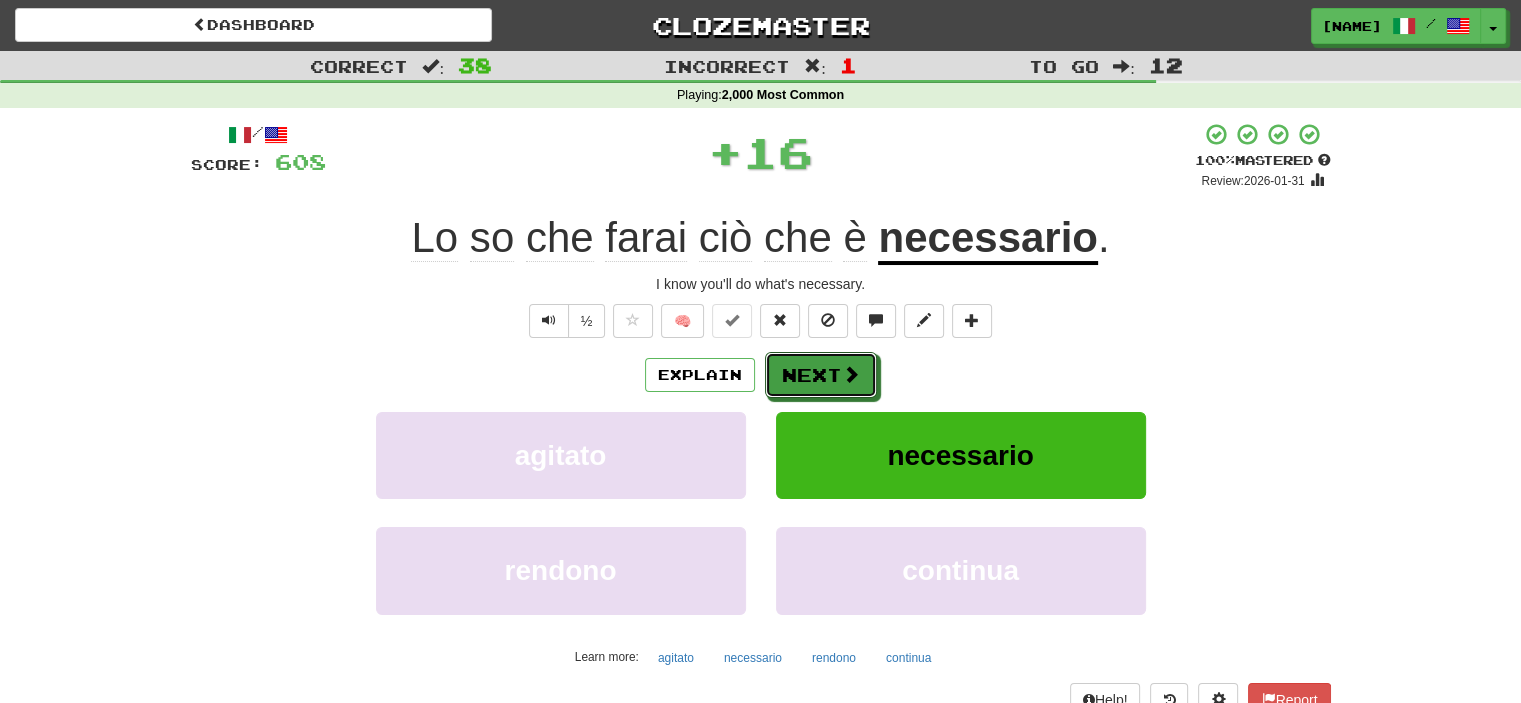 click on "Next" at bounding box center [821, 375] 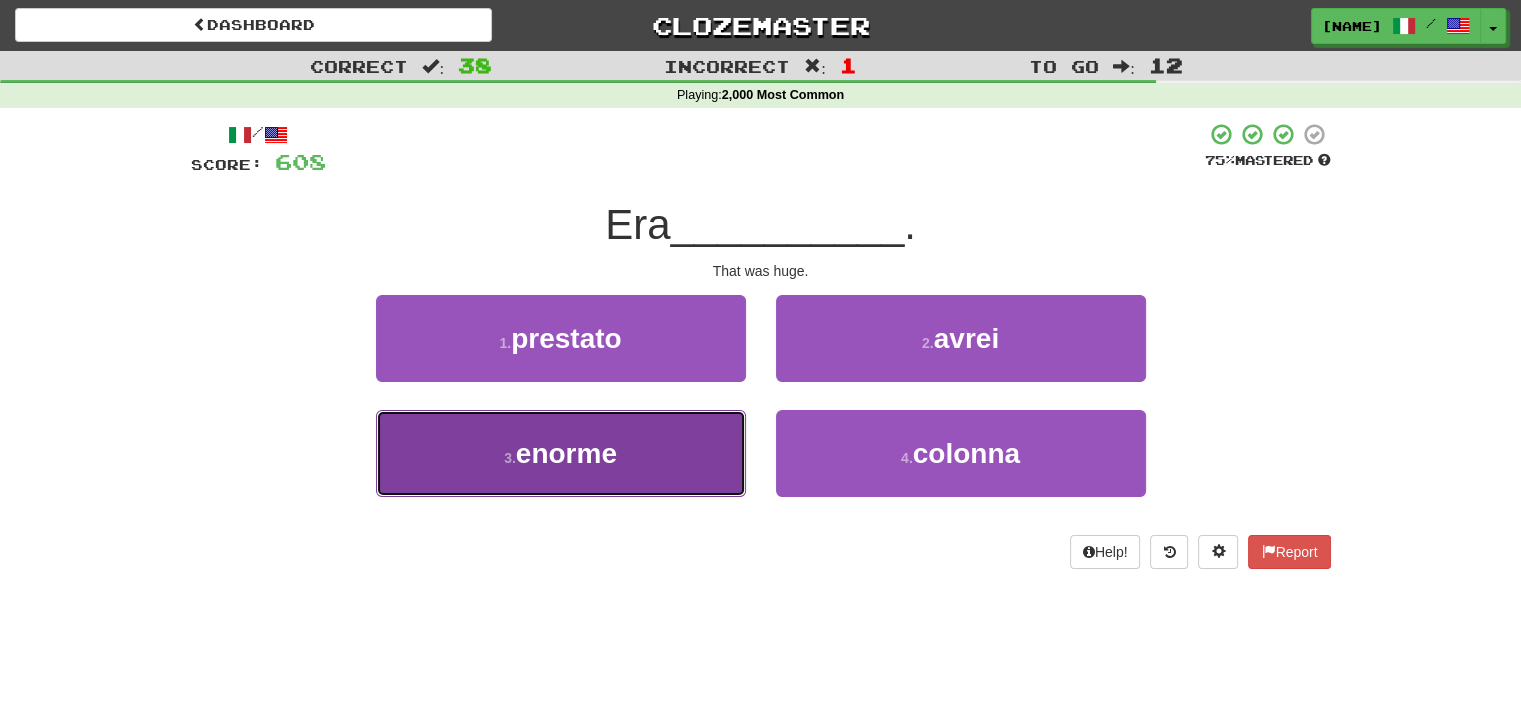 click on "3 .  enorme" at bounding box center (561, 453) 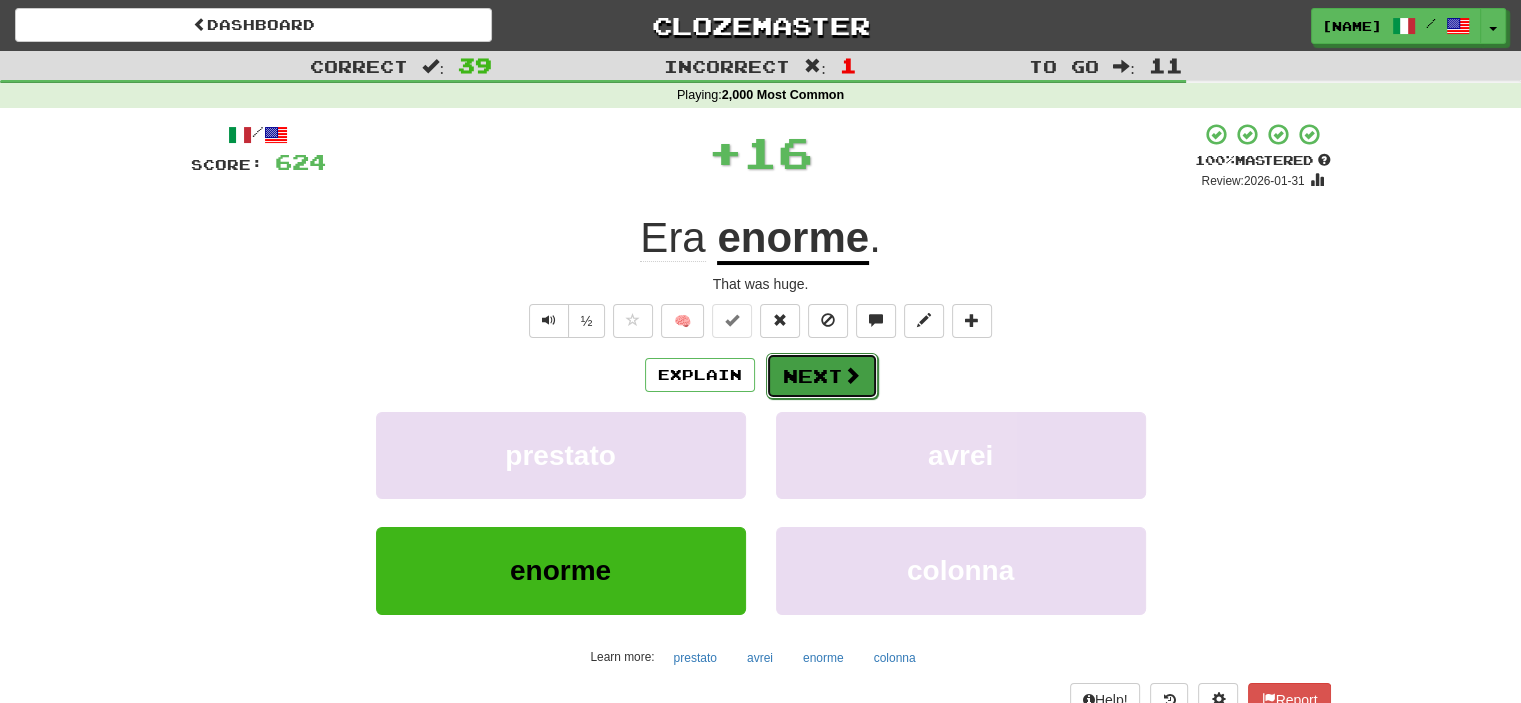 click on "Next" at bounding box center (822, 376) 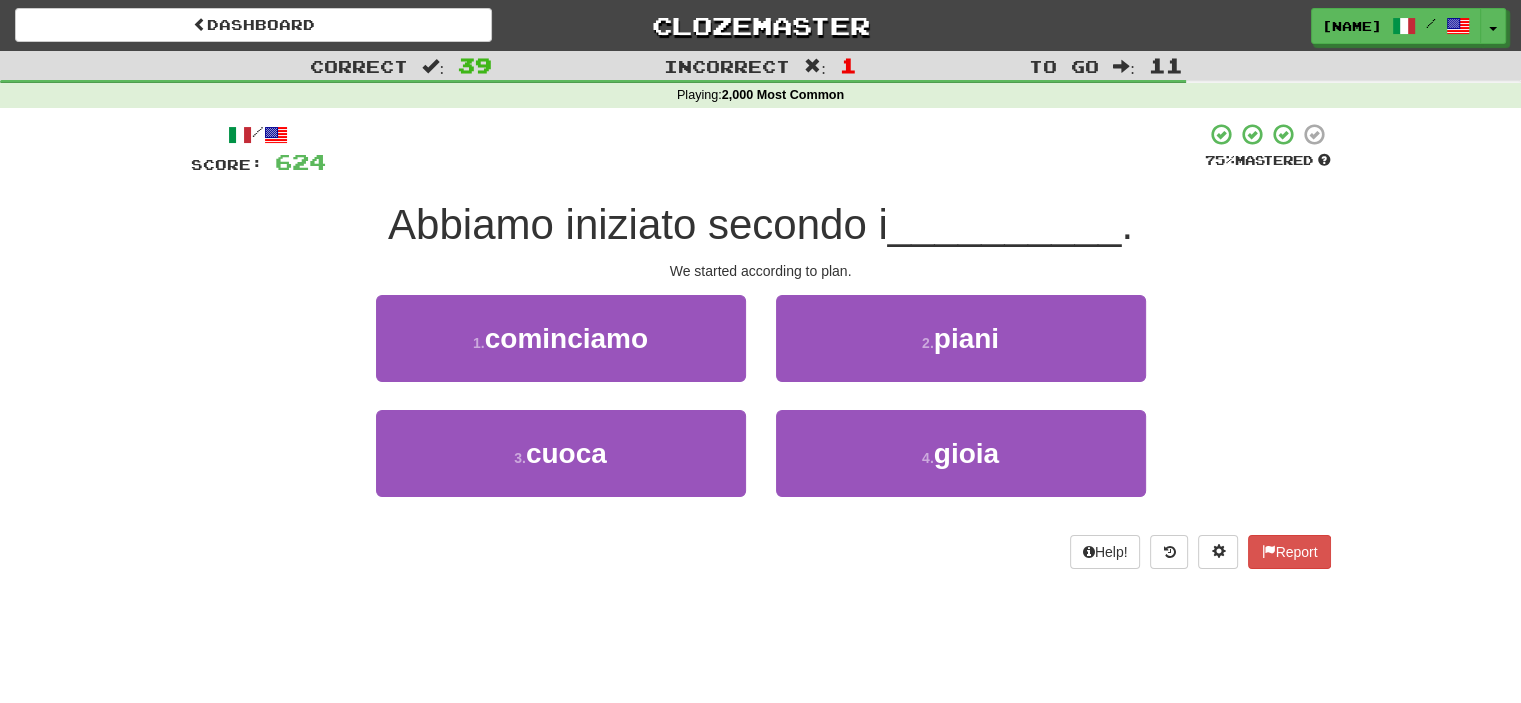 click on "2 .  piani" at bounding box center (961, 352) 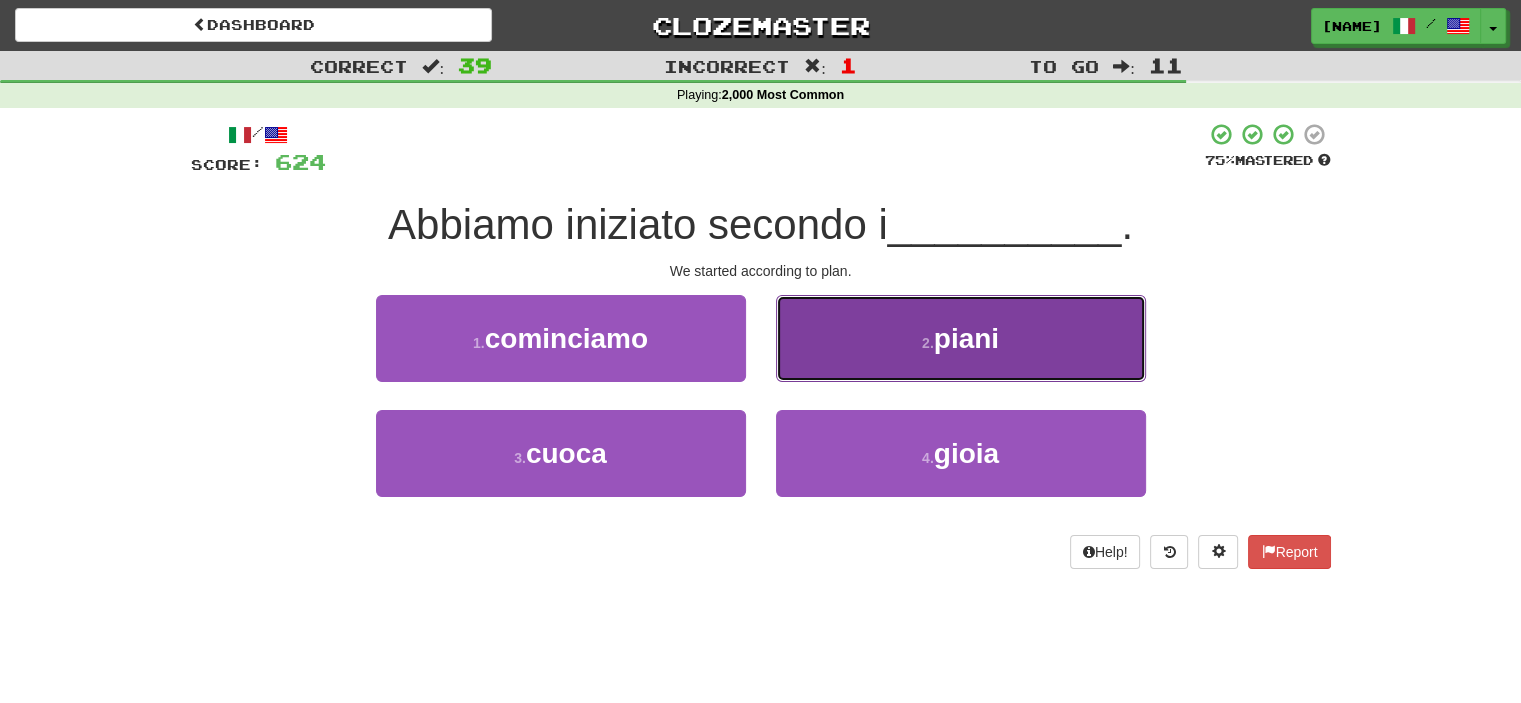click on "2 .  piani" at bounding box center [961, 338] 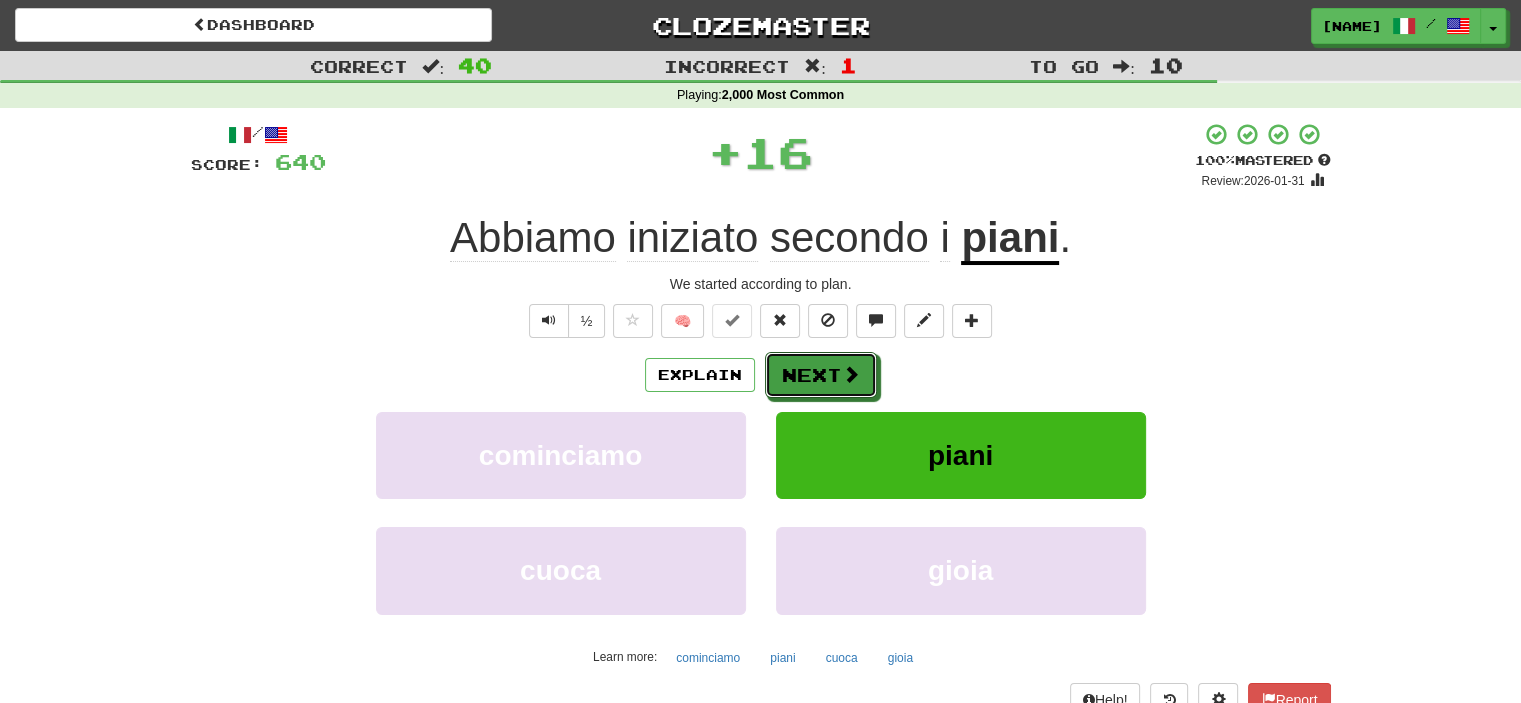click on "Next" at bounding box center [821, 375] 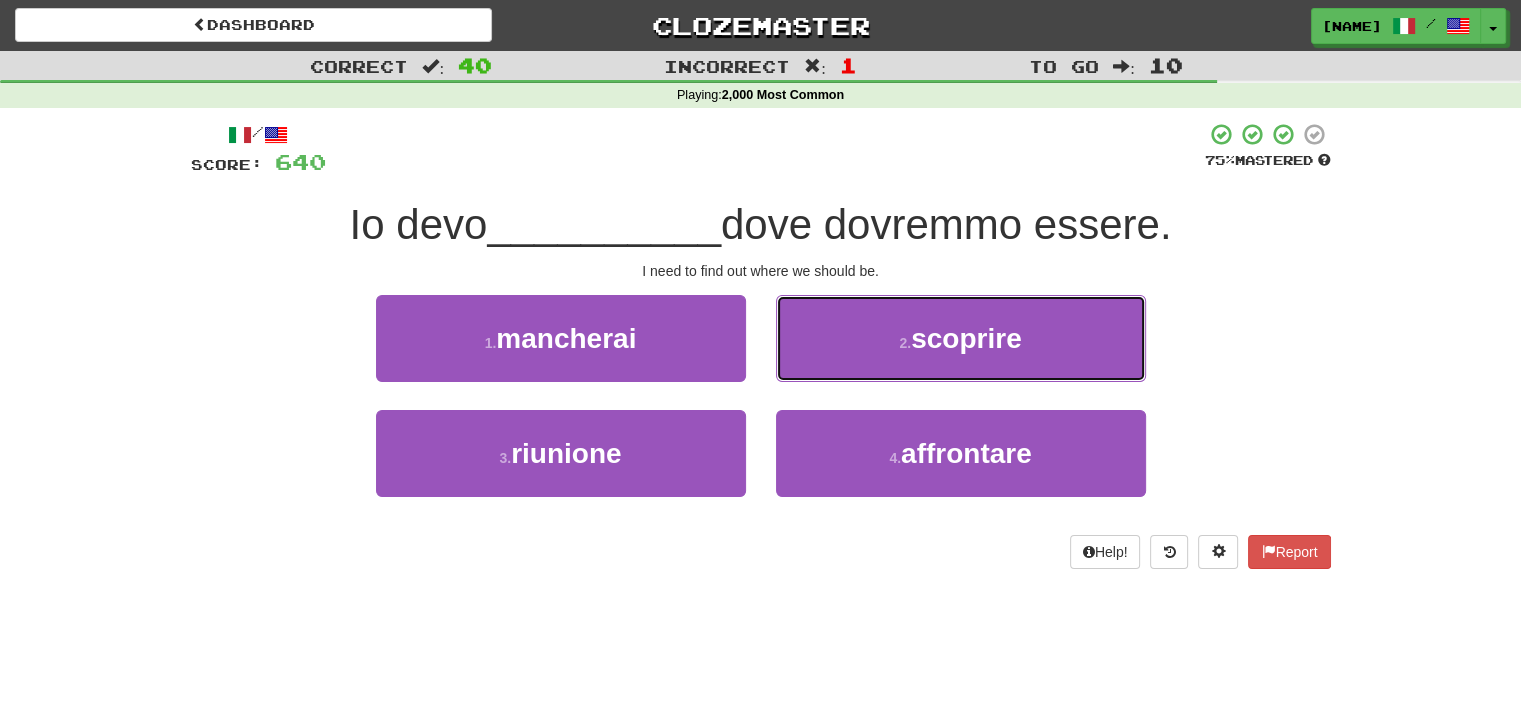 click on "2 .  scoprire" at bounding box center [961, 338] 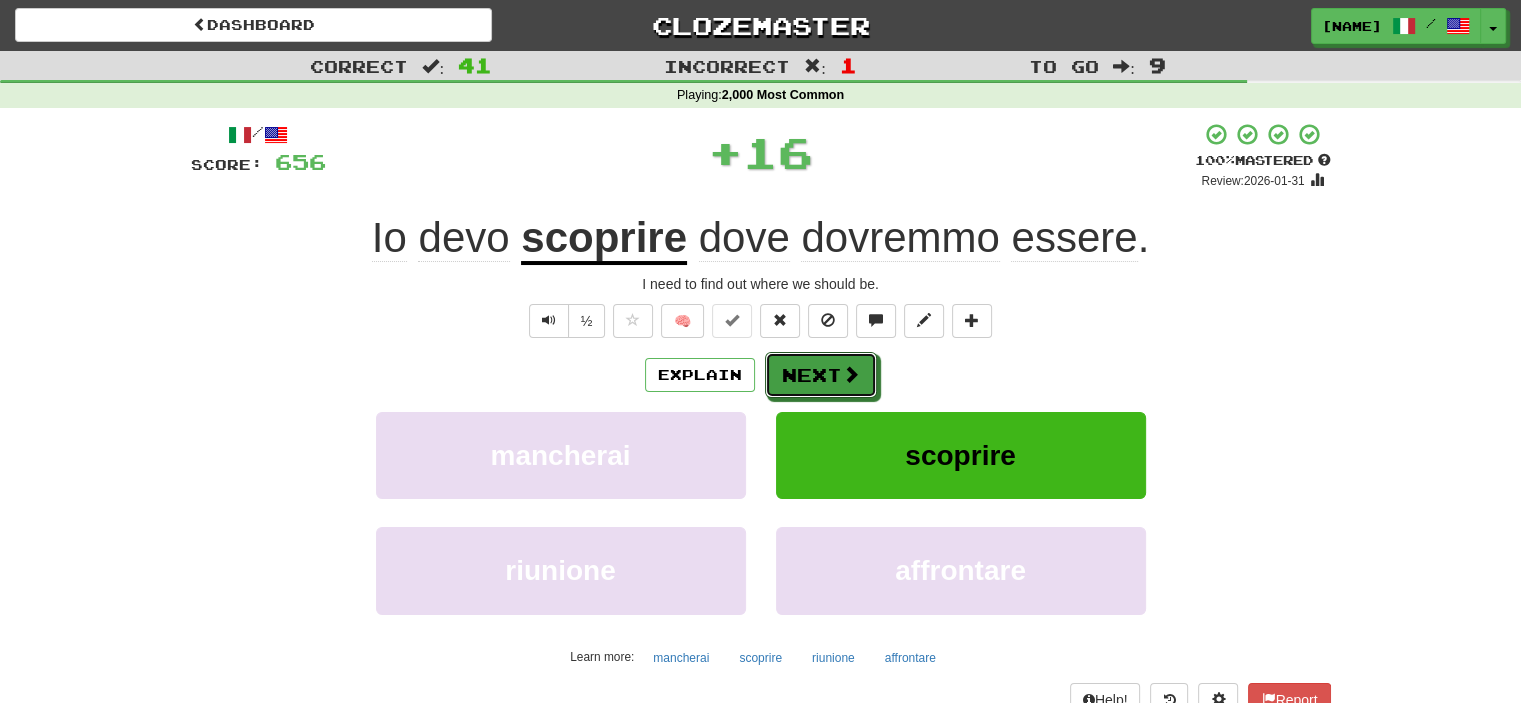 click on "Next" at bounding box center (821, 375) 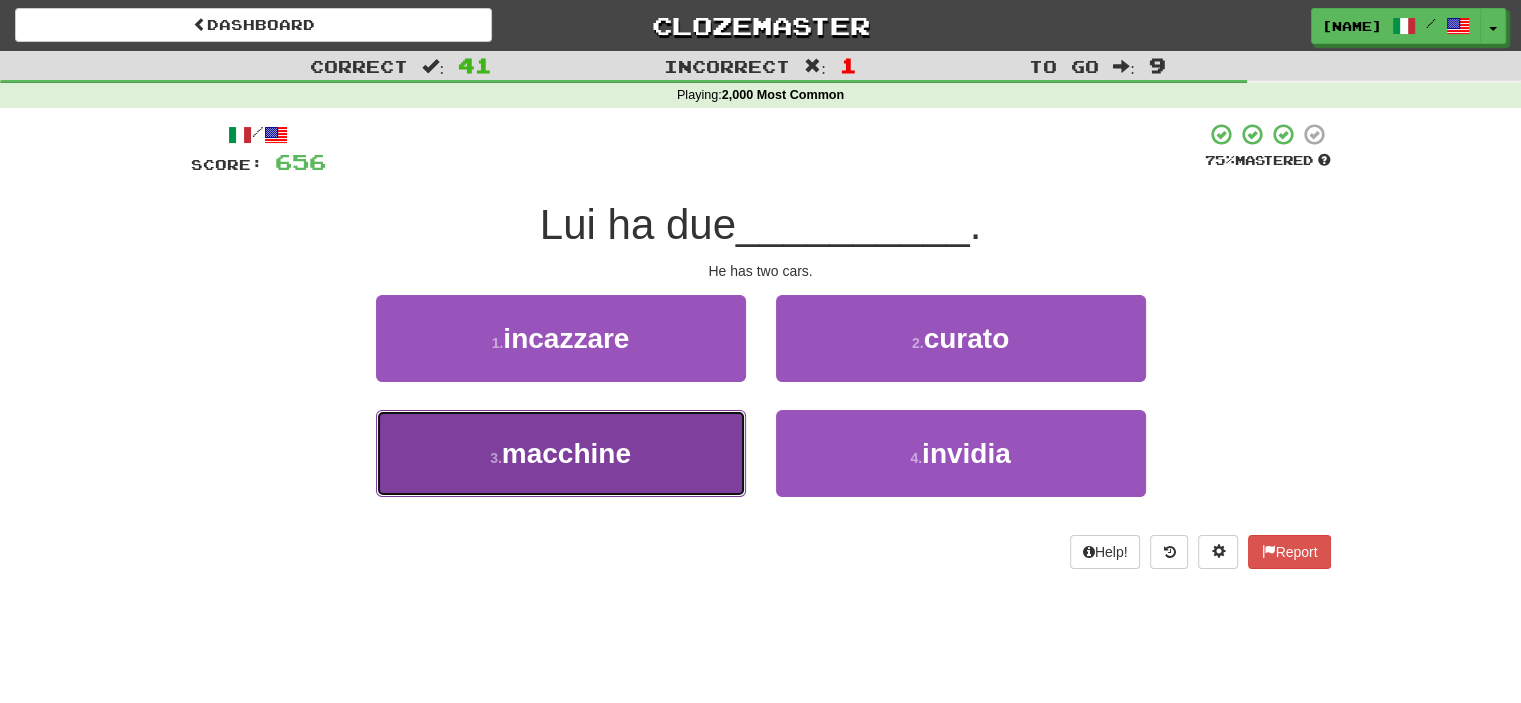 click on "3 .  macchine" at bounding box center [561, 453] 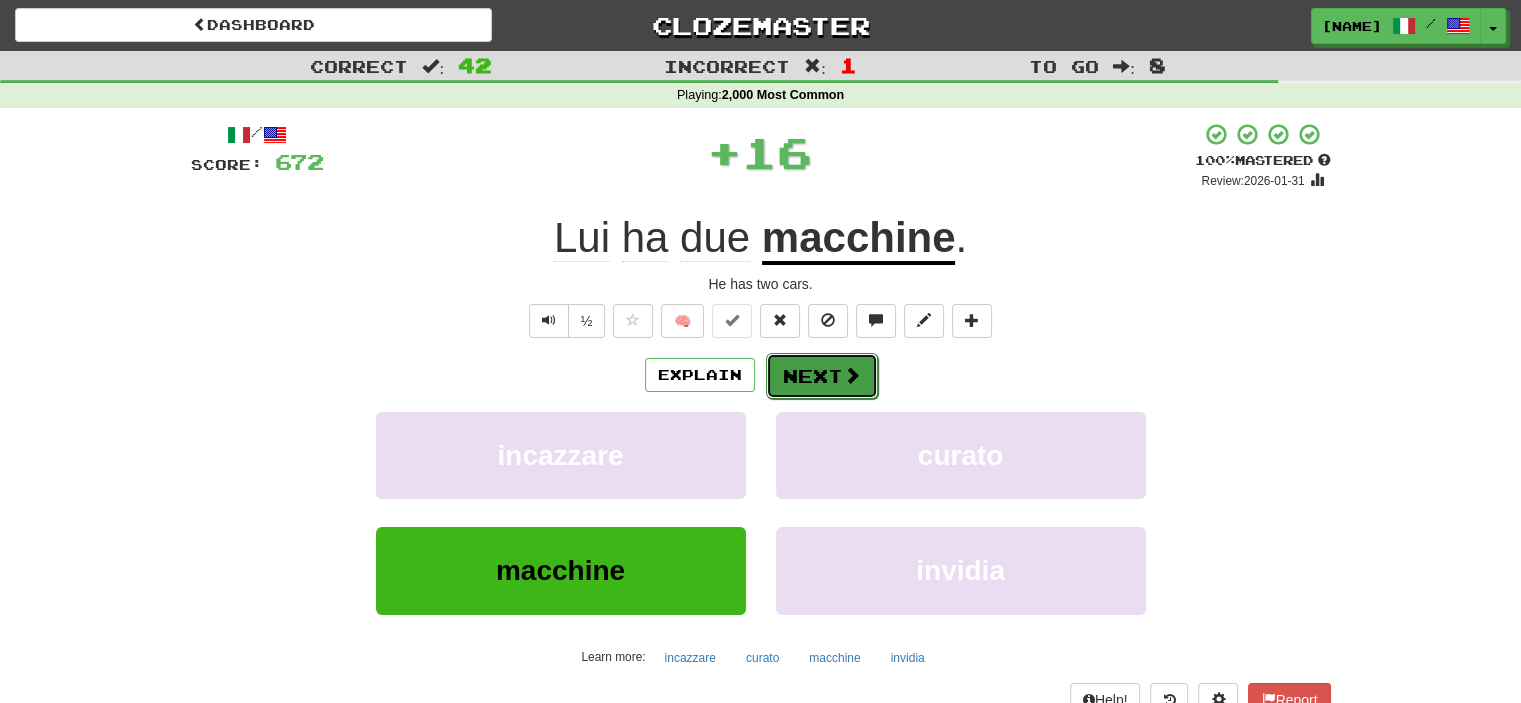 click on "Next" at bounding box center (822, 376) 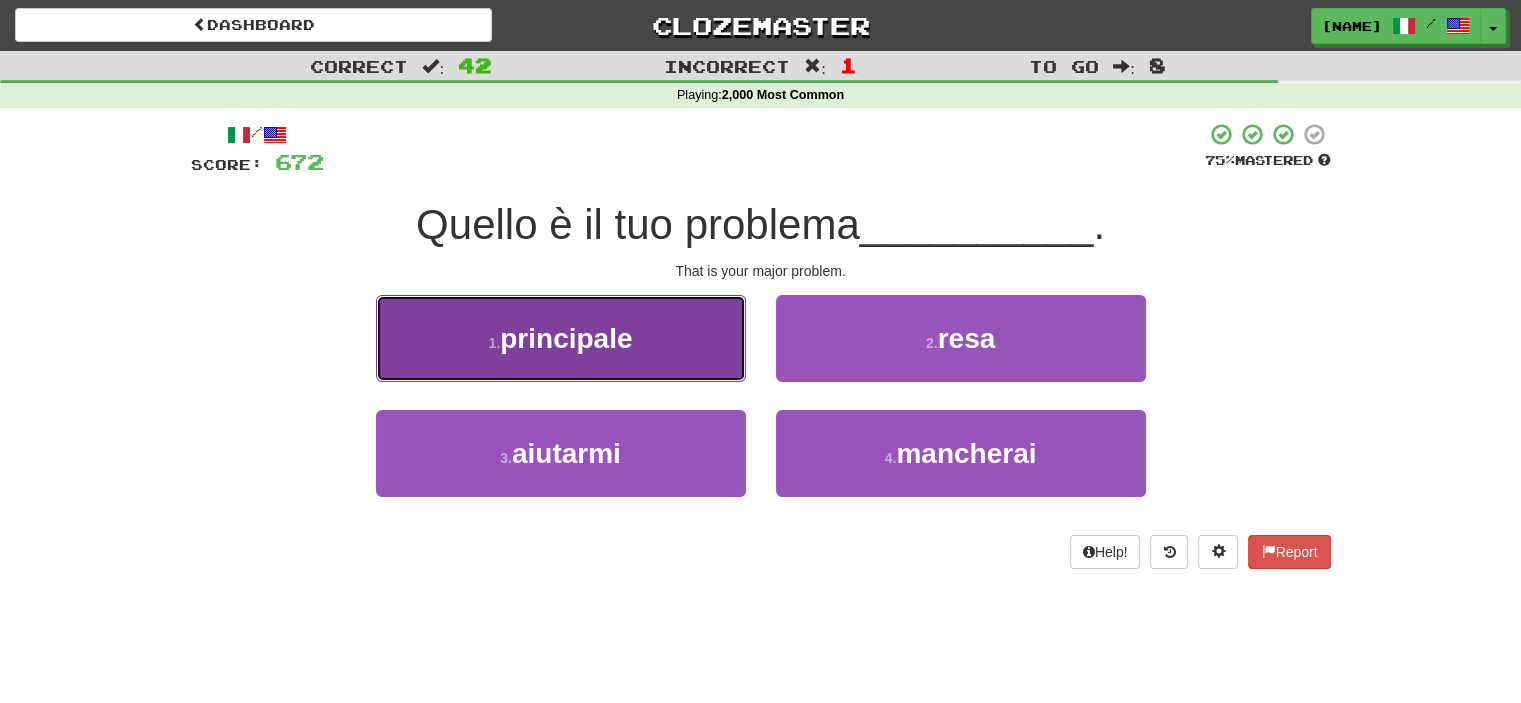 click on "1 .  principale" at bounding box center [561, 338] 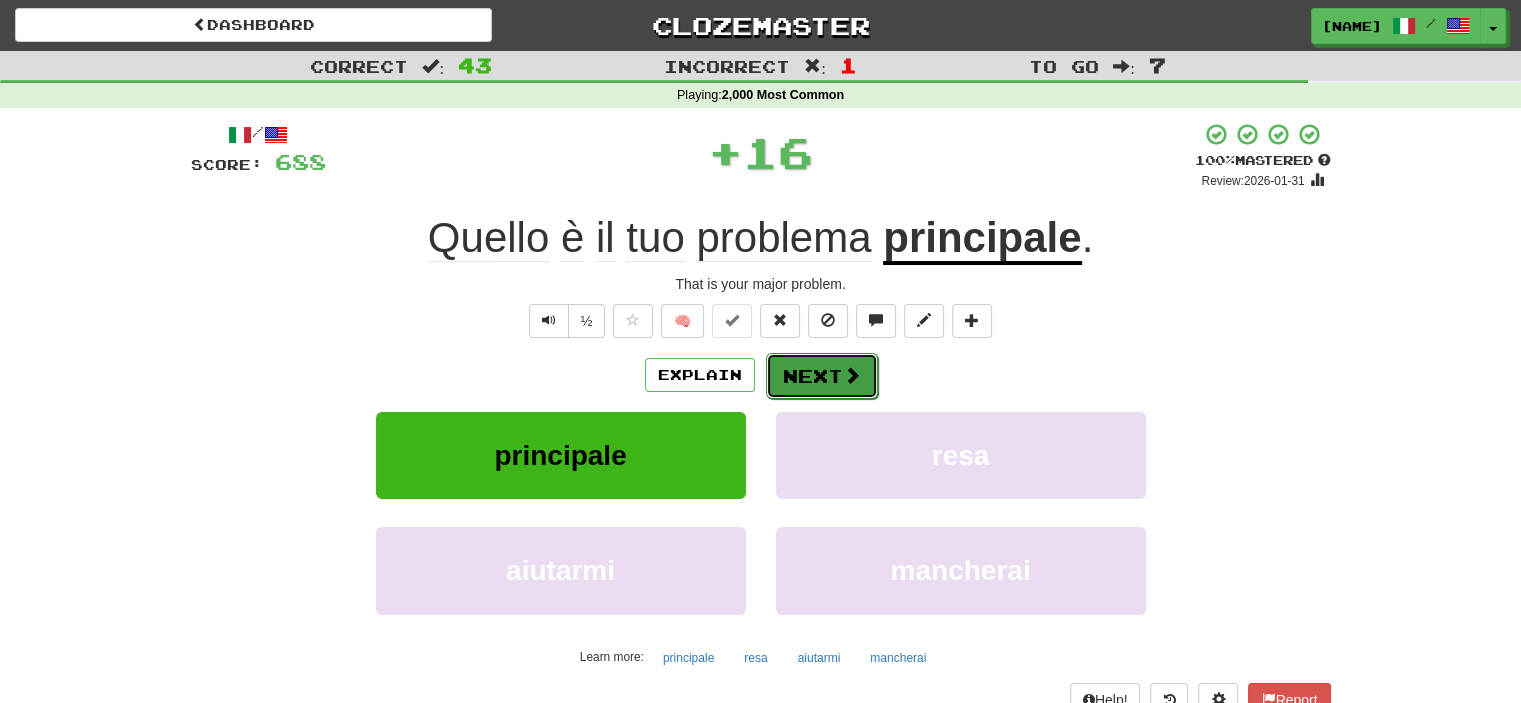 click on "Next" at bounding box center [822, 376] 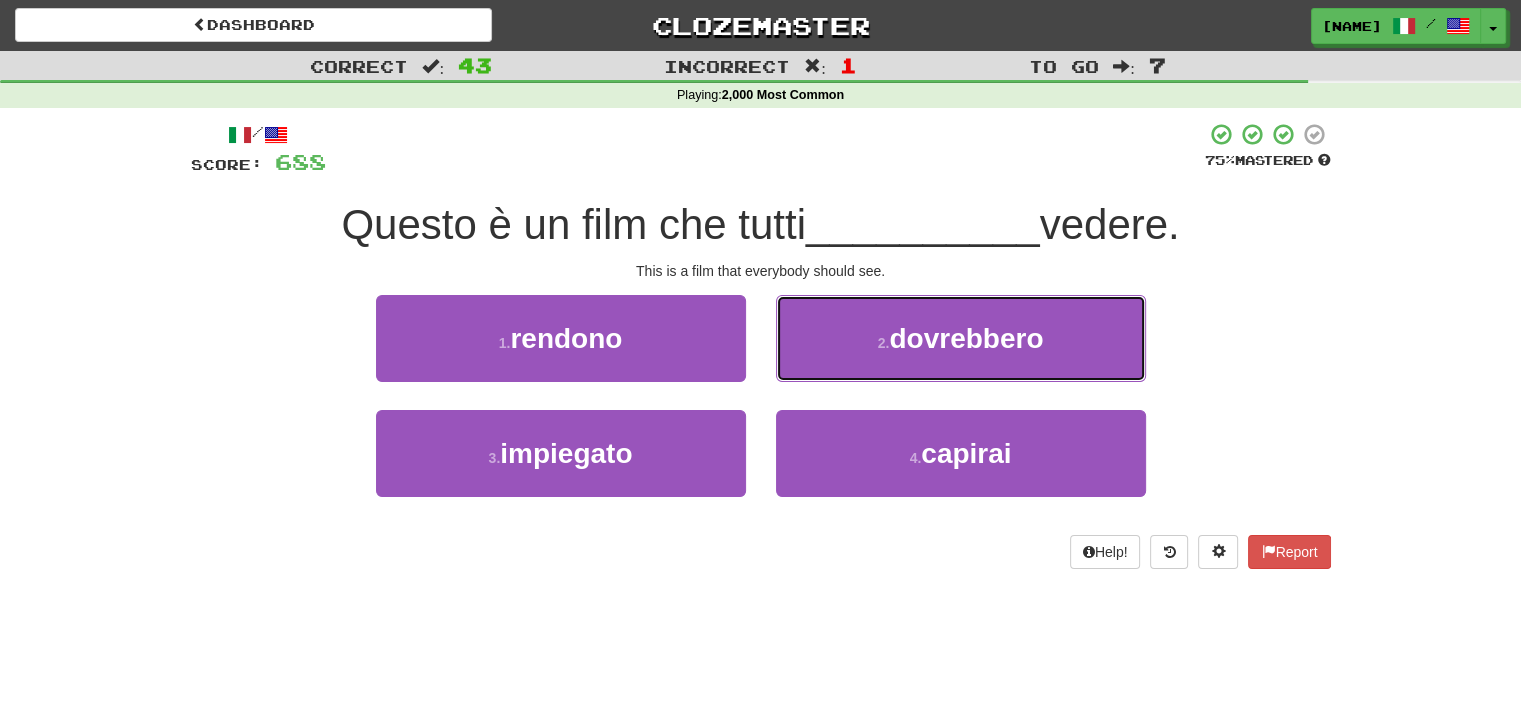 click on "2 .  dovrebbero" at bounding box center (961, 338) 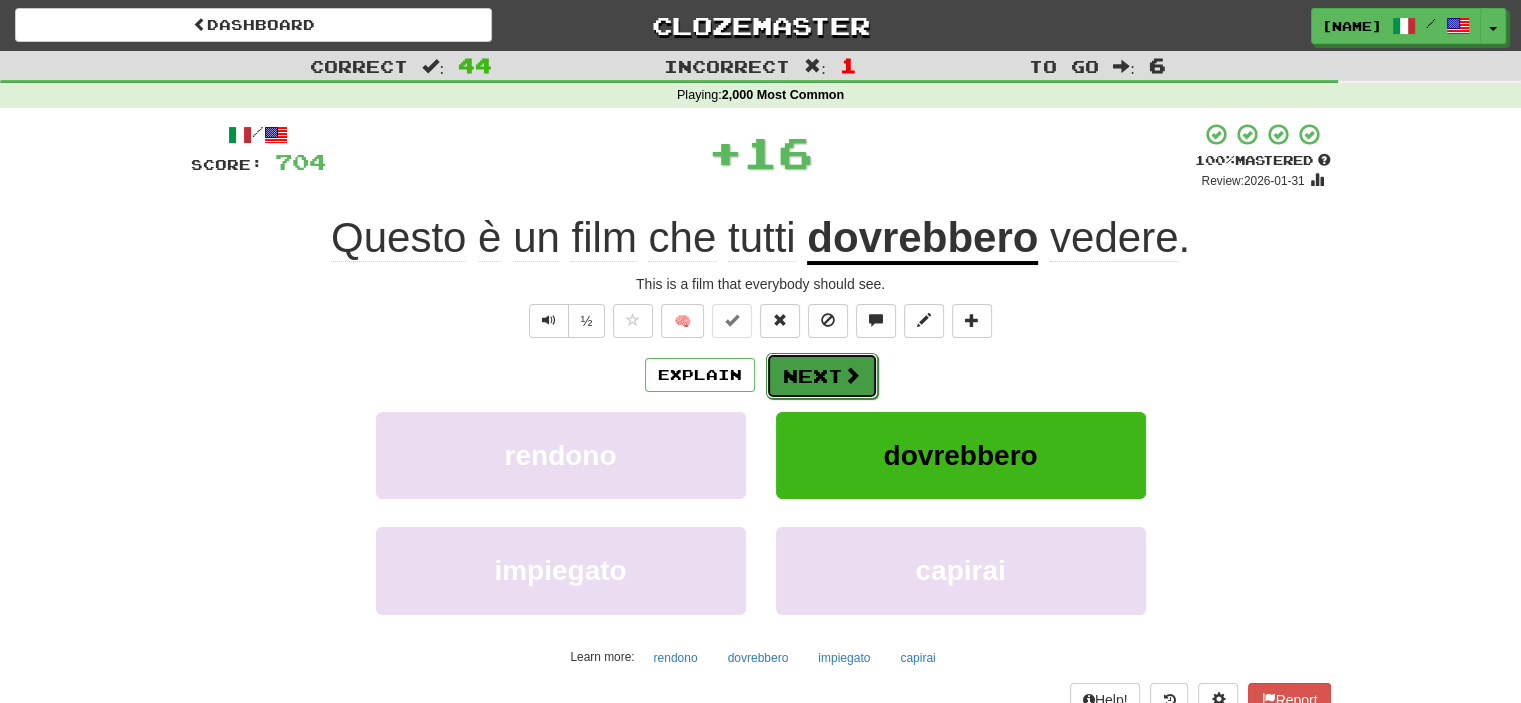 click on "Next" at bounding box center [822, 376] 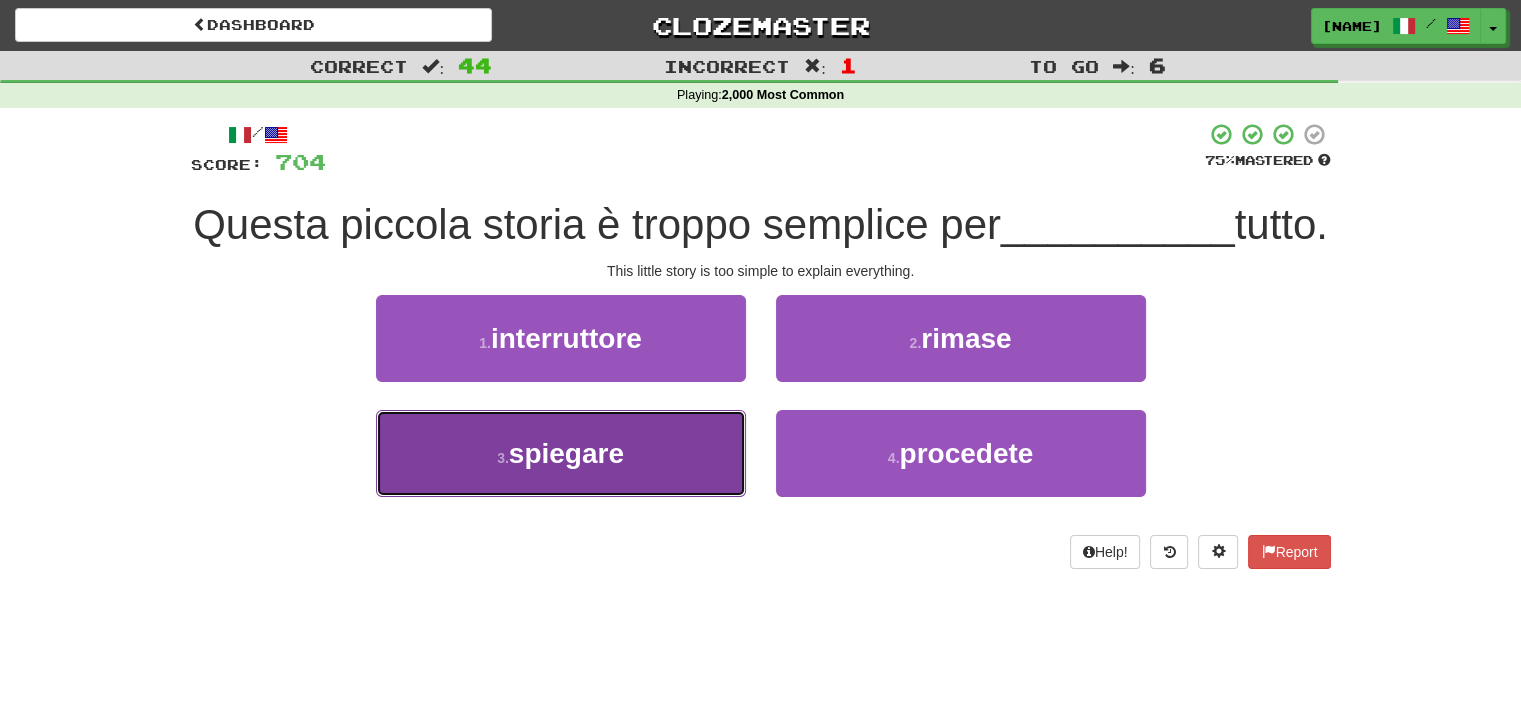 click on "3 .  spiegare" at bounding box center [561, 453] 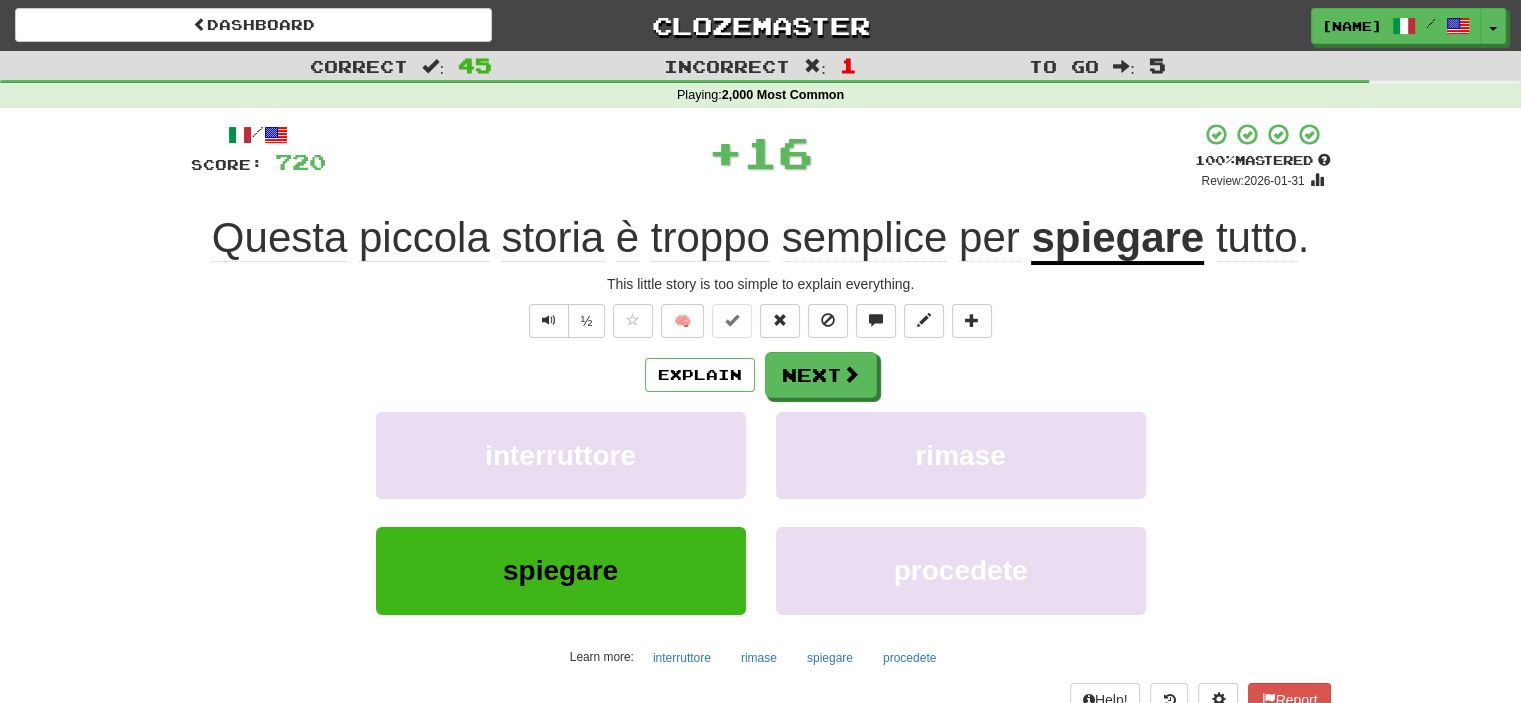 click on "Explain Next interruttore rimase spiegare procedete Learn more: interruttore rimase spiegare procedete" at bounding box center (761, 512) 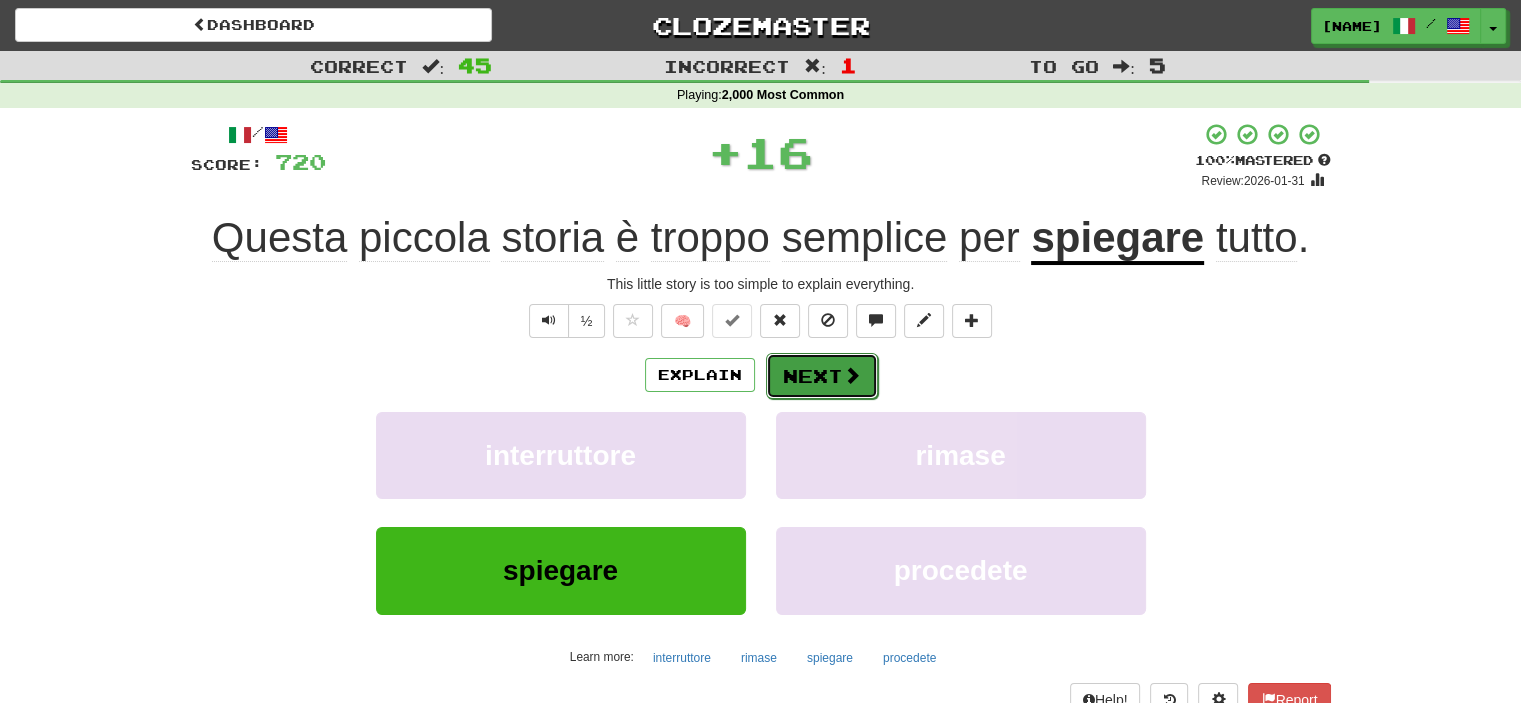 click on "Next" at bounding box center (822, 376) 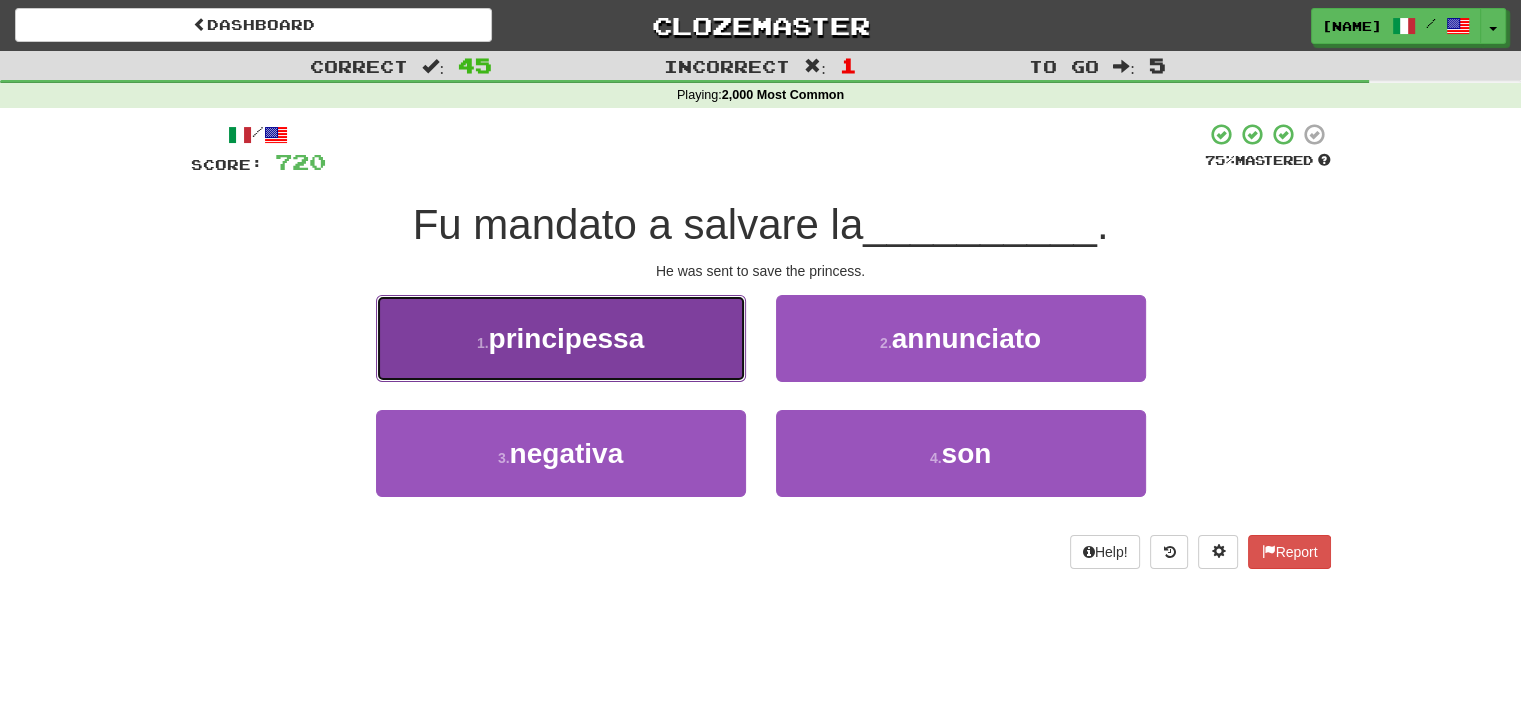 click on "1 .  principessa" at bounding box center (561, 338) 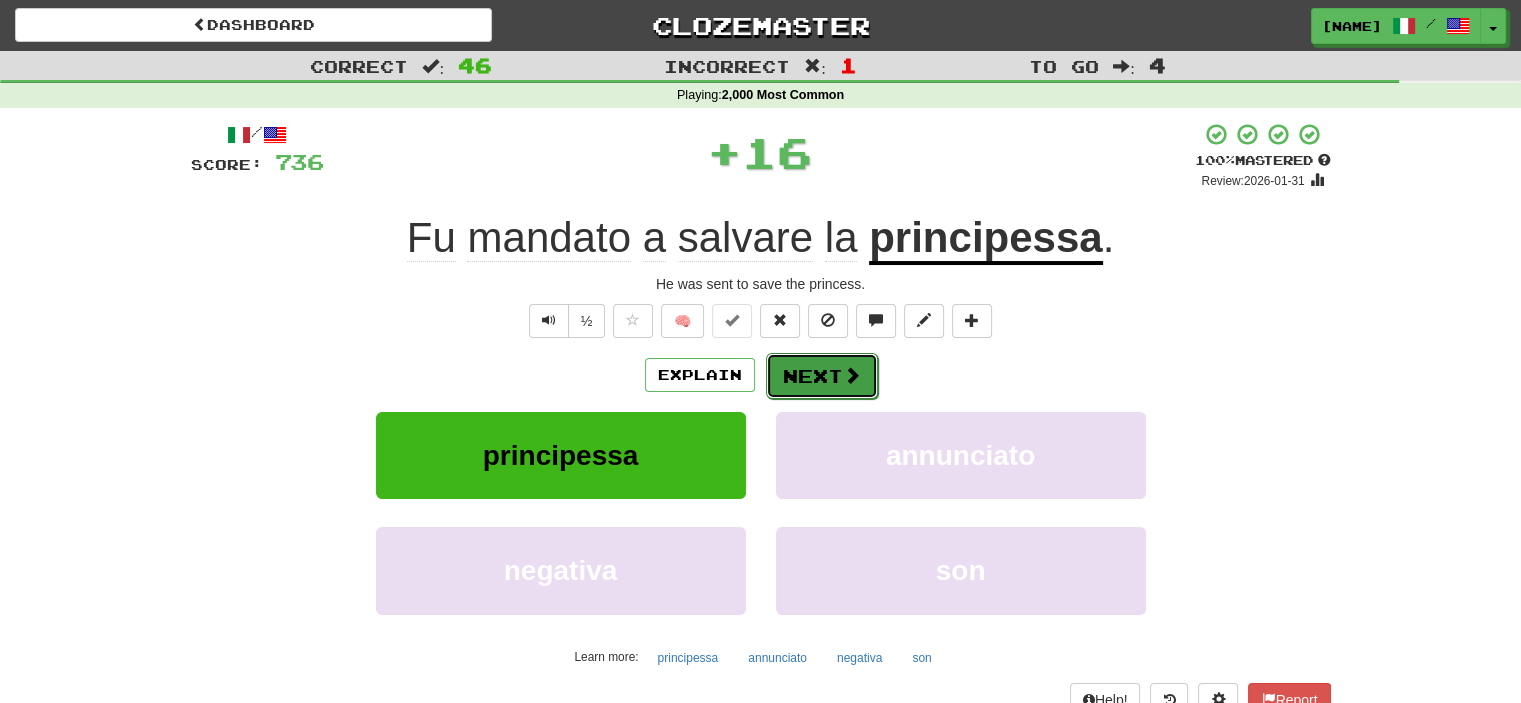click on "Next" at bounding box center [822, 376] 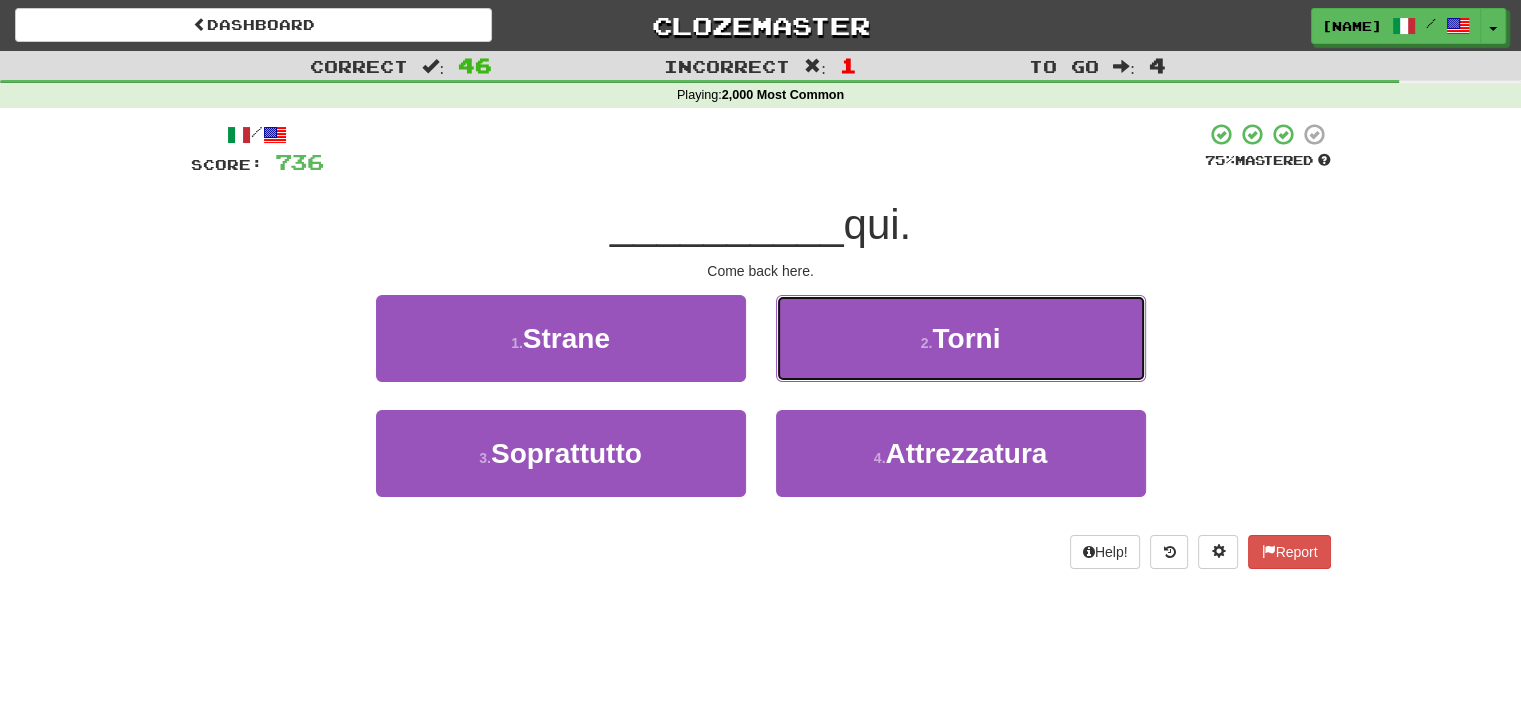 click on "2 .  Torni" at bounding box center [961, 338] 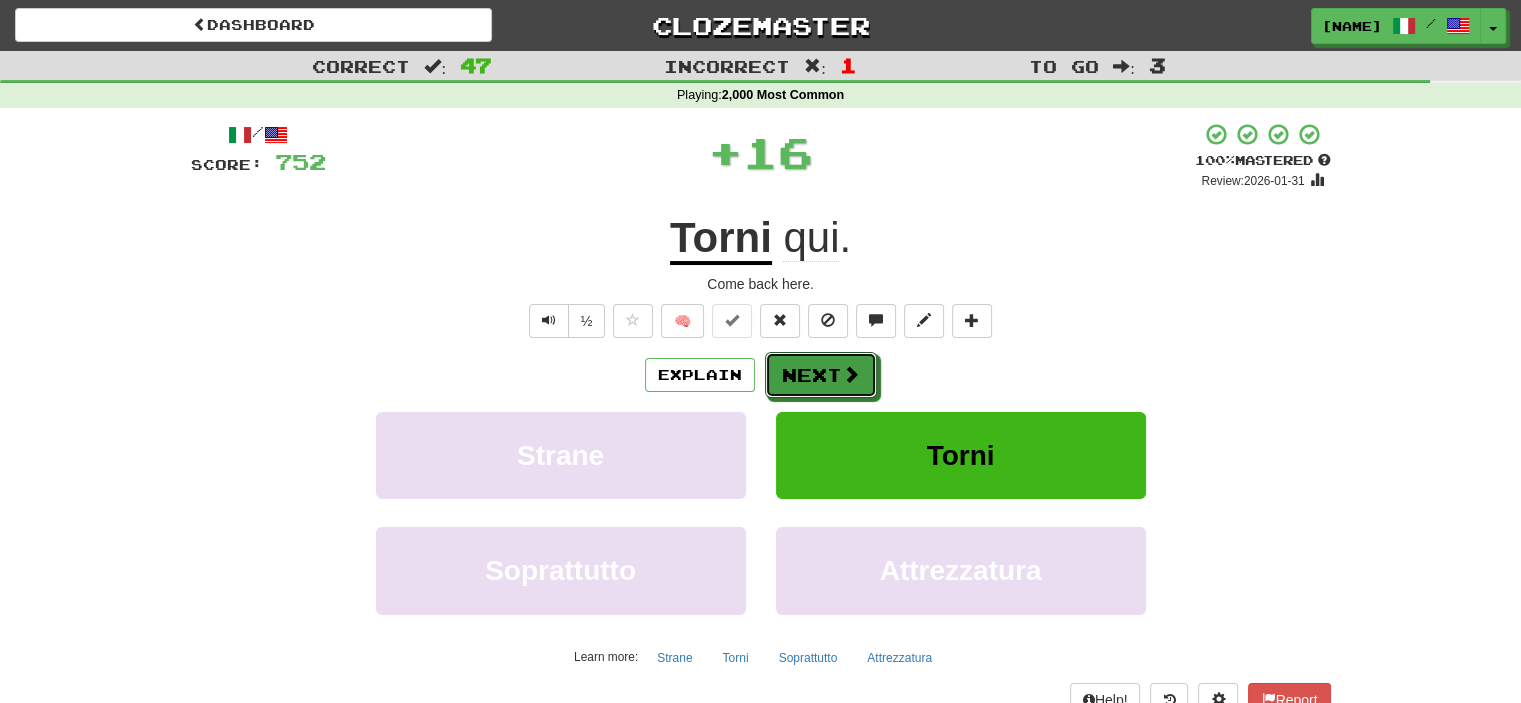 click on "Next" at bounding box center (821, 375) 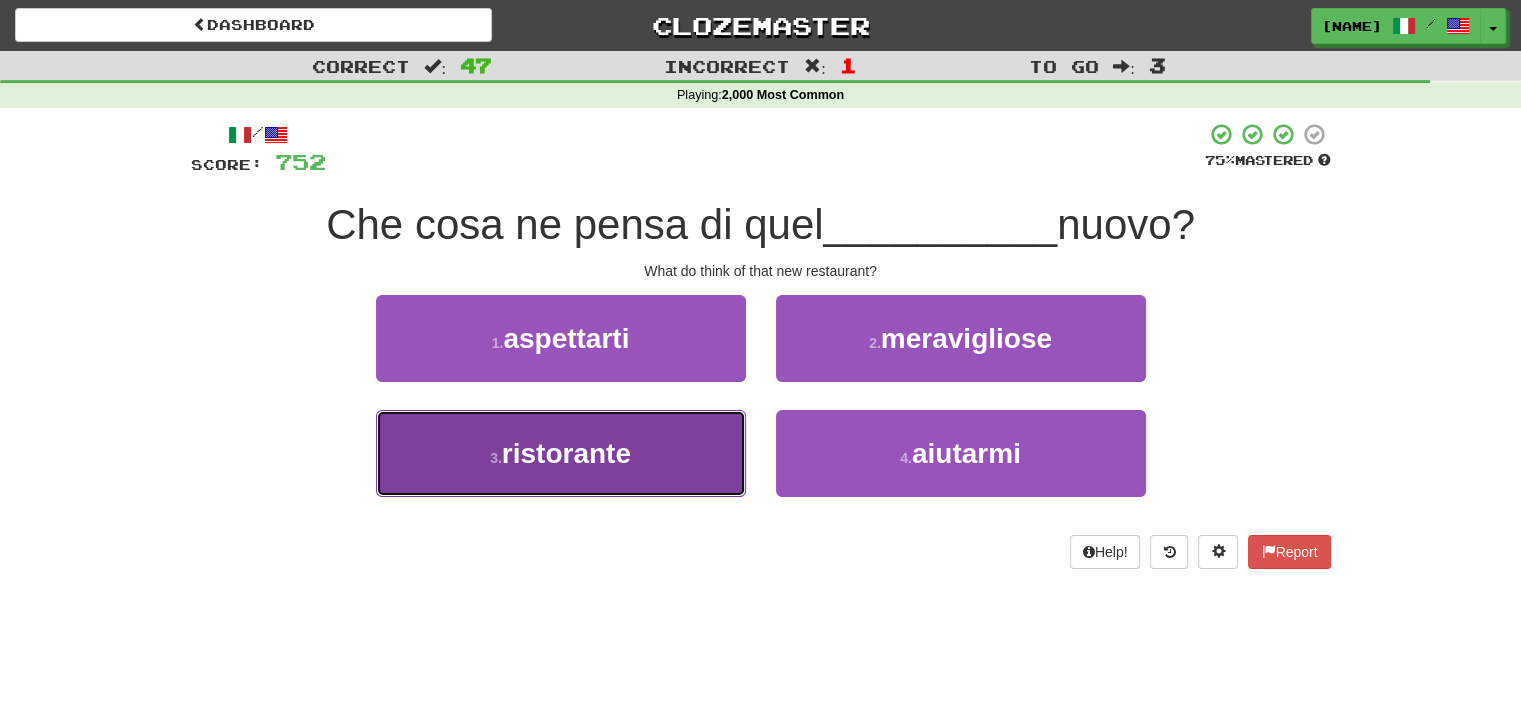 click on "3 .  ristorante" at bounding box center [561, 453] 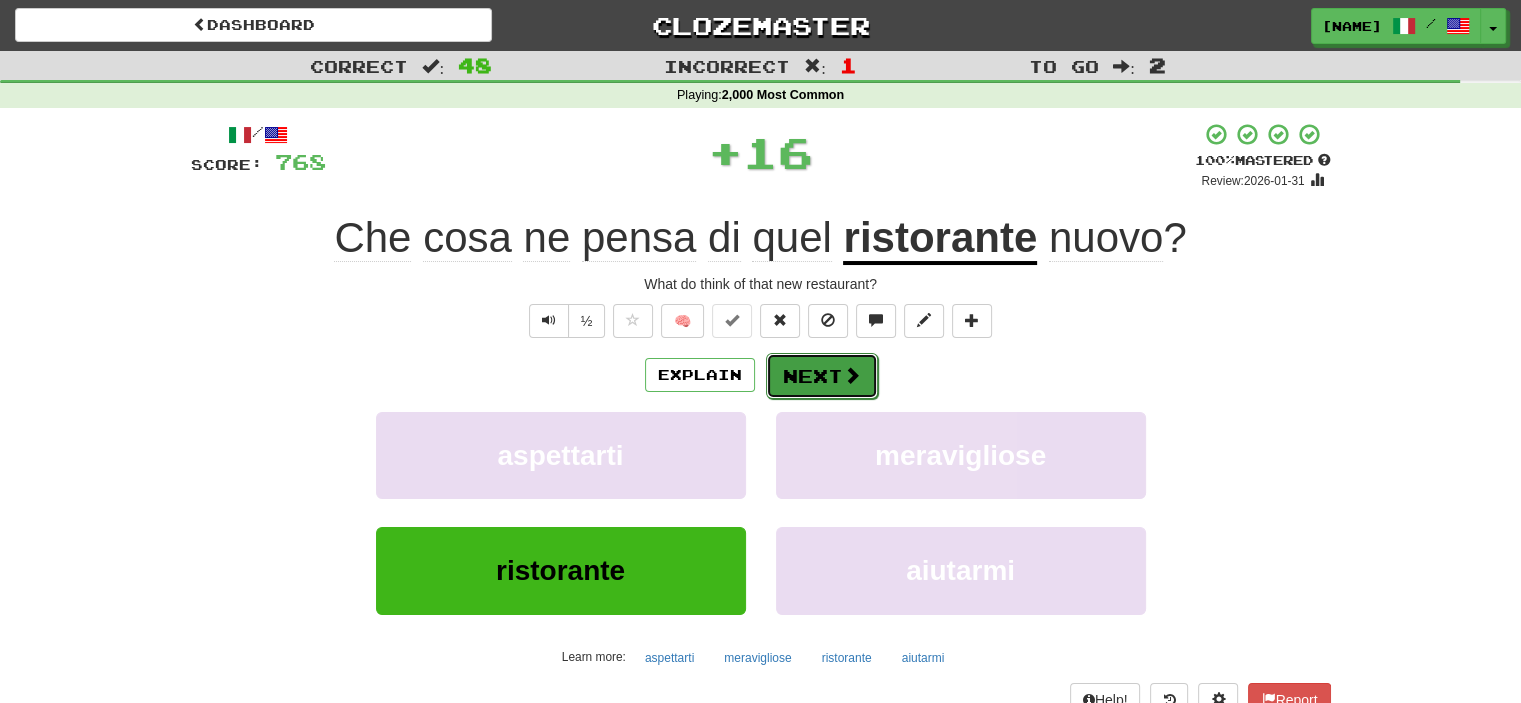 click on "Next" at bounding box center [822, 376] 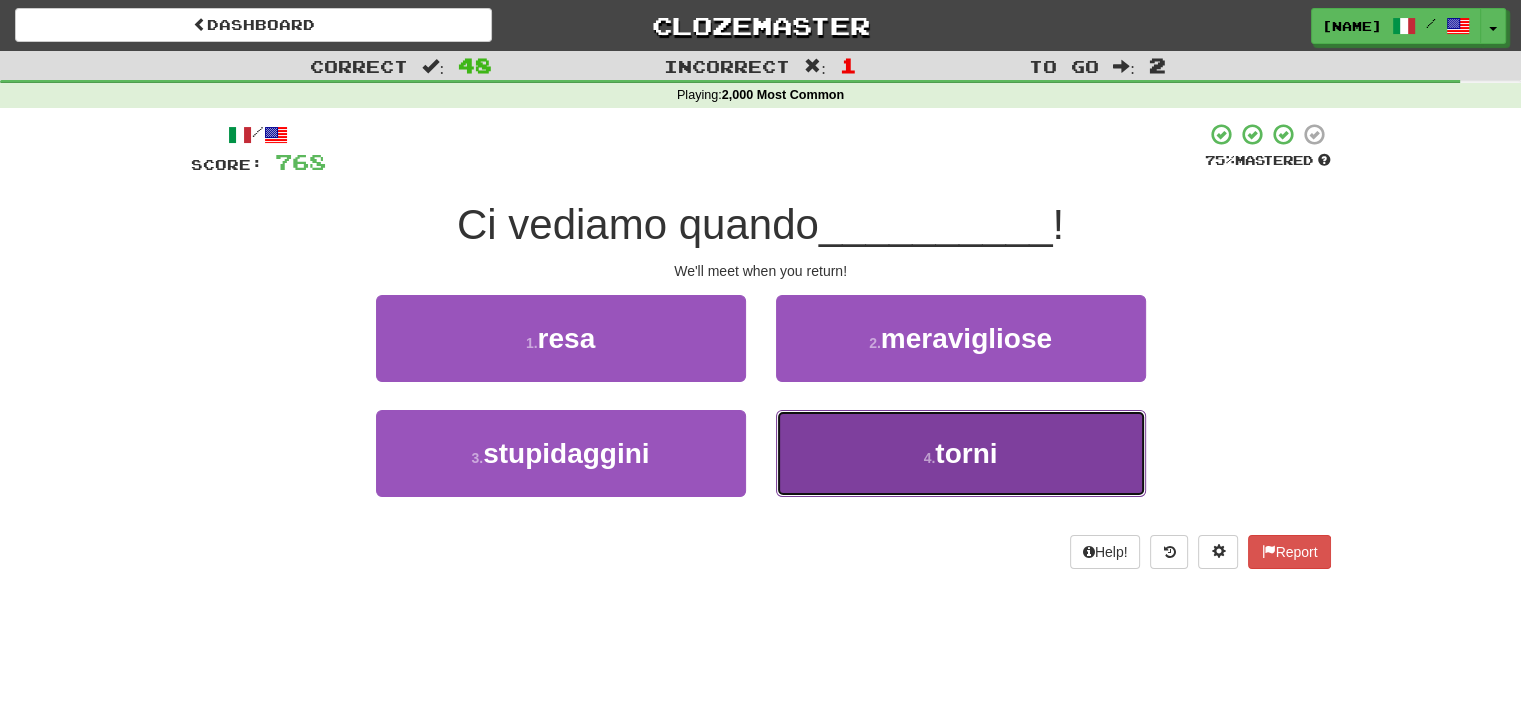 click on "4 .  torni" at bounding box center [961, 453] 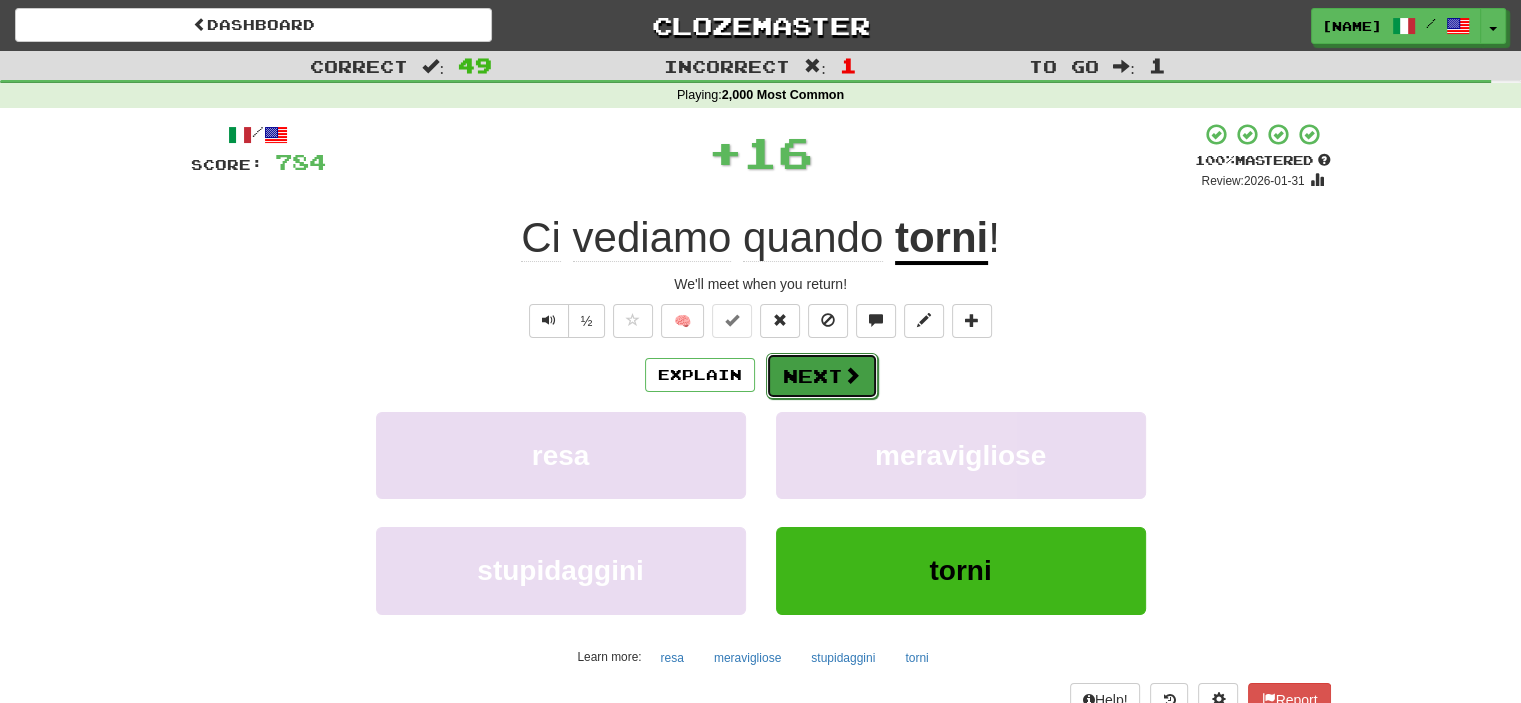 click on "Next" at bounding box center (822, 376) 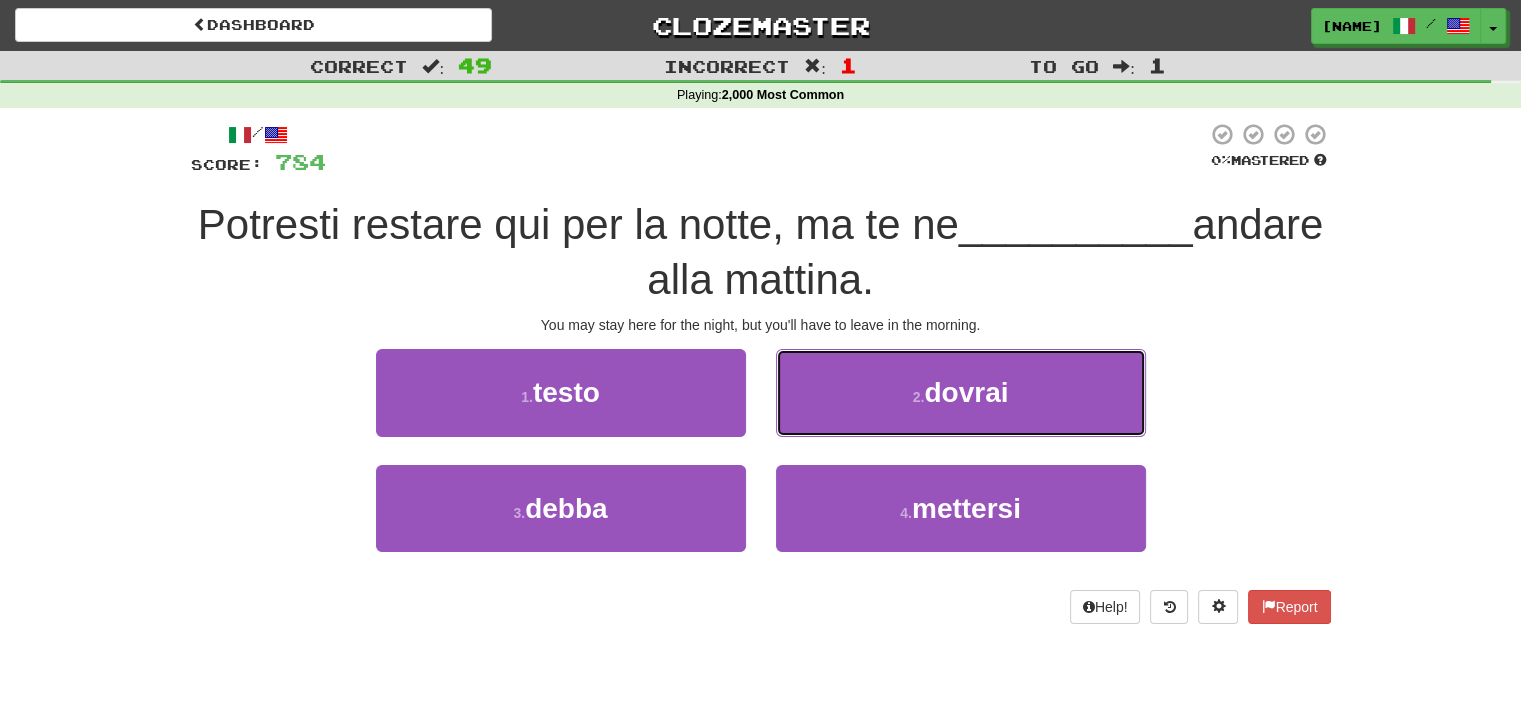 click on "2 .  dovrai" at bounding box center (961, 392) 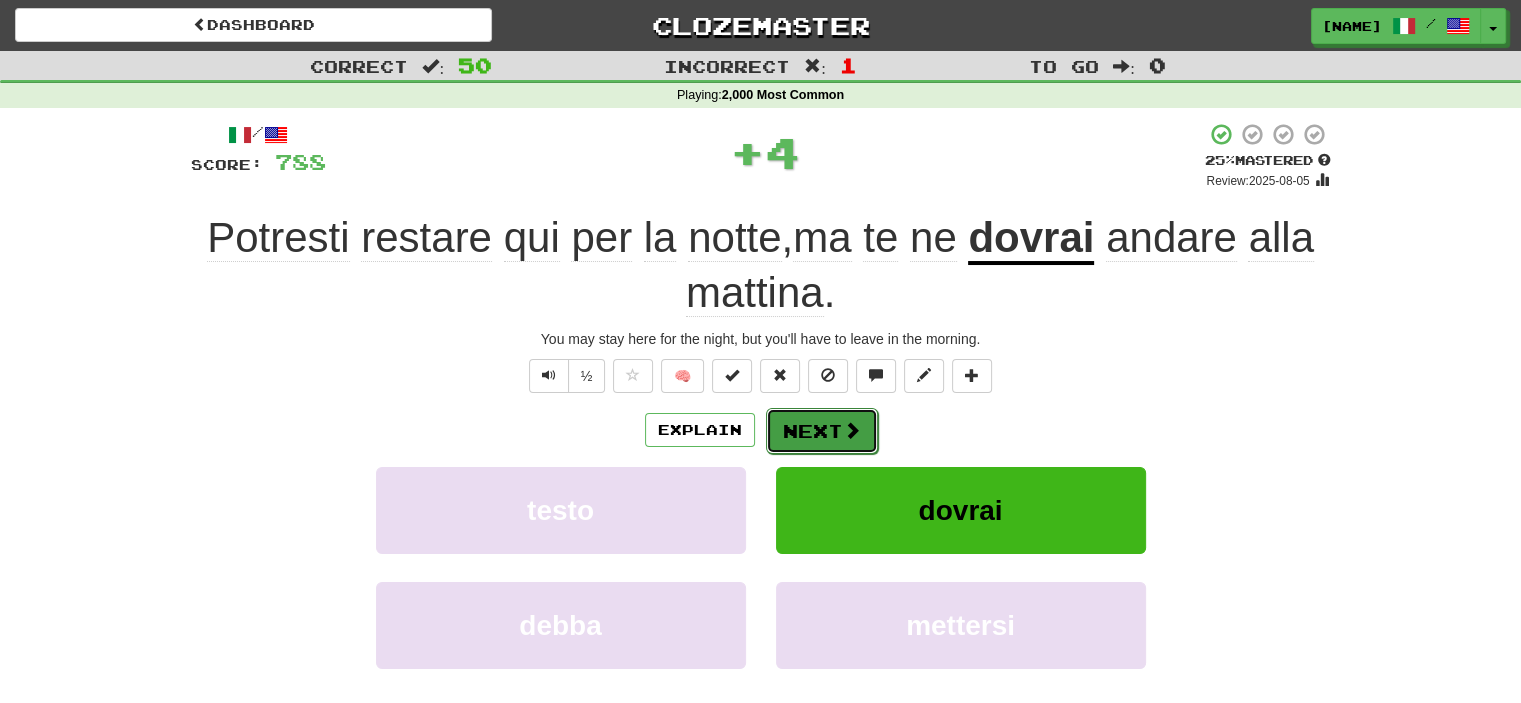 click on "Next" at bounding box center (822, 431) 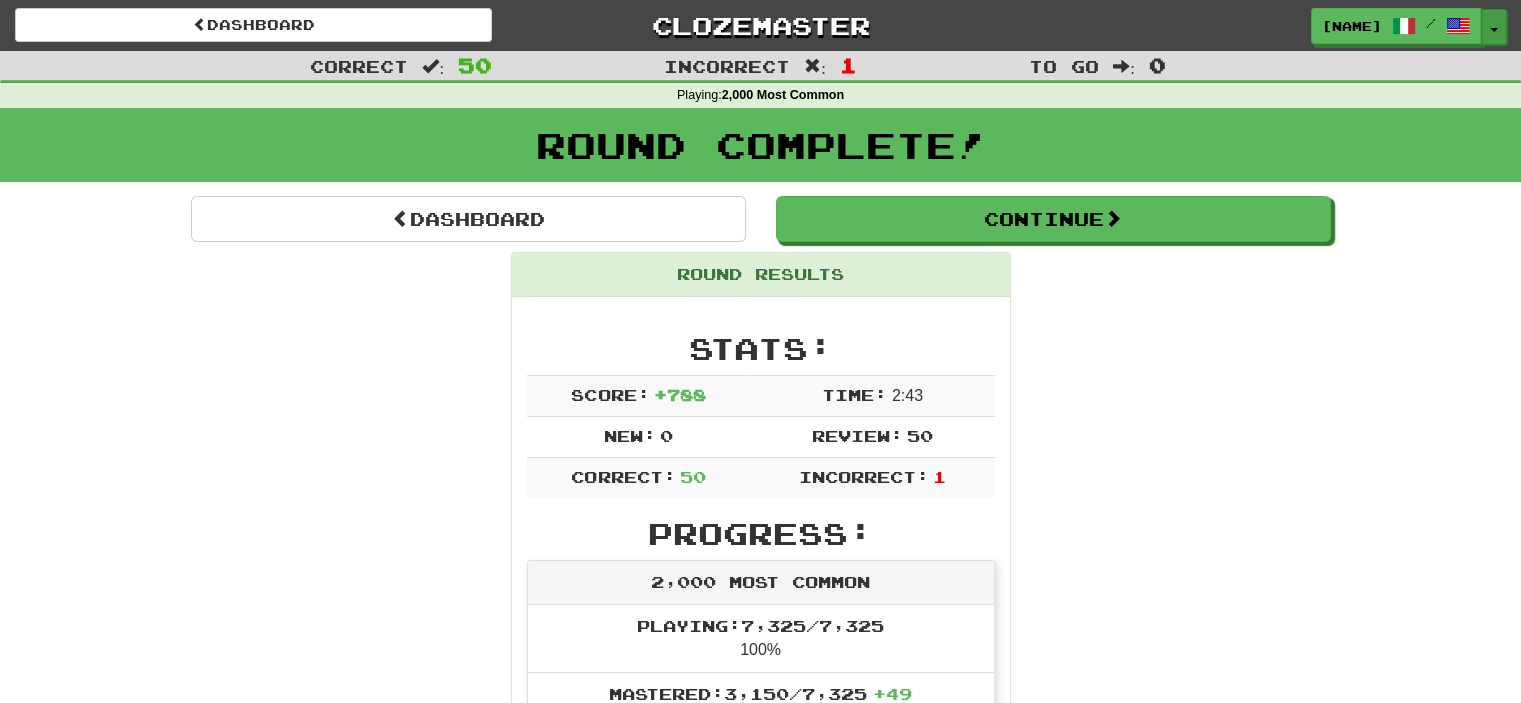 click at bounding box center (1494, 30) 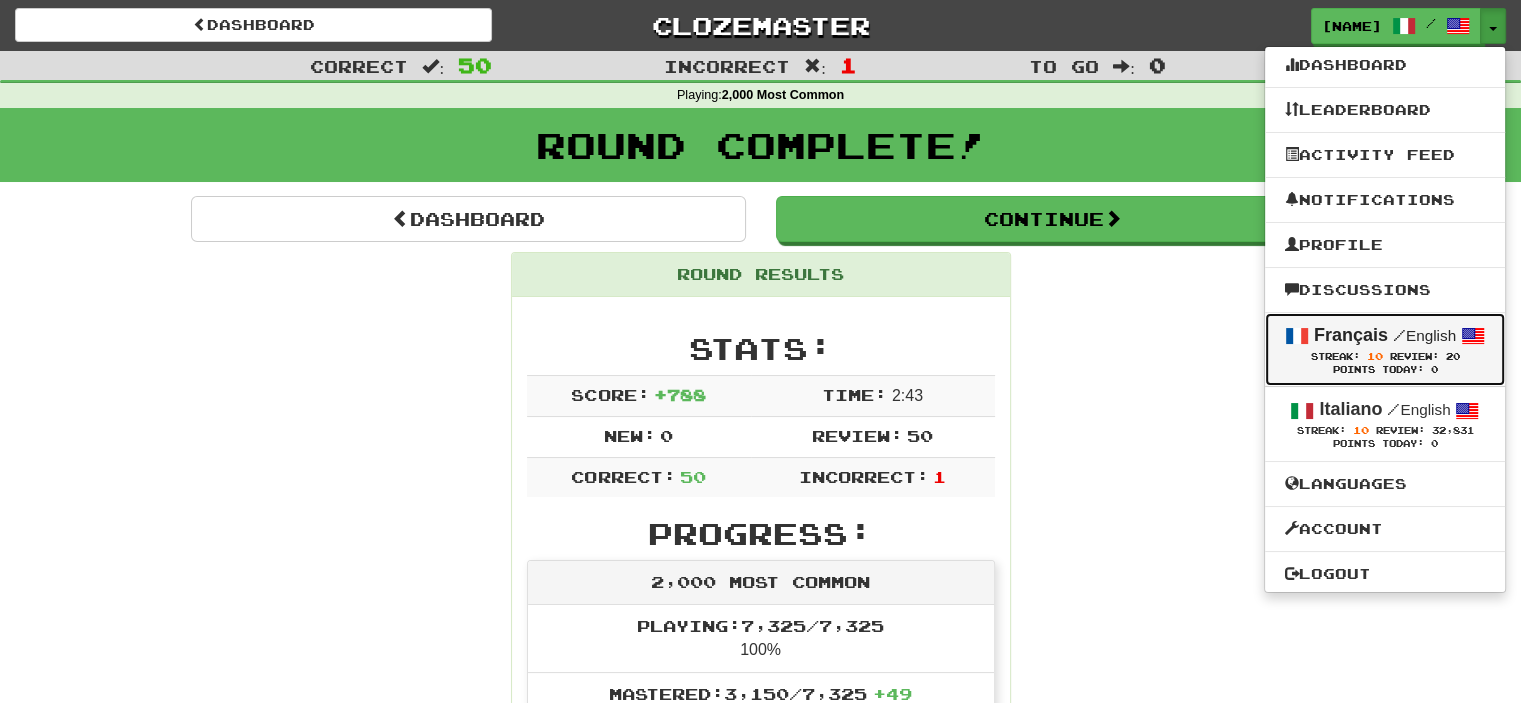 click on "Français" at bounding box center [1351, 335] 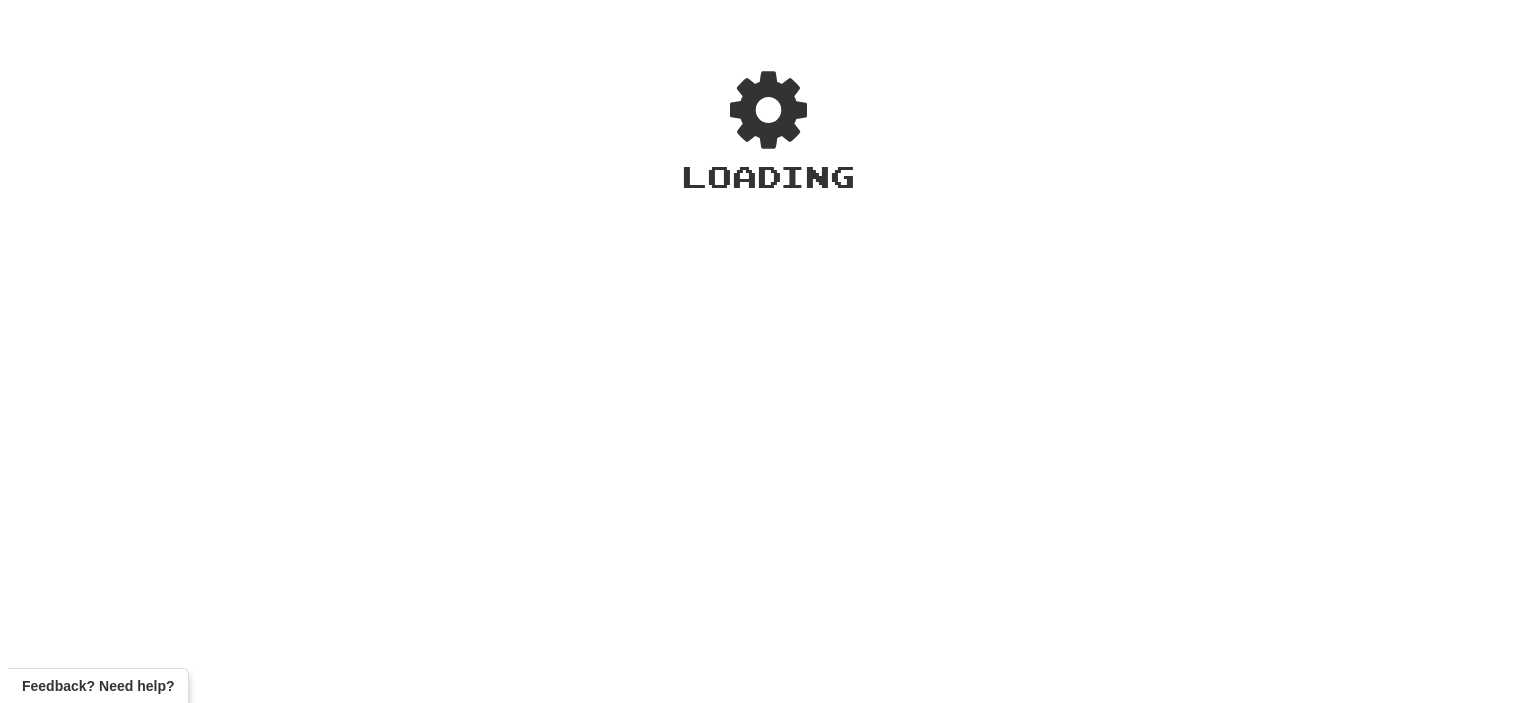 scroll, scrollTop: 0, scrollLeft: 0, axis: both 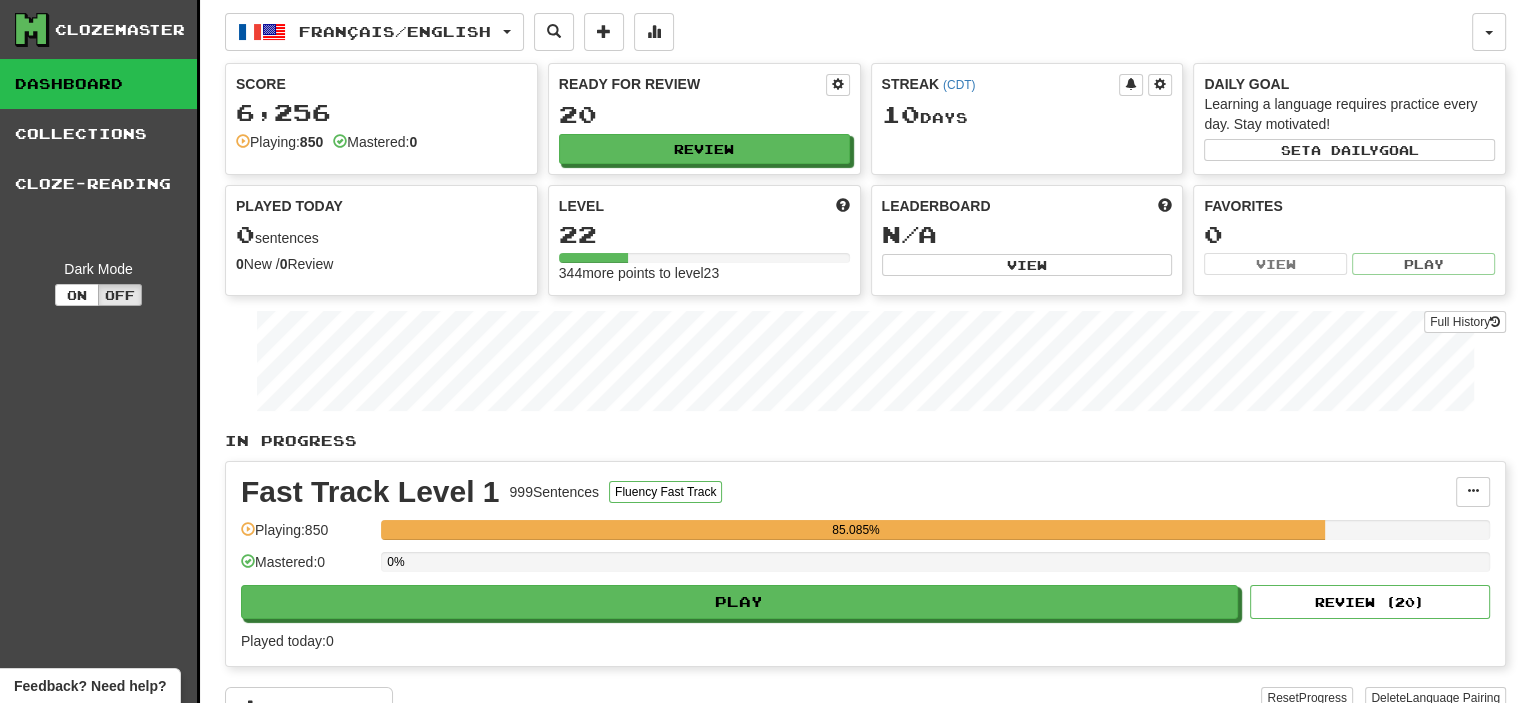 click on "85.085%" at bounding box center [855, 530] 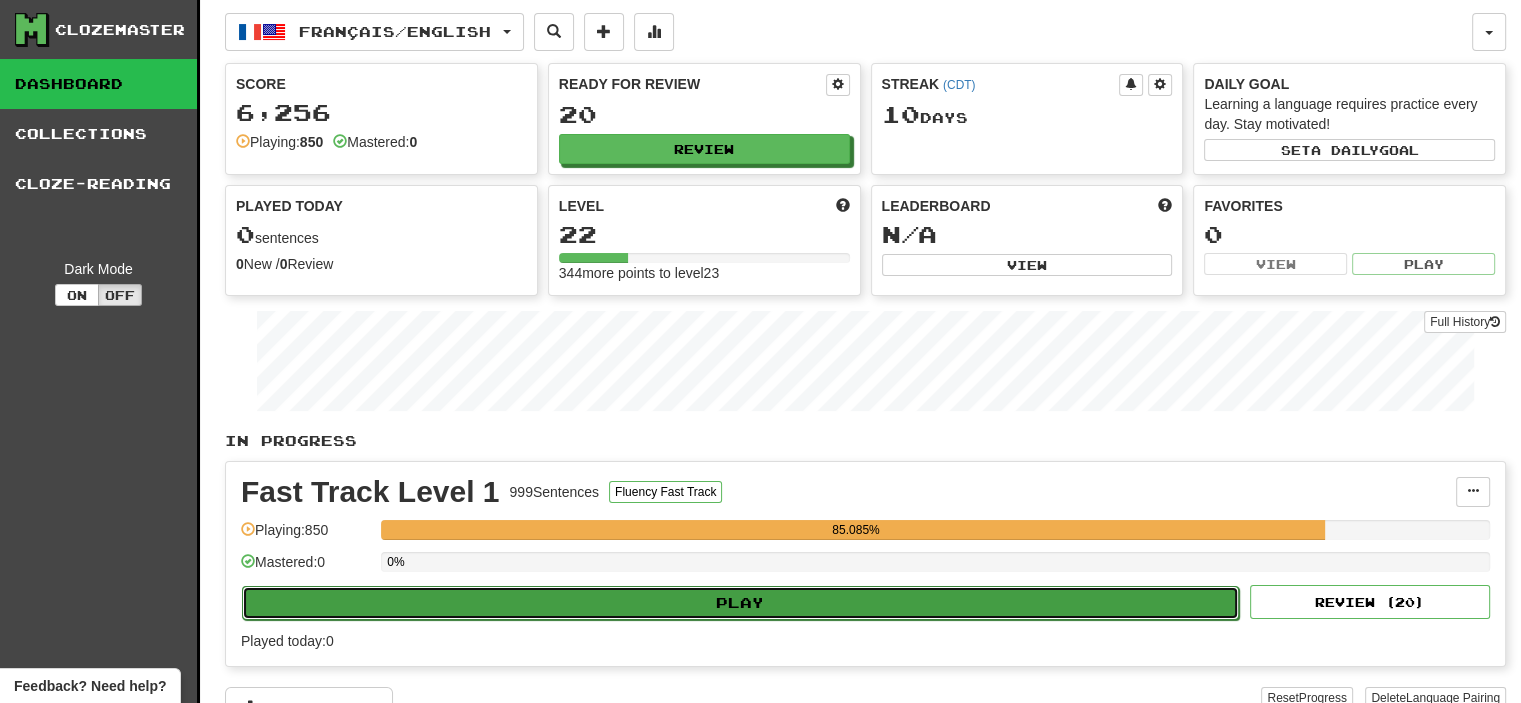 click on "Play" at bounding box center (740, 603) 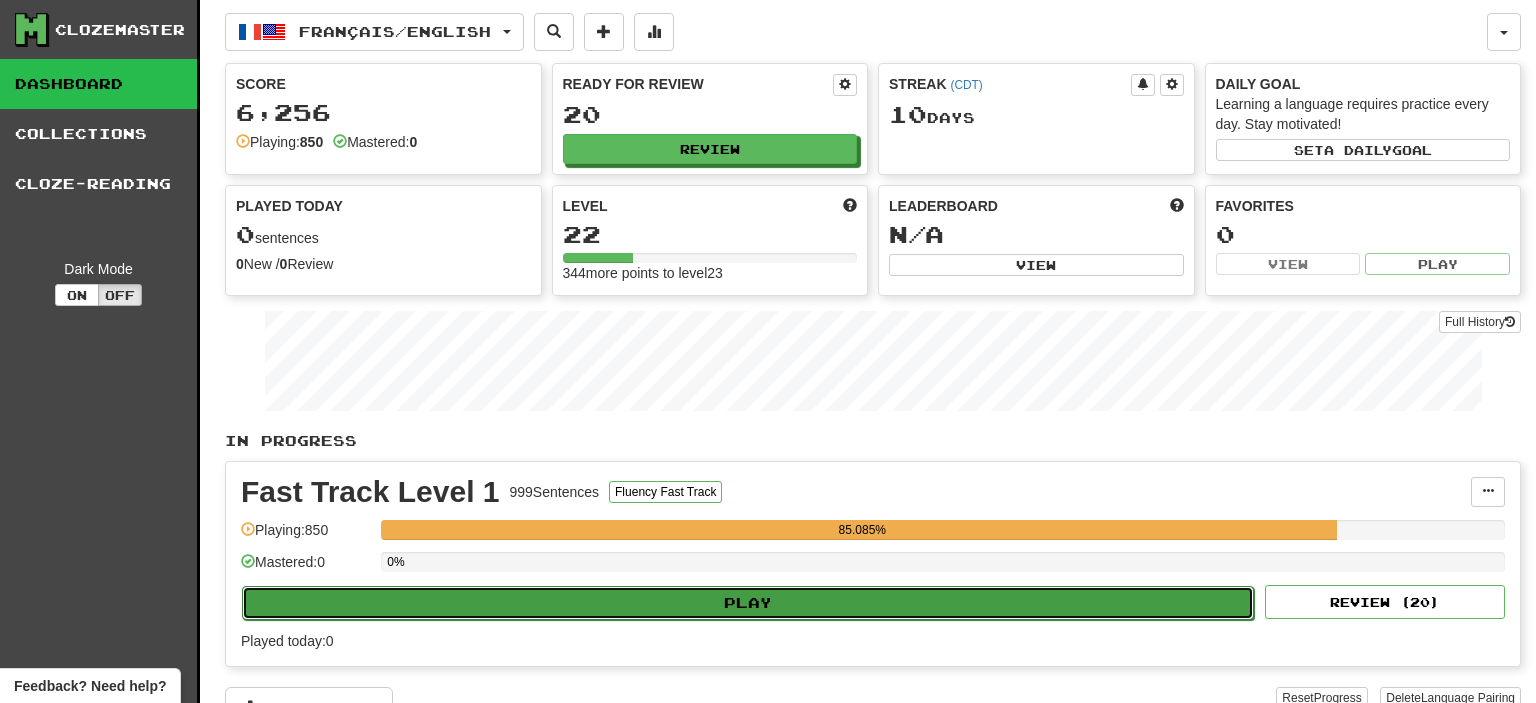 select on "**" 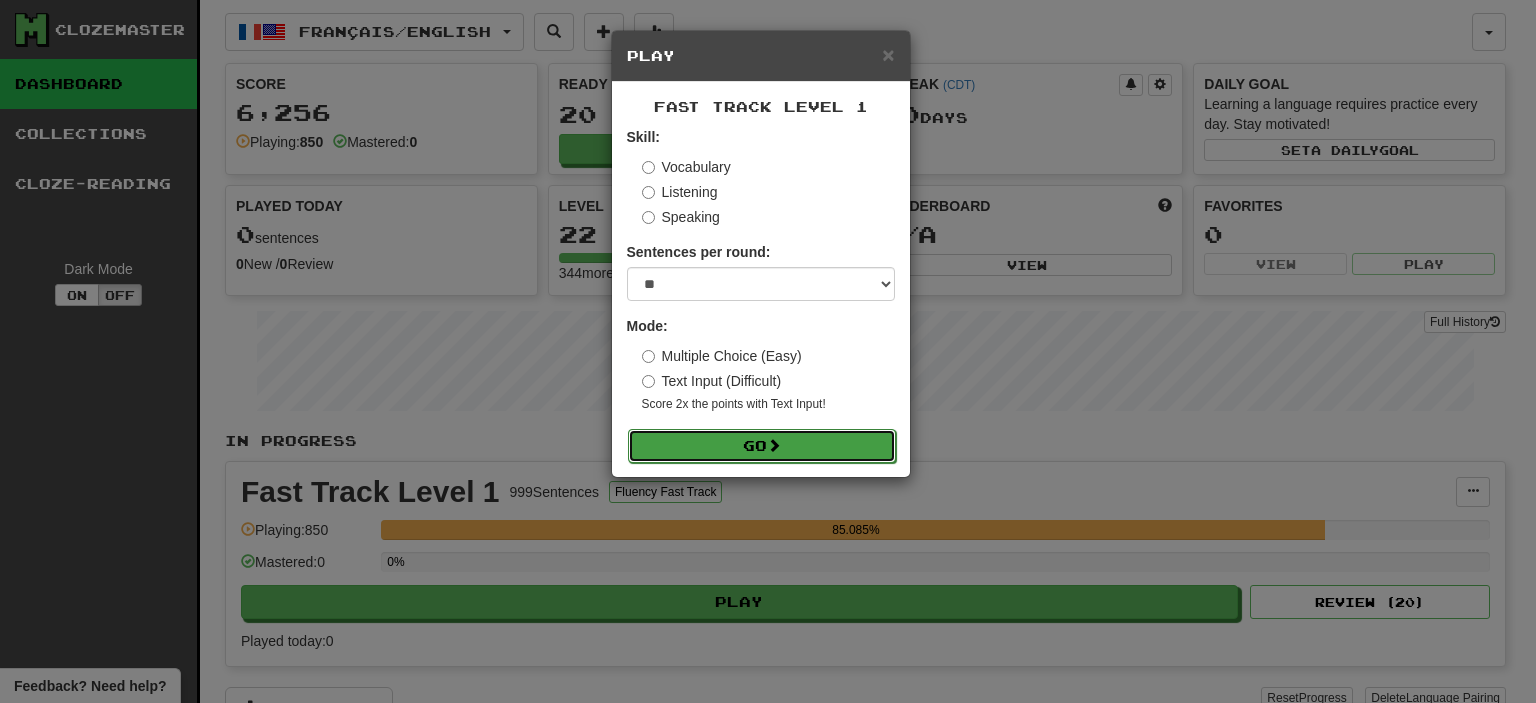 click at bounding box center (774, 445) 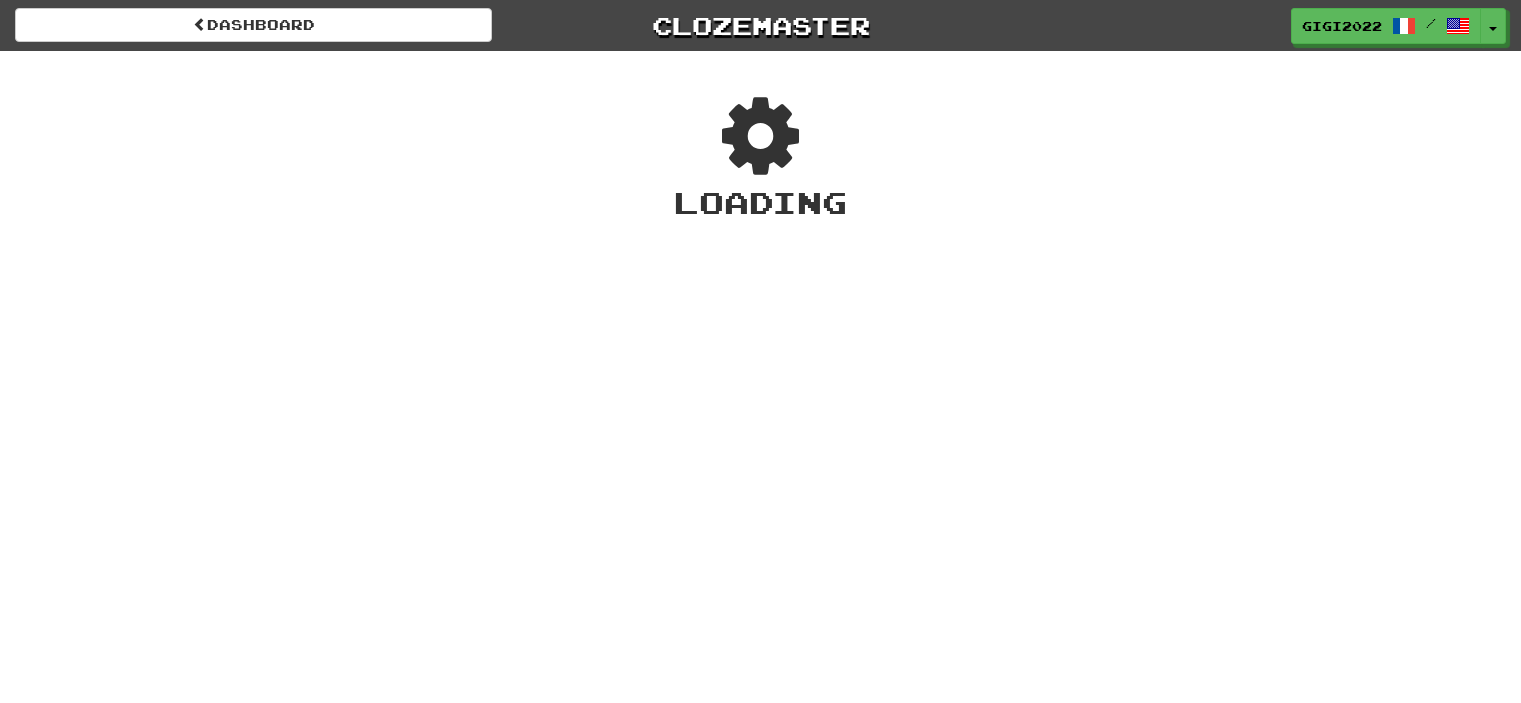 scroll, scrollTop: 0, scrollLeft: 0, axis: both 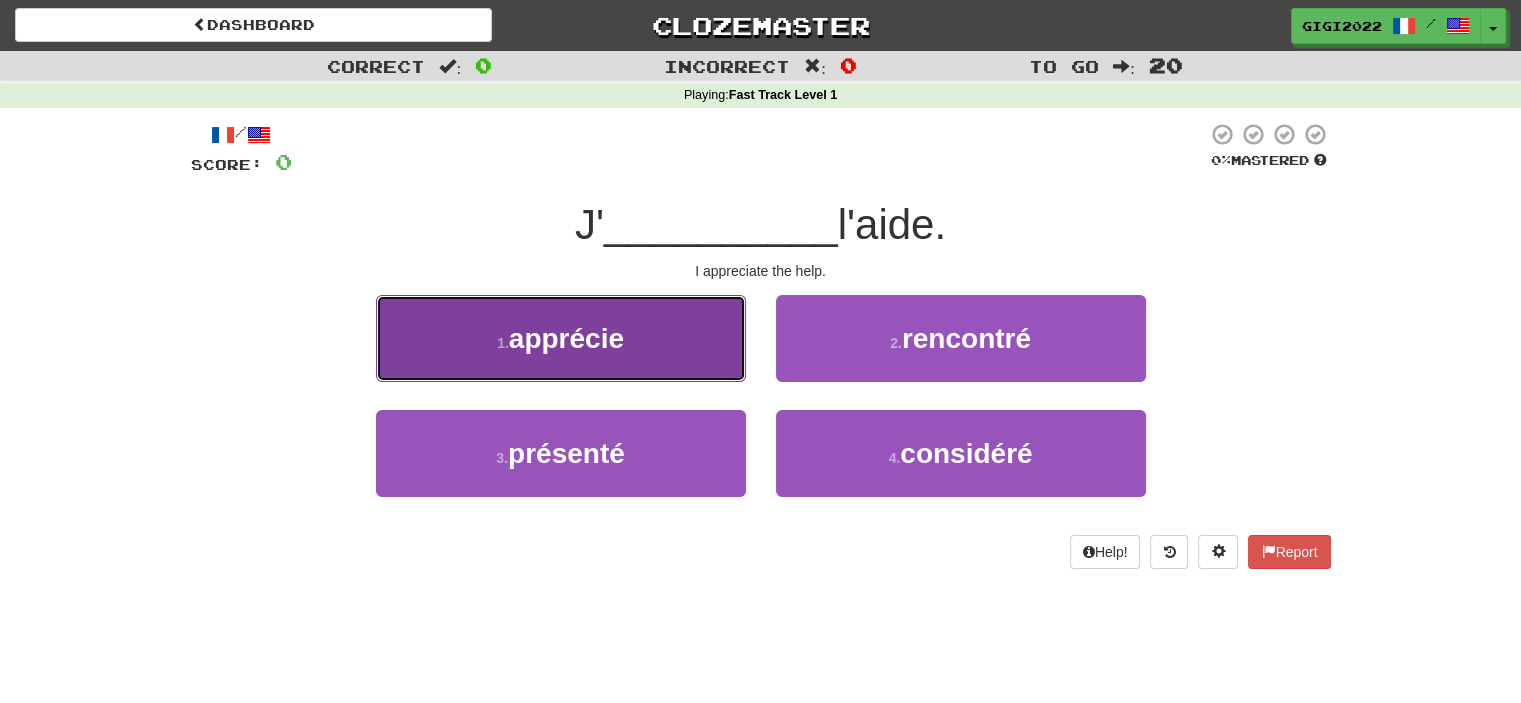 click on "1 .  apprécie" at bounding box center [561, 338] 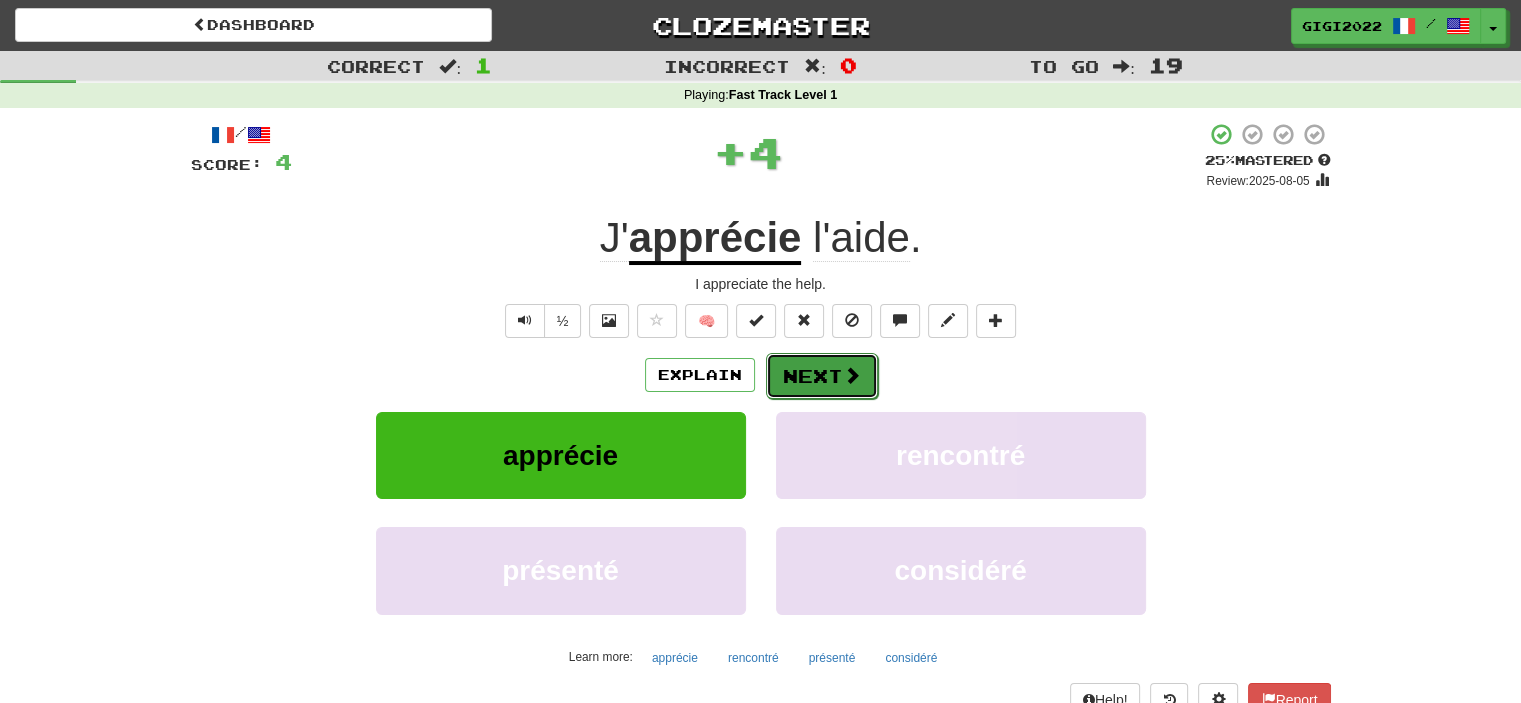click on "Next" at bounding box center [822, 376] 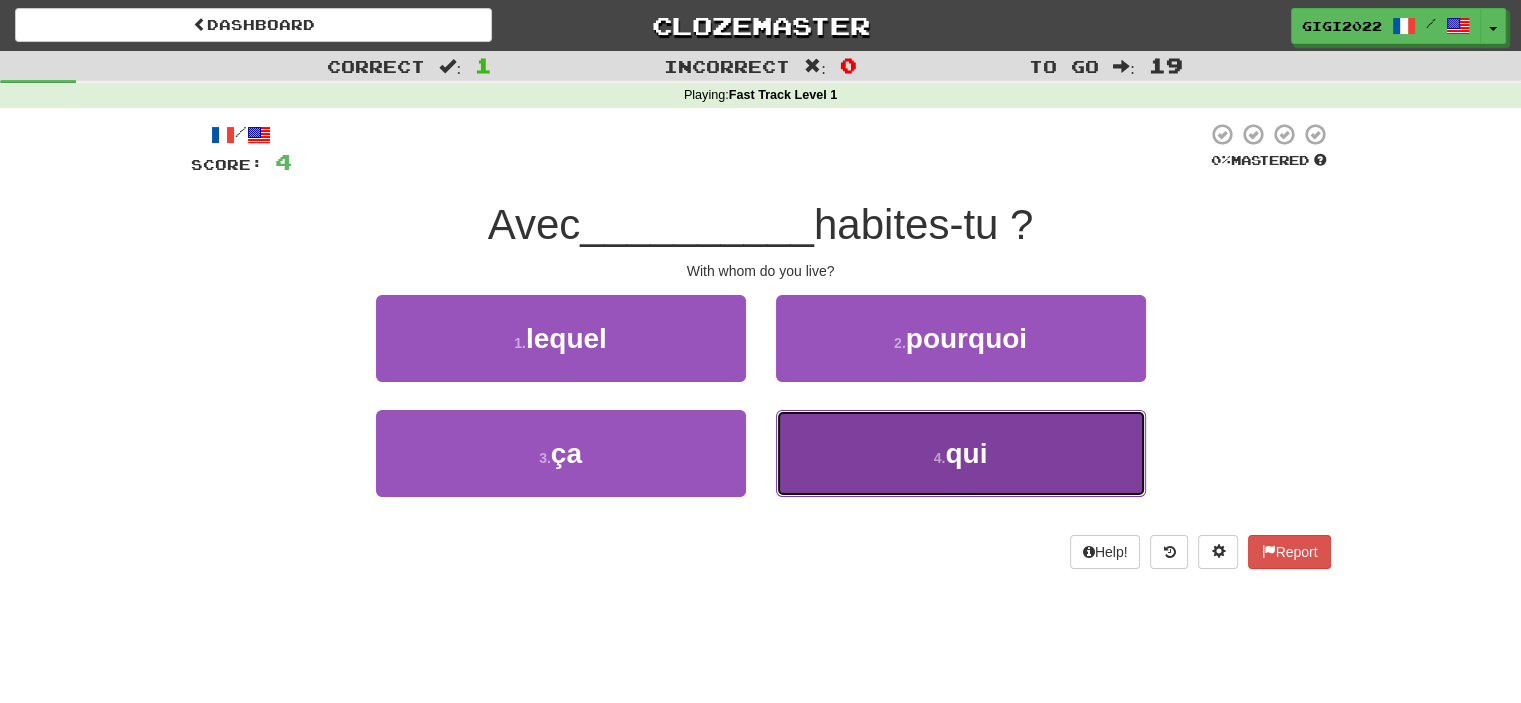 click on "4 .  qui" at bounding box center [961, 453] 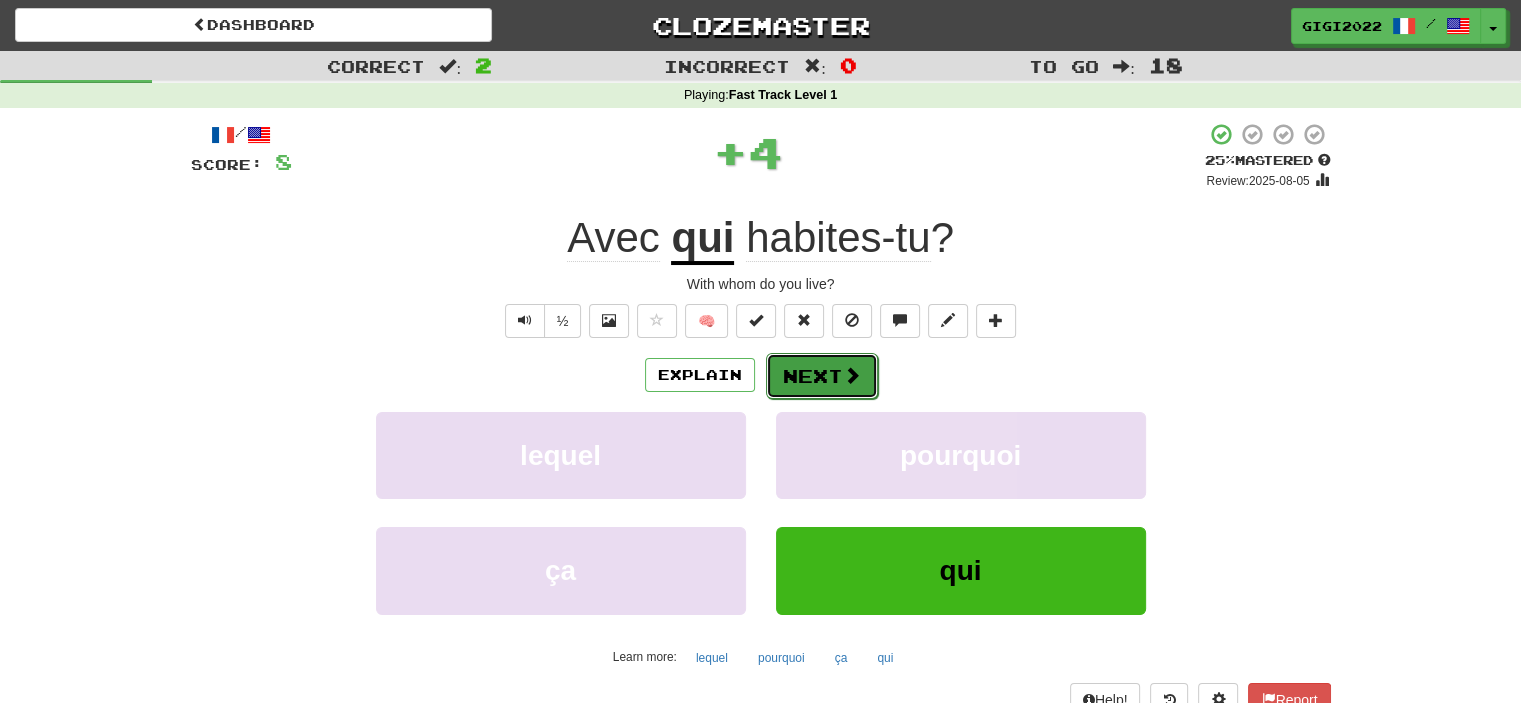 click on "Next" at bounding box center (822, 376) 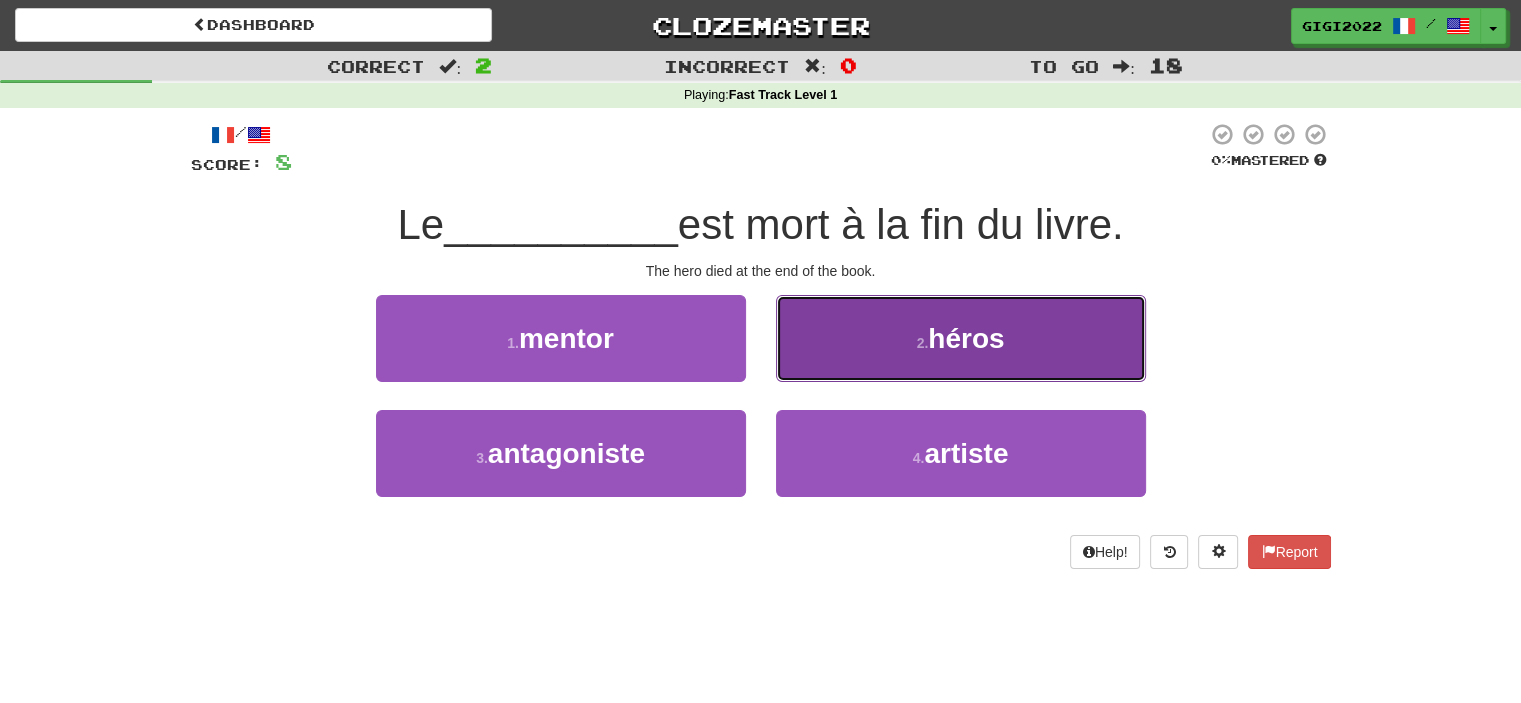 click on "2 .  héros" at bounding box center [961, 338] 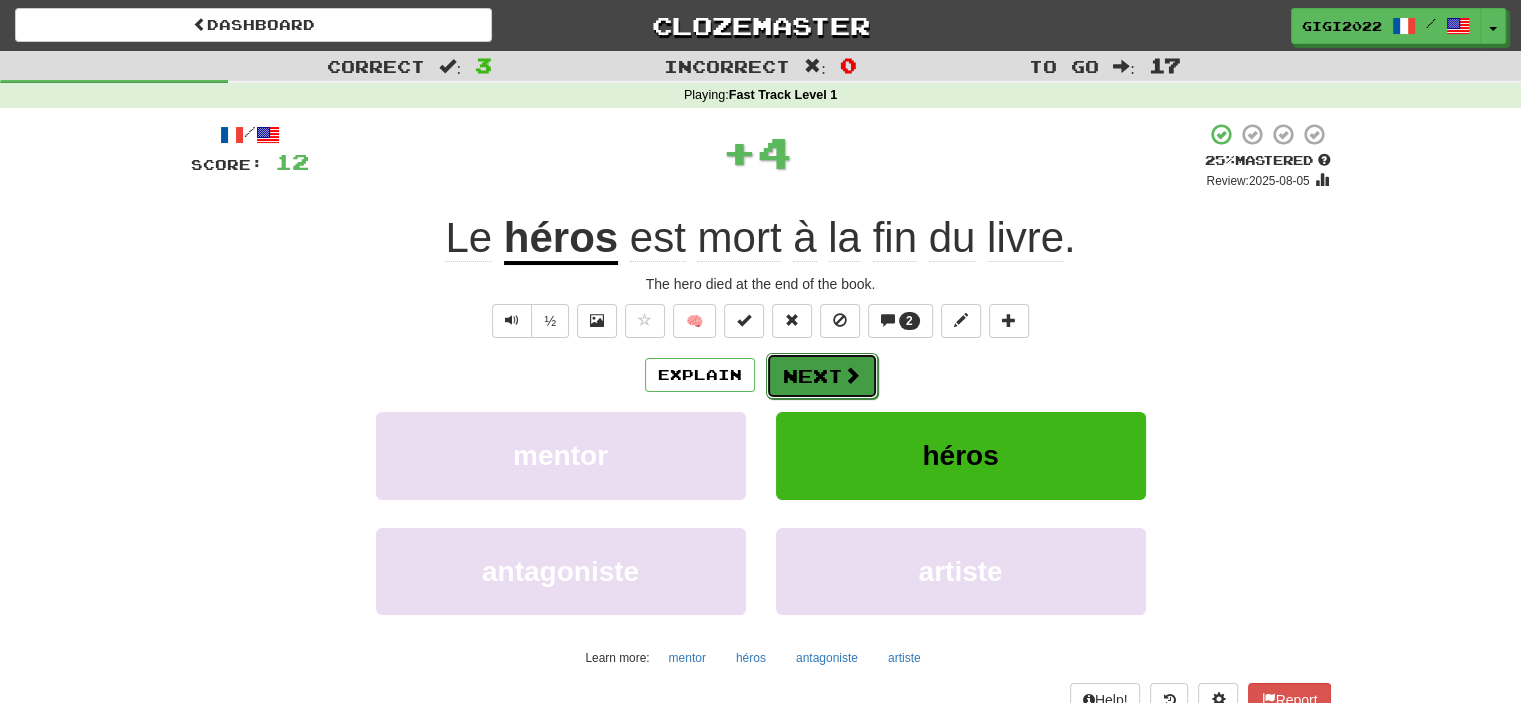 click on "Next" at bounding box center (822, 376) 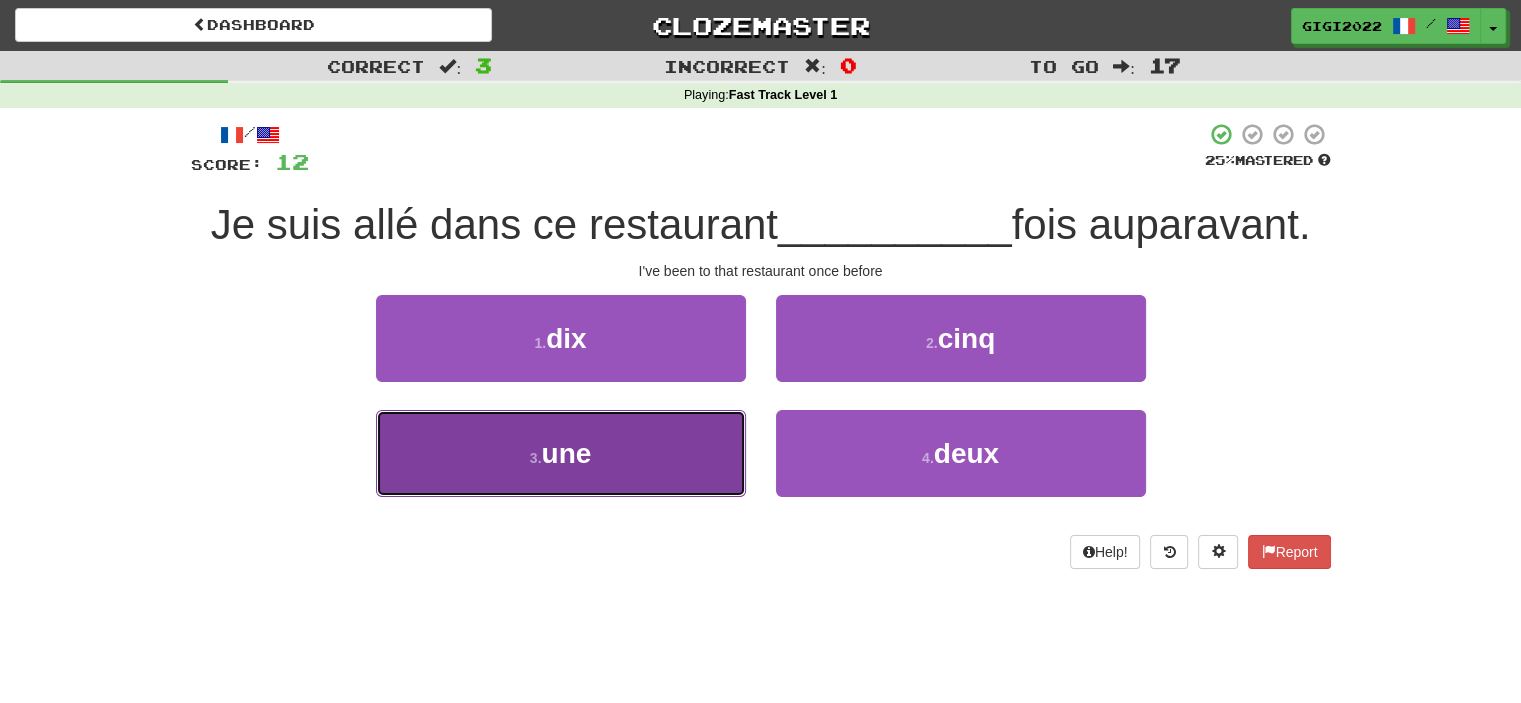 click on "3 .  une" at bounding box center [561, 453] 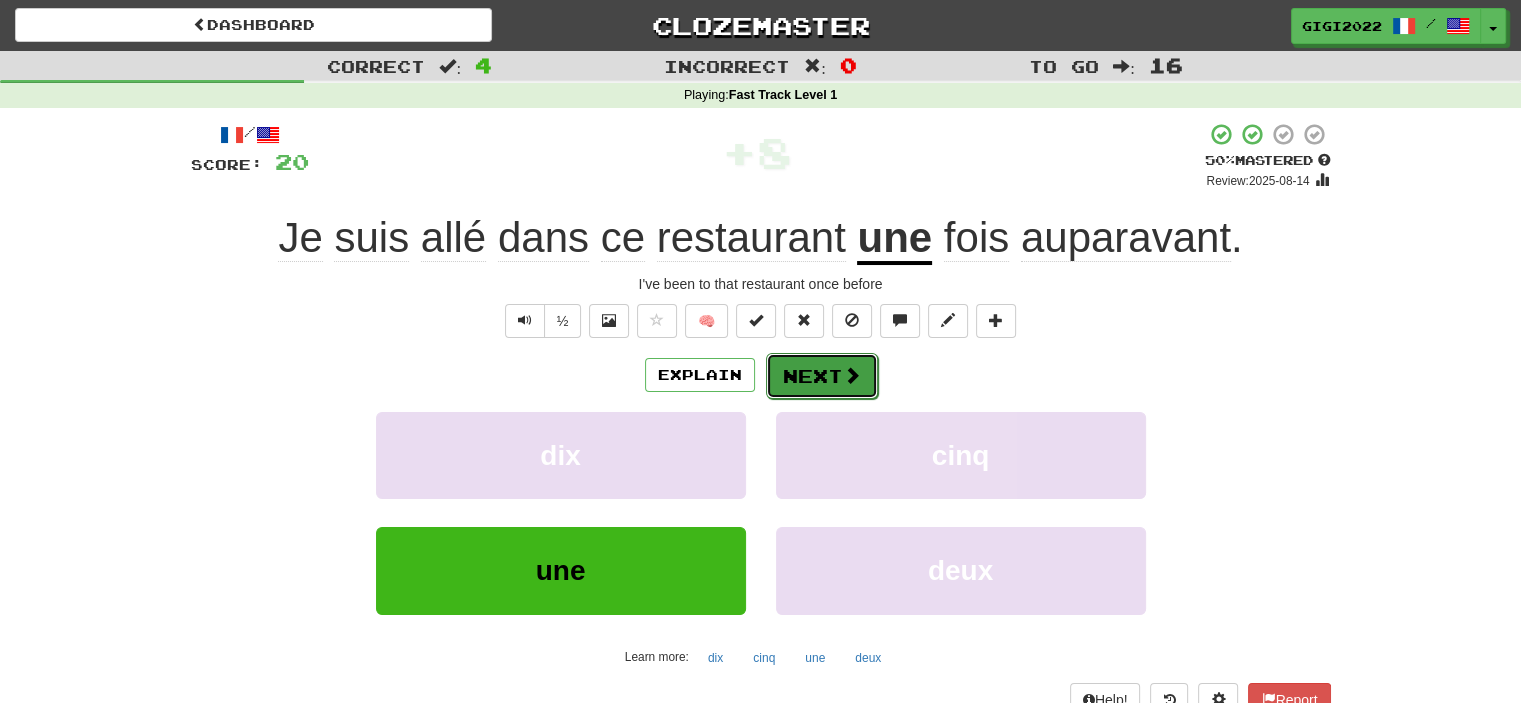 click on "Next" at bounding box center (822, 376) 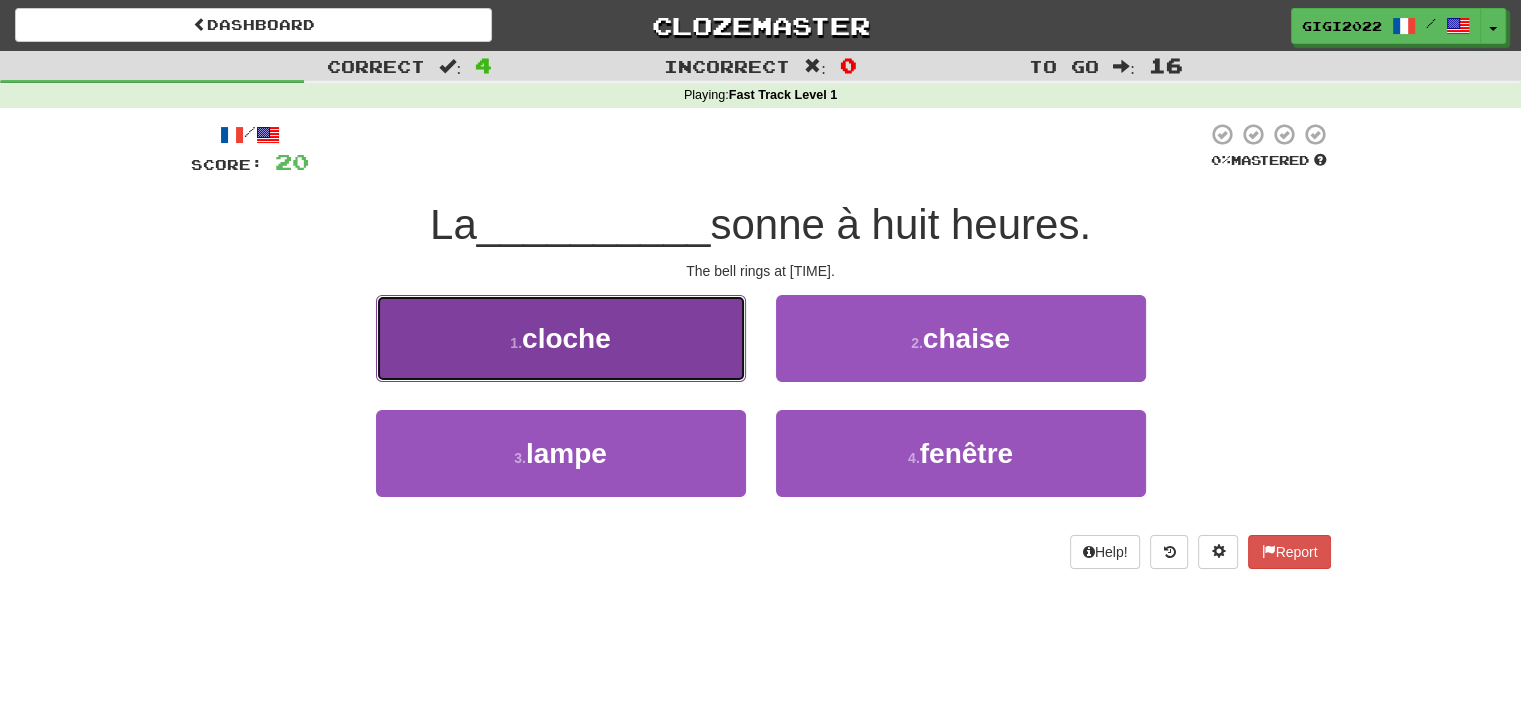 click on "1 .  cloche" at bounding box center (561, 338) 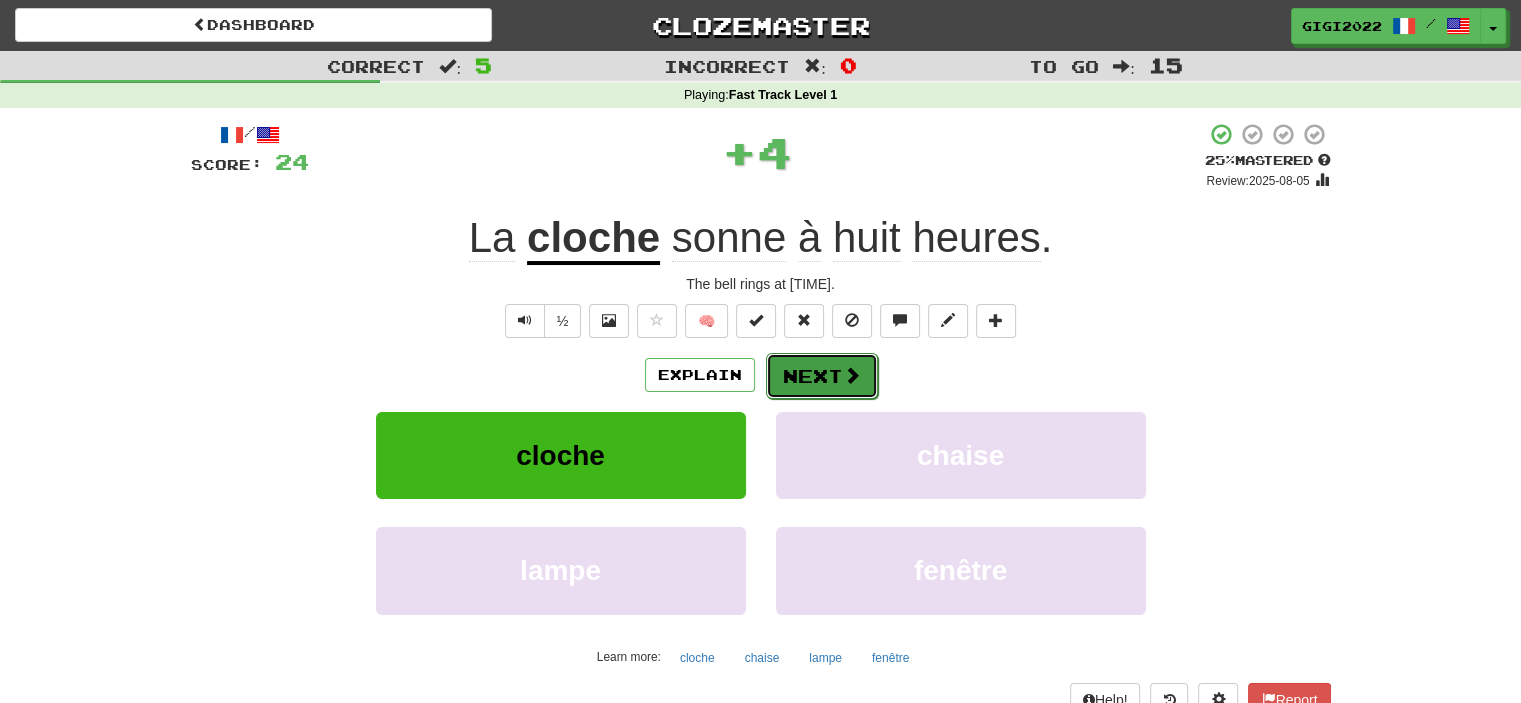 click on "Next" at bounding box center (822, 376) 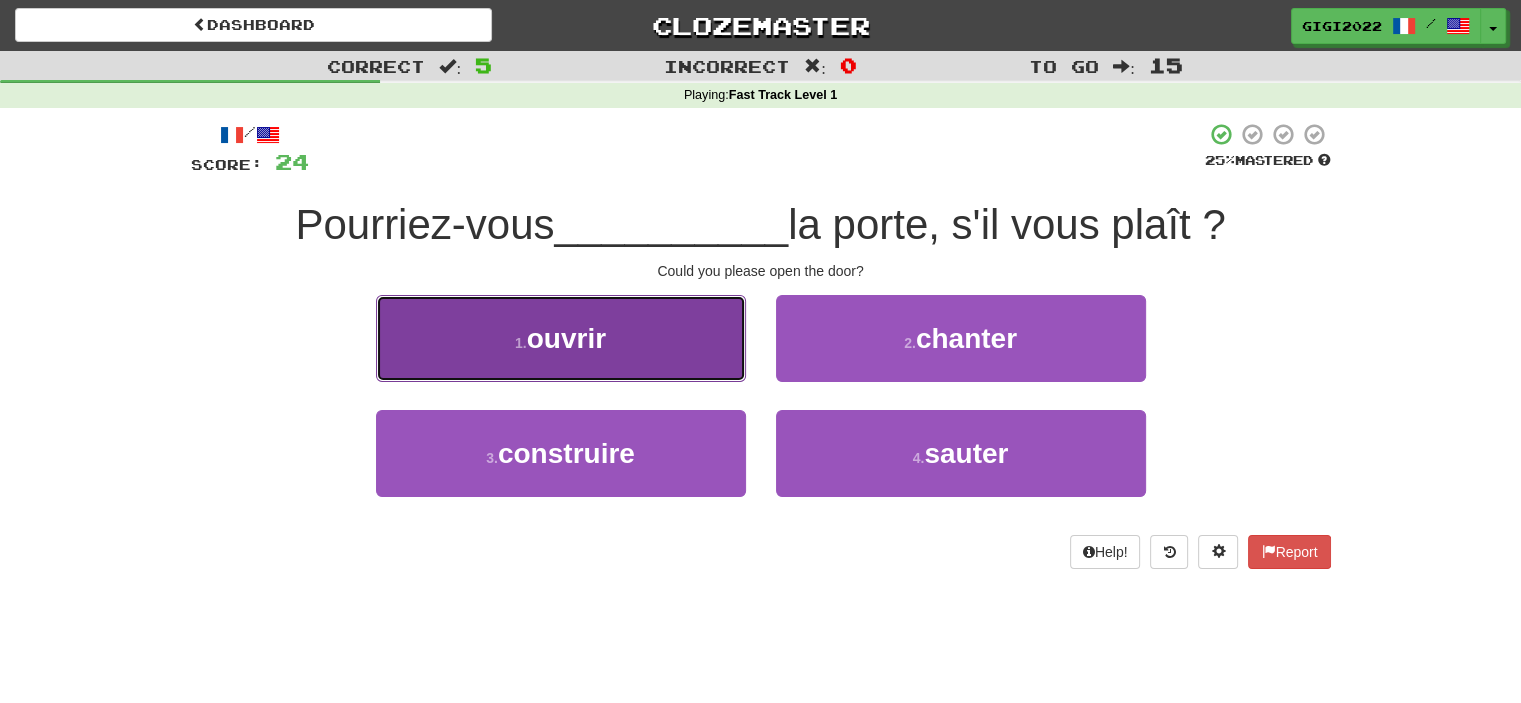 click on "1 .  ouvrir" at bounding box center (561, 338) 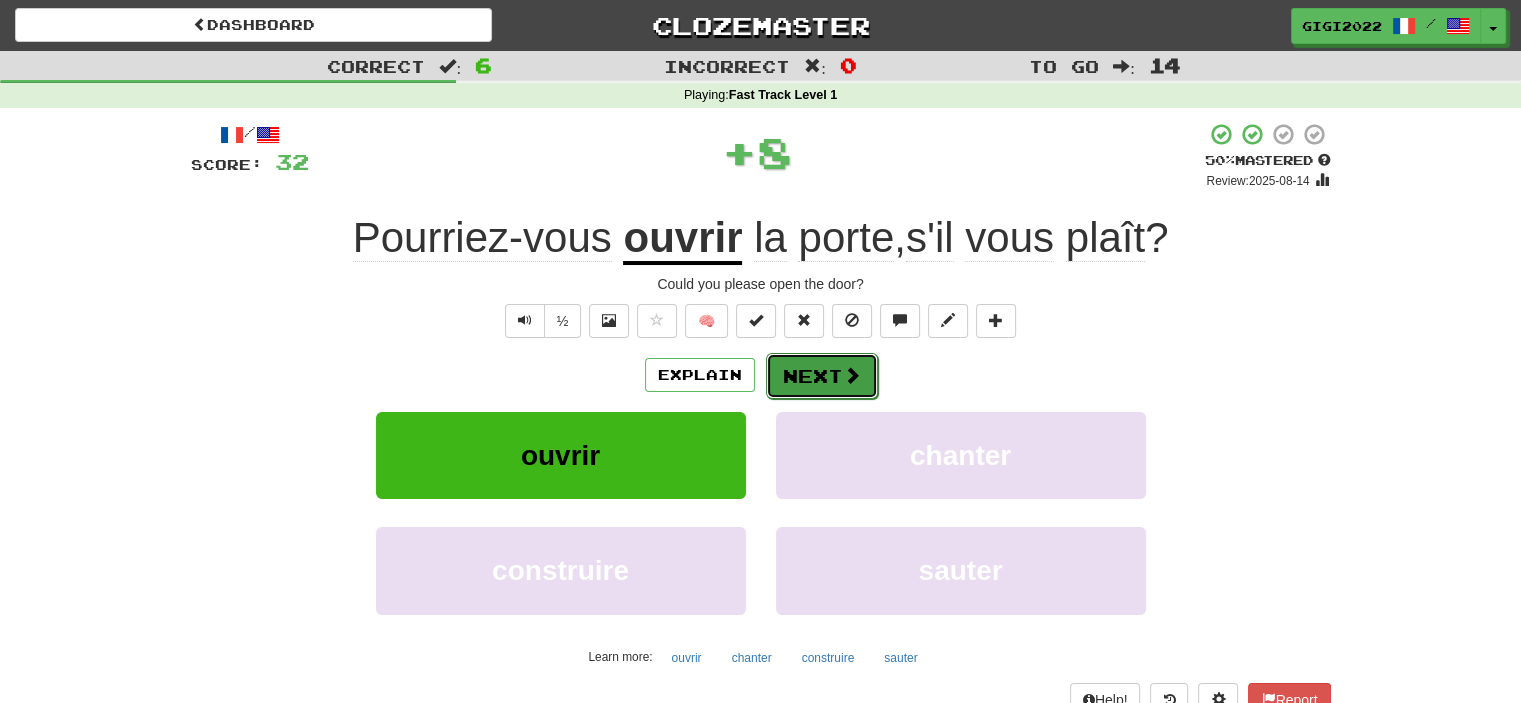 click on "Next" at bounding box center [822, 376] 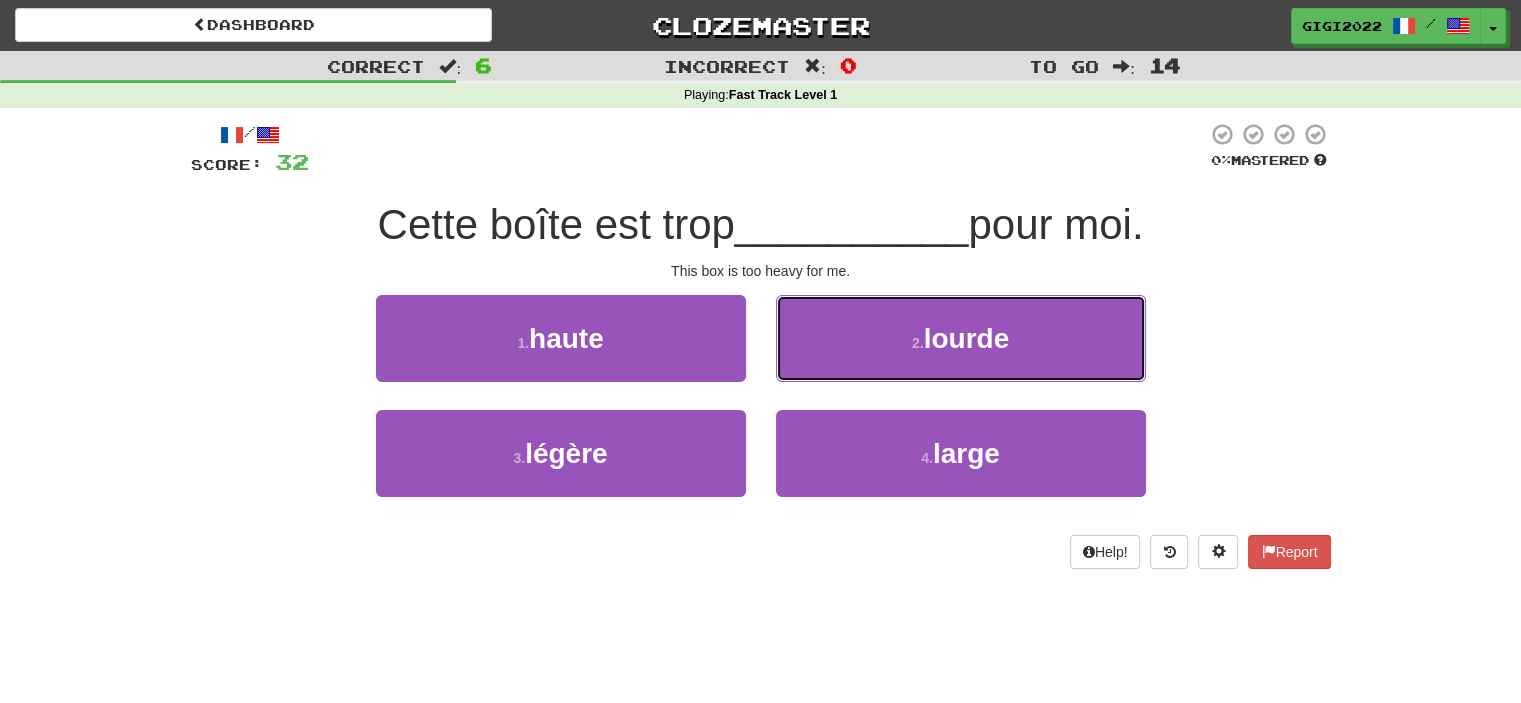 click on "2 .  lourde" at bounding box center (961, 338) 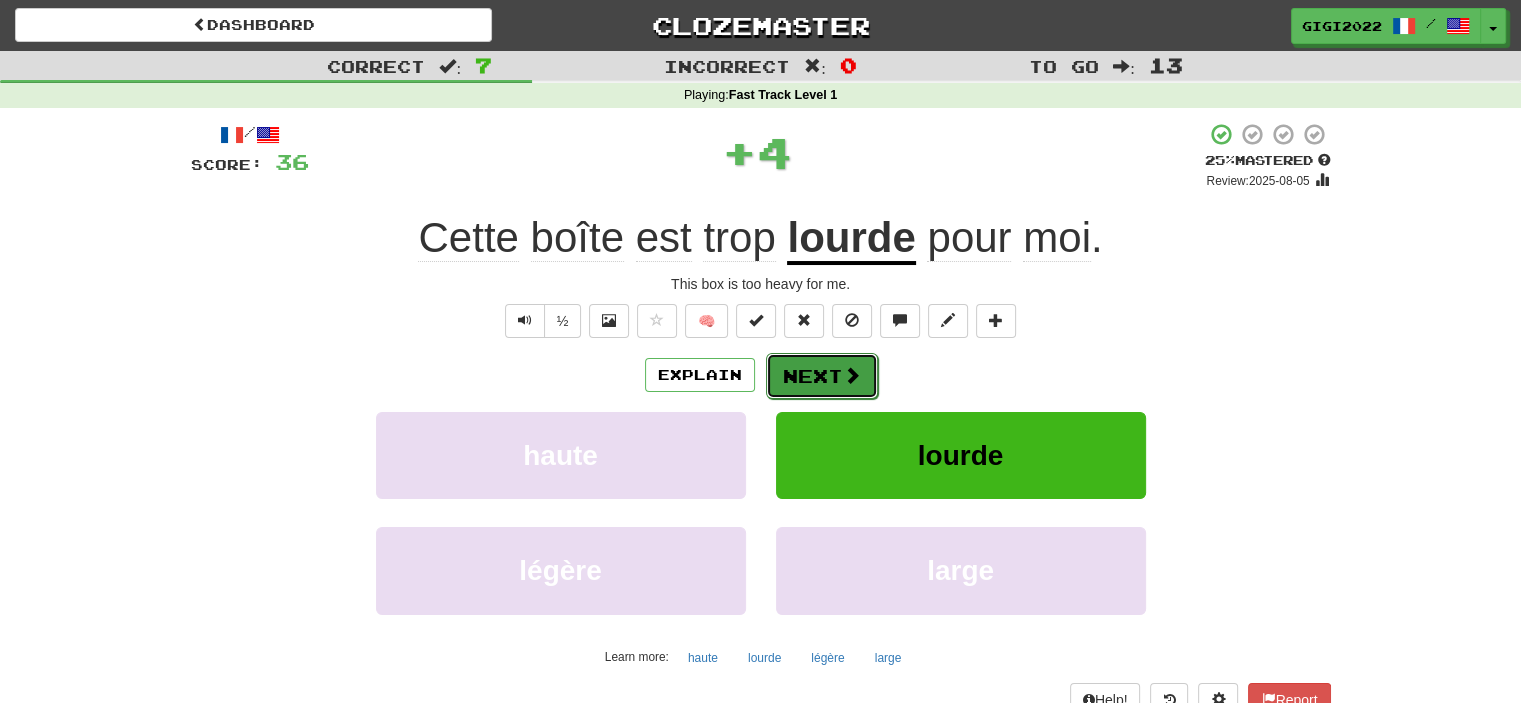 click on "Next" at bounding box center [822, 376] 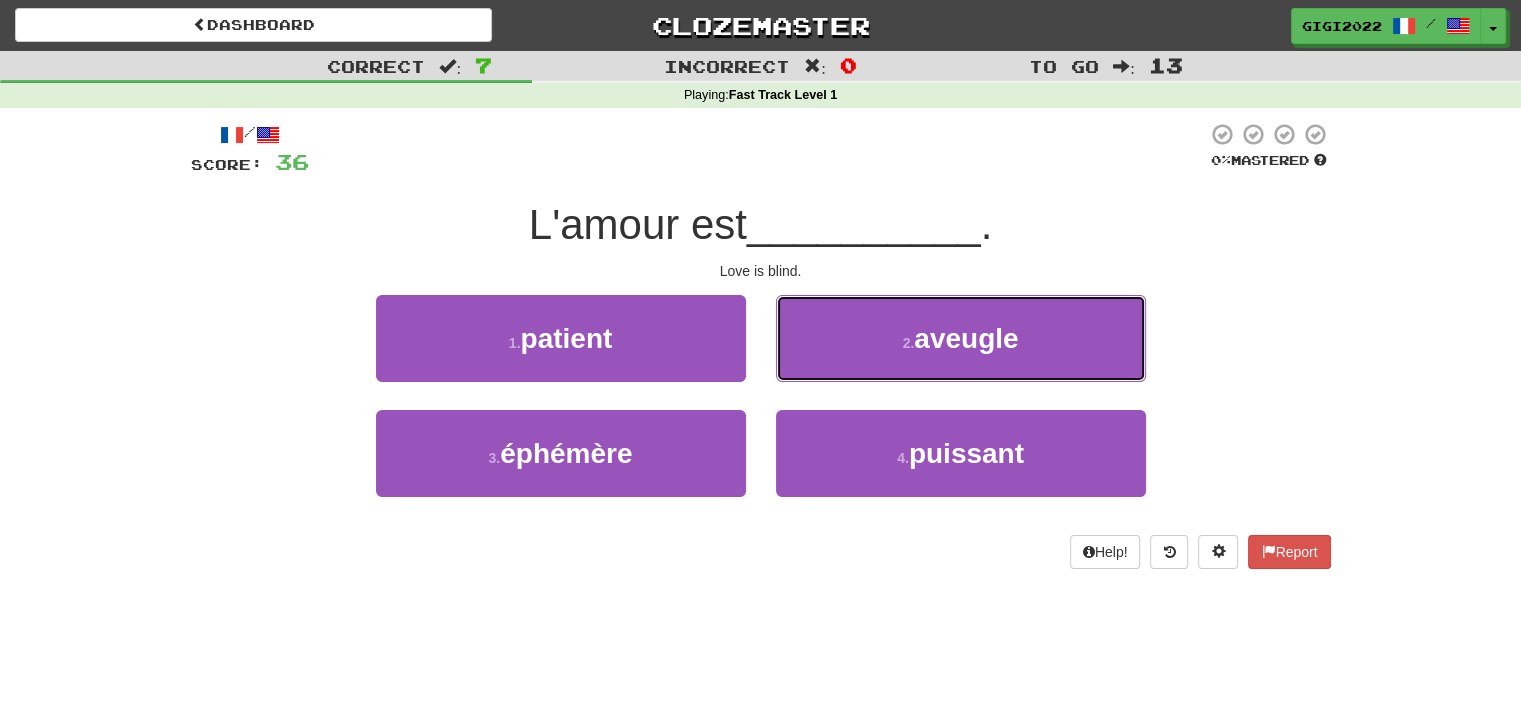 click on "2 .  aveugle" at bounding box center [961, 338] 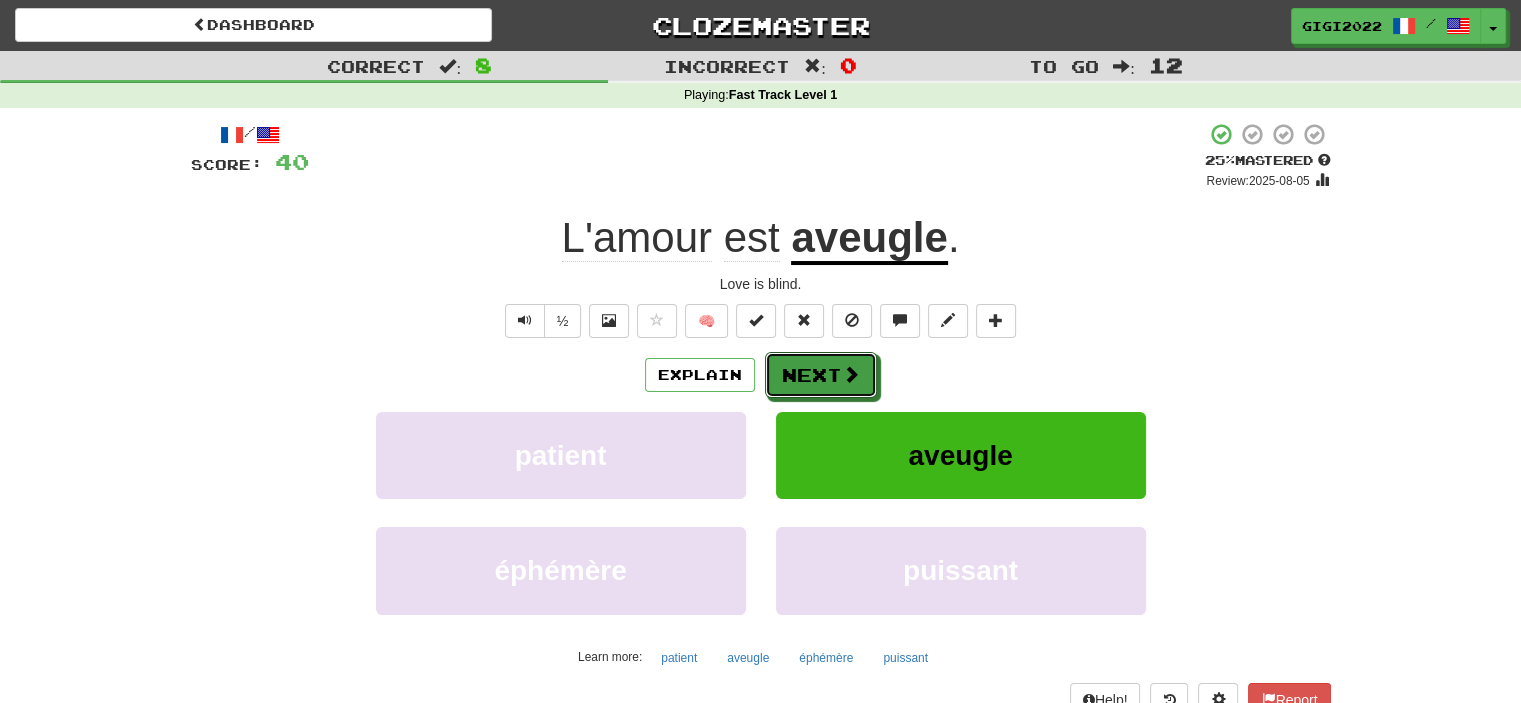click on "Next" at bounding box center [821, 375] 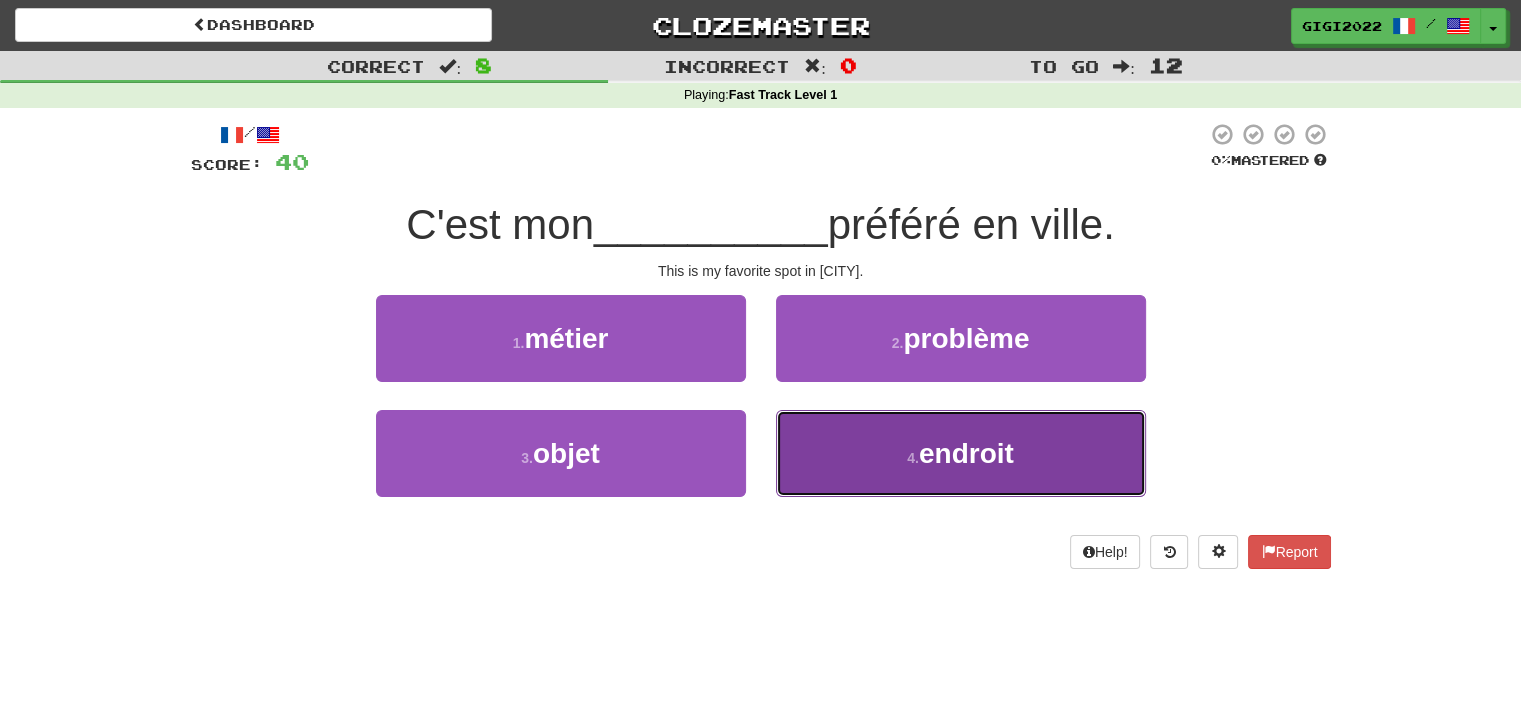 click on "4 .  endroit" at bounding box center [961, 453] 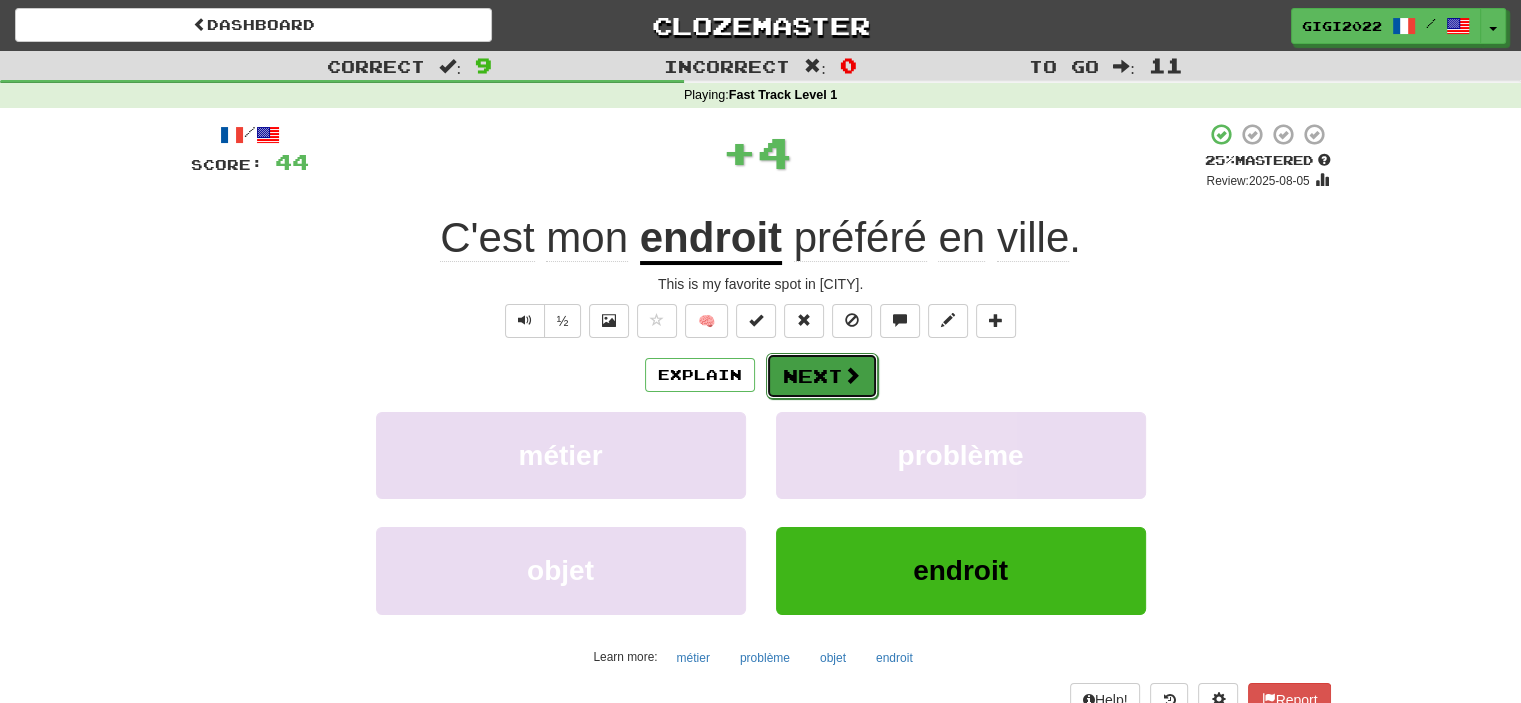click on "Next" at bounding box center (822, 376) 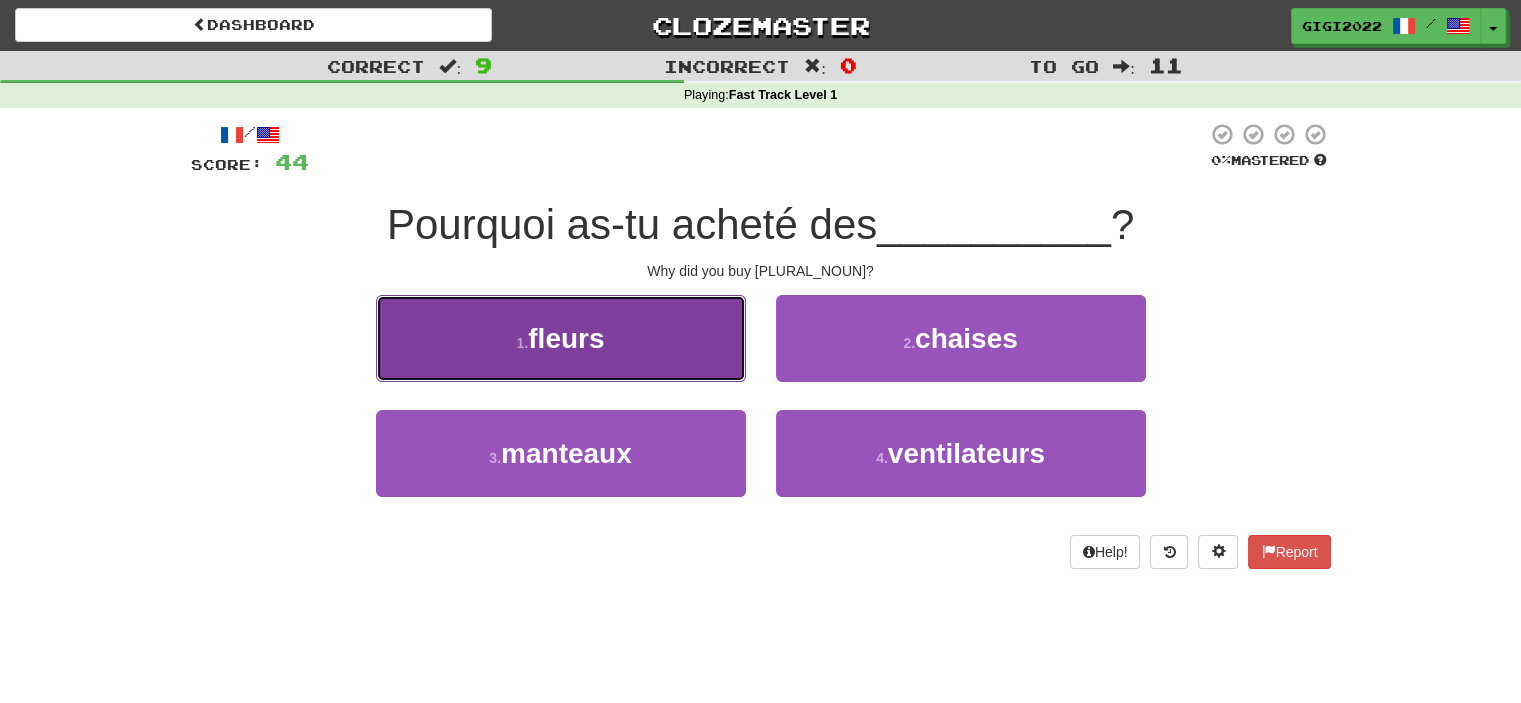 click on "1 .  fleurs" at bounding box center [561, 338] 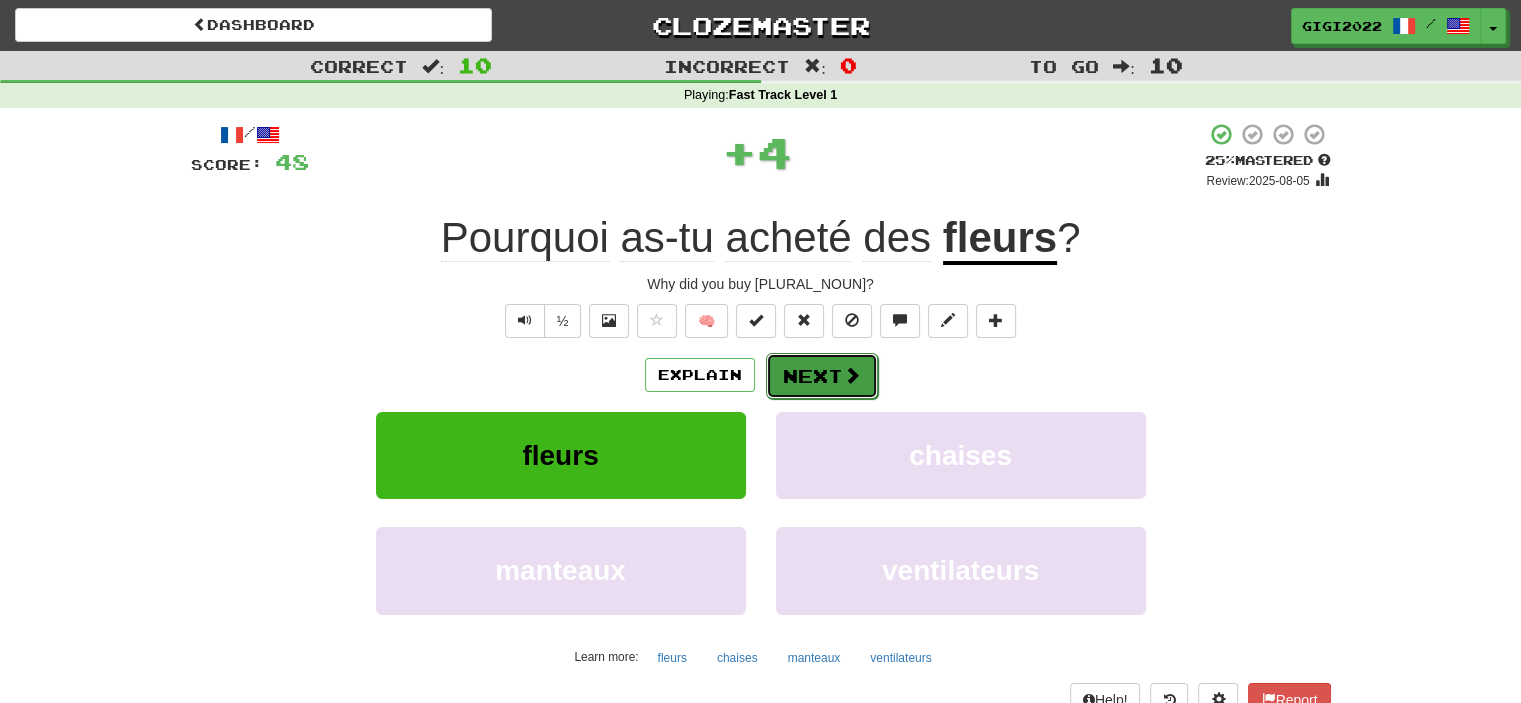 click on "Next" at bounding box center (822, 376) 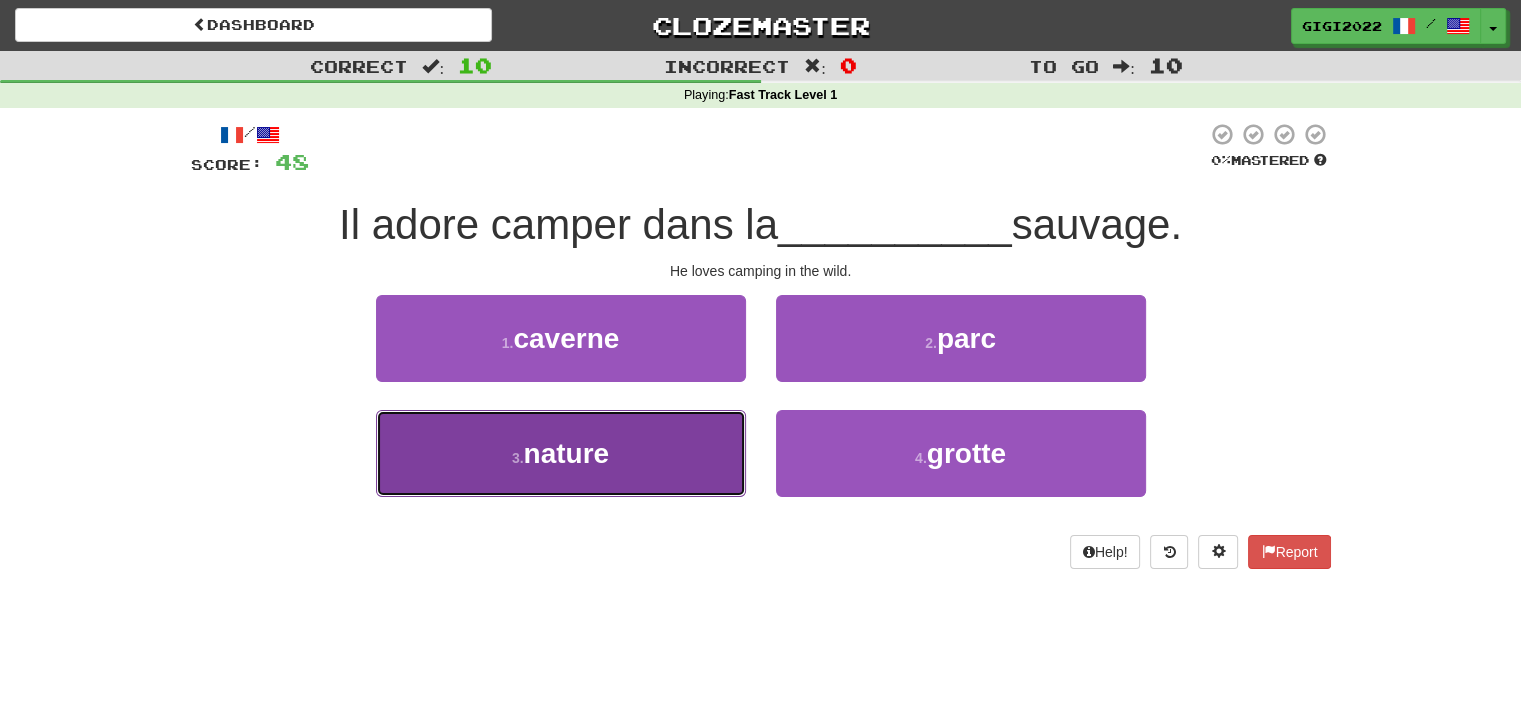 click on "3 .  nature" at bounding box center (561, 453) 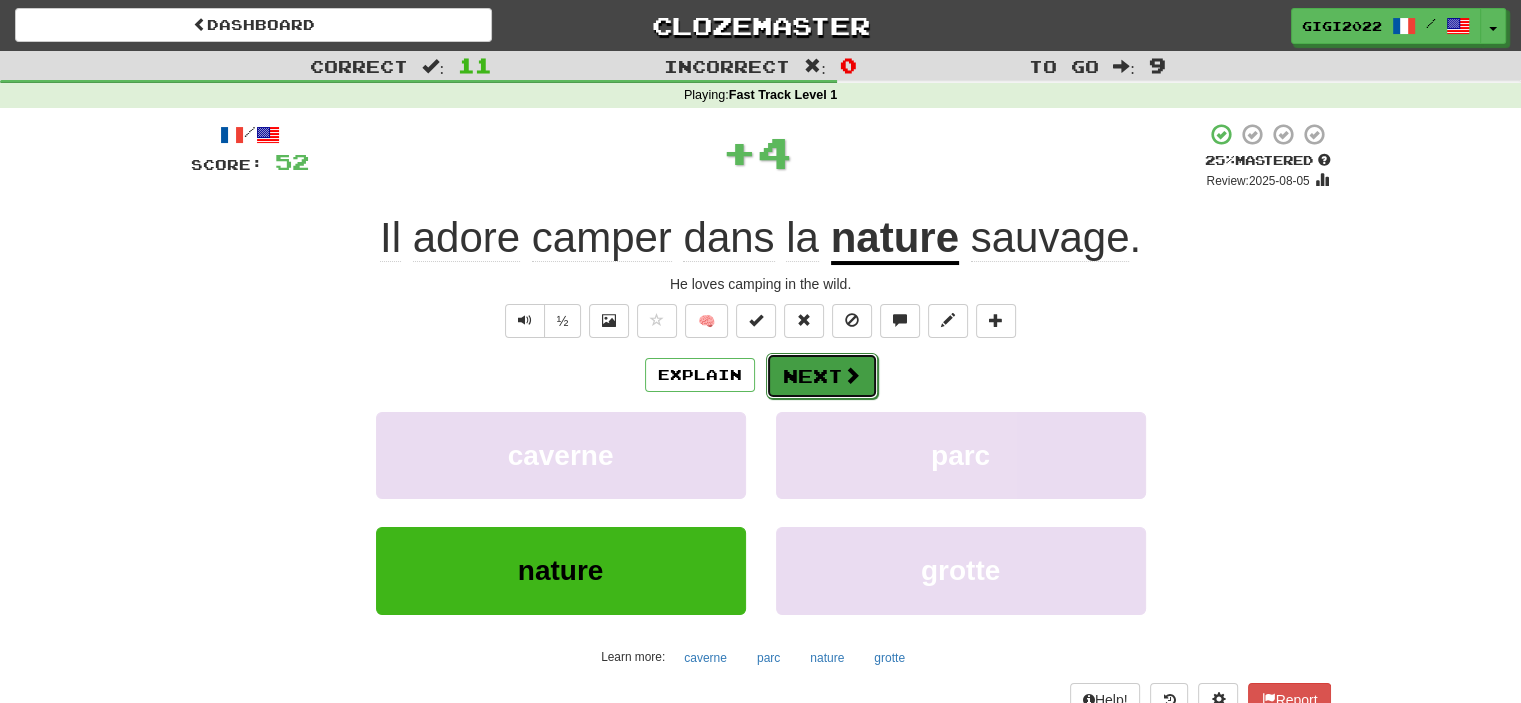 click on "Next" at bounding box center [822, 376] 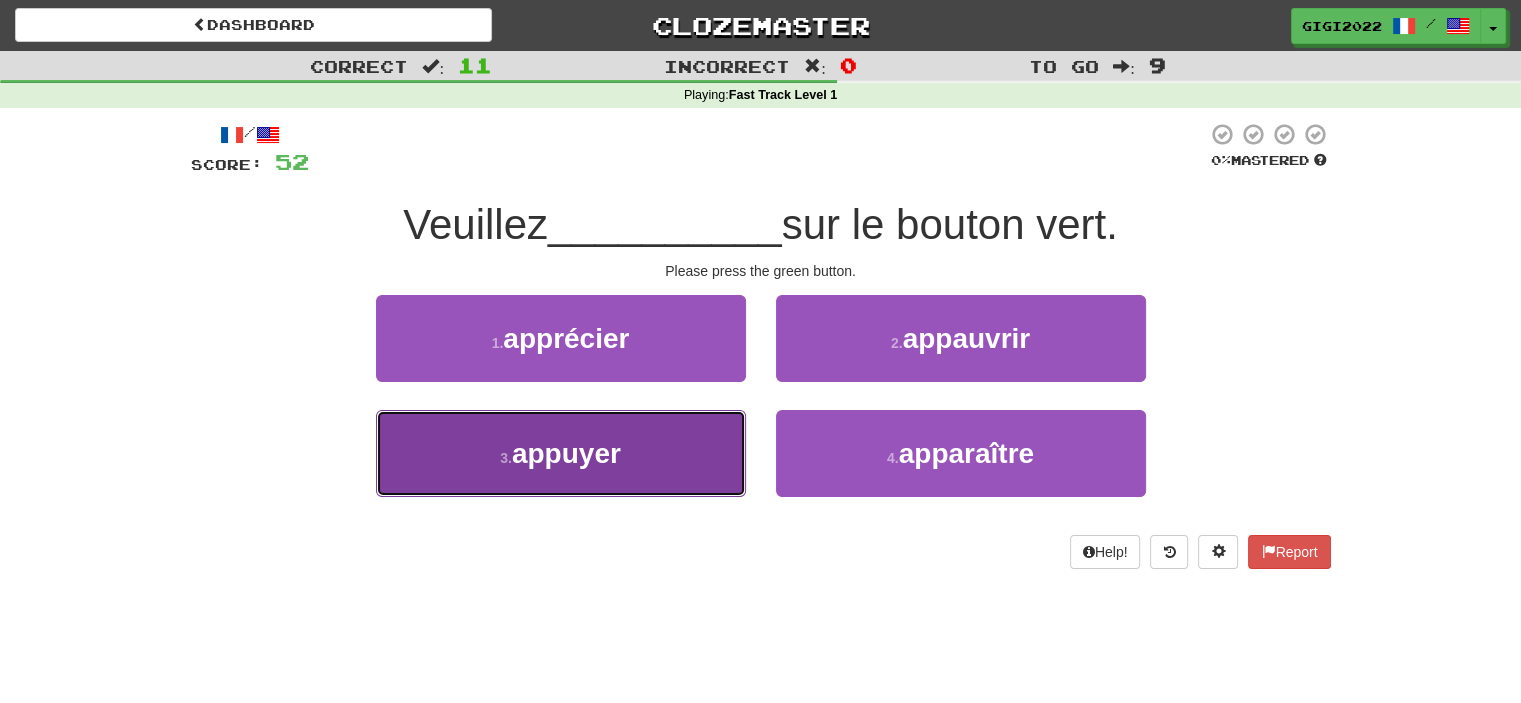 click on "3 .  appuyer" at bounding box center [561, 453] 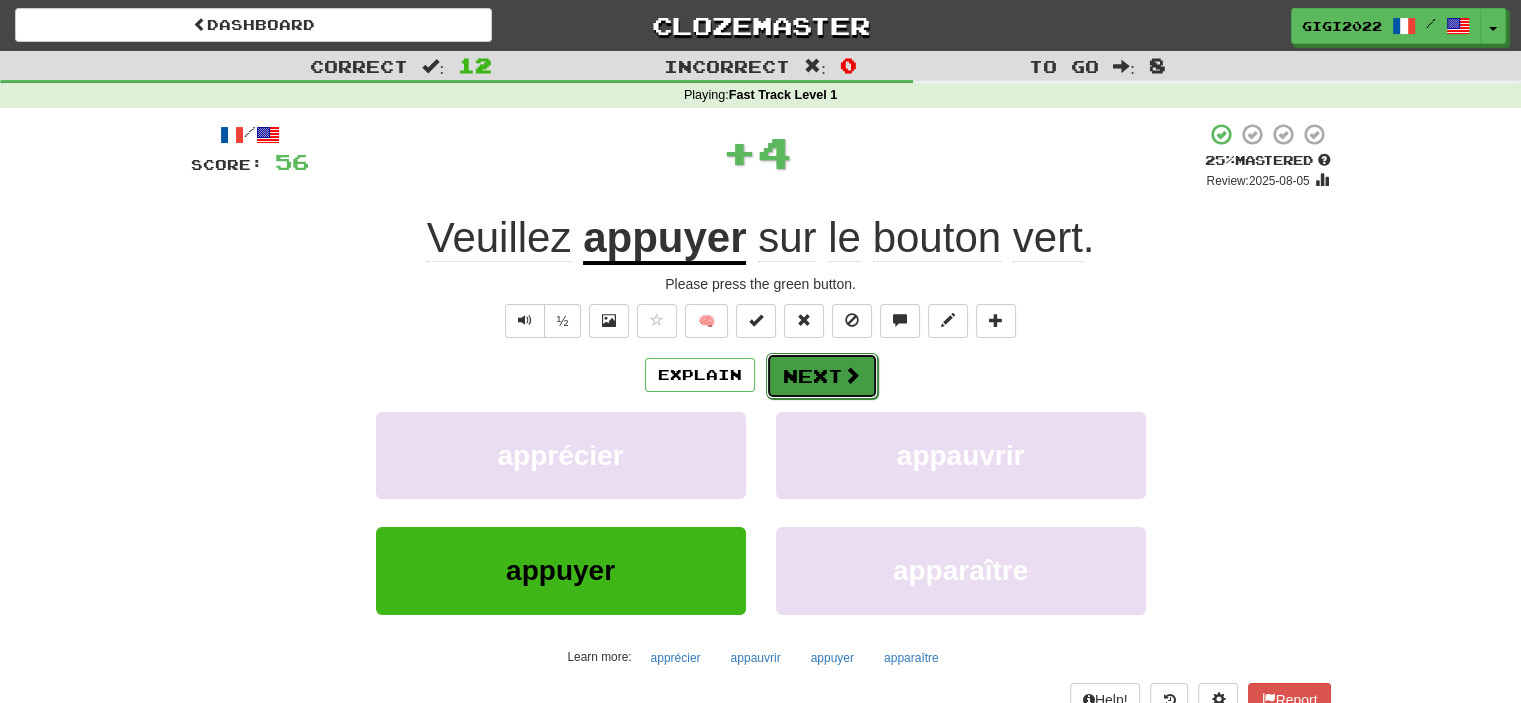 click on "Next" at bounding box center (822, 376) 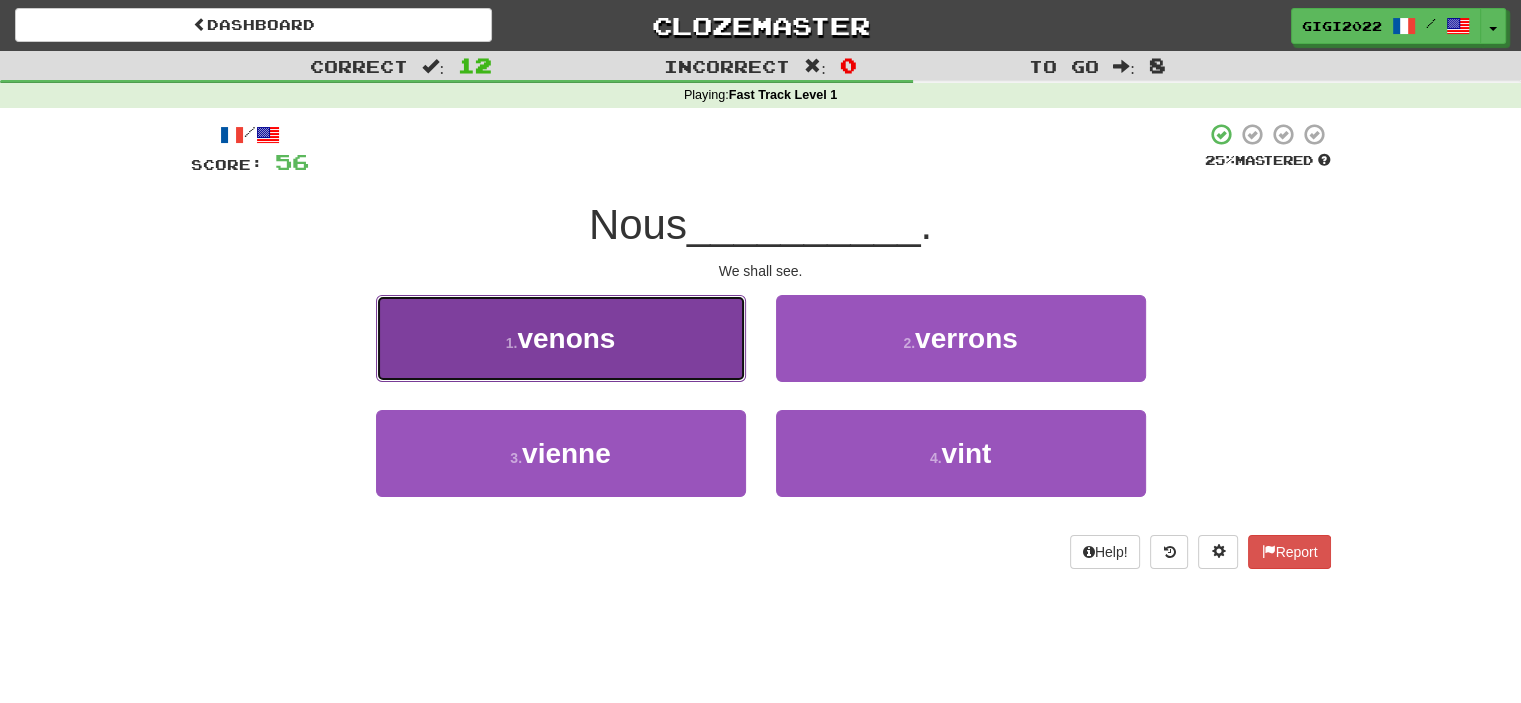 click on "1 .  venons" at bounding box center [561, 338] 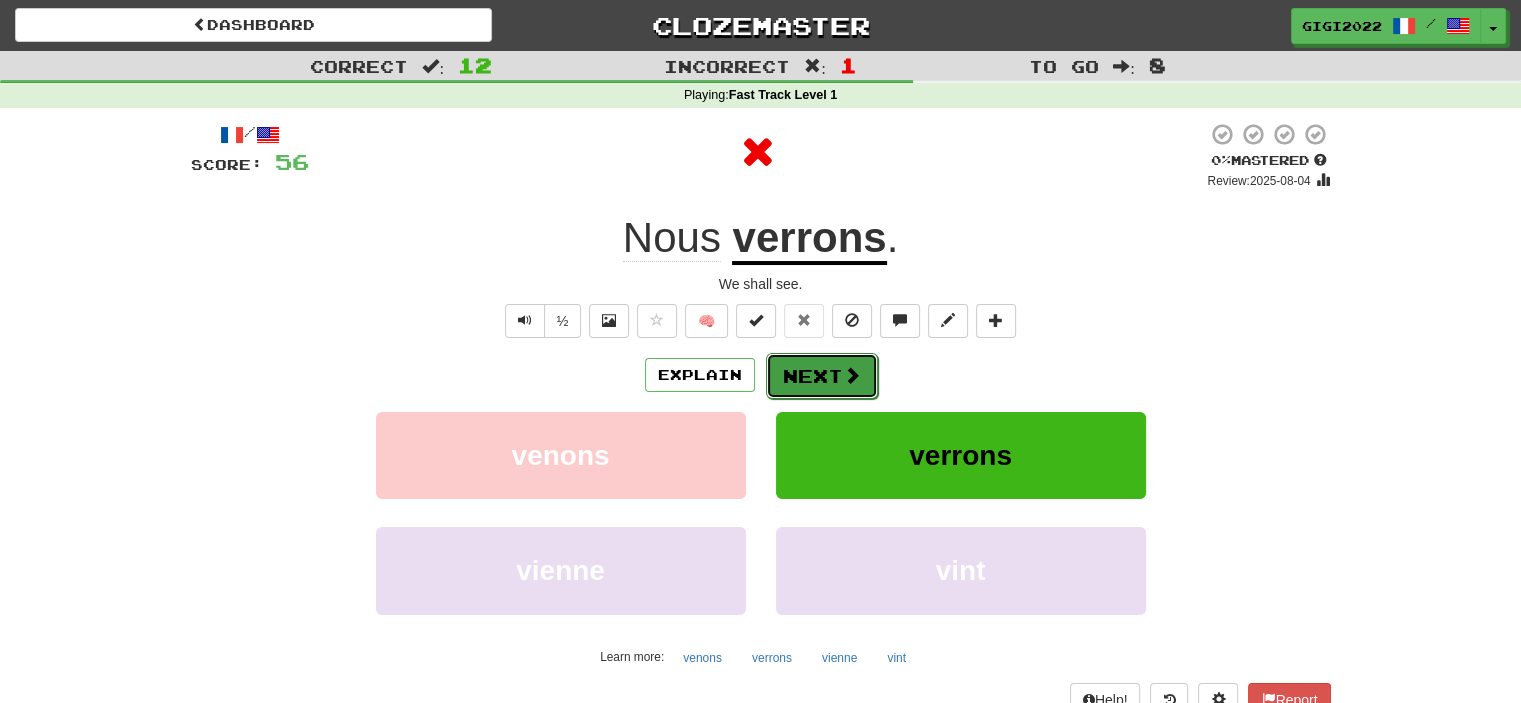 click on "Next" at bounding box center (822, 376) 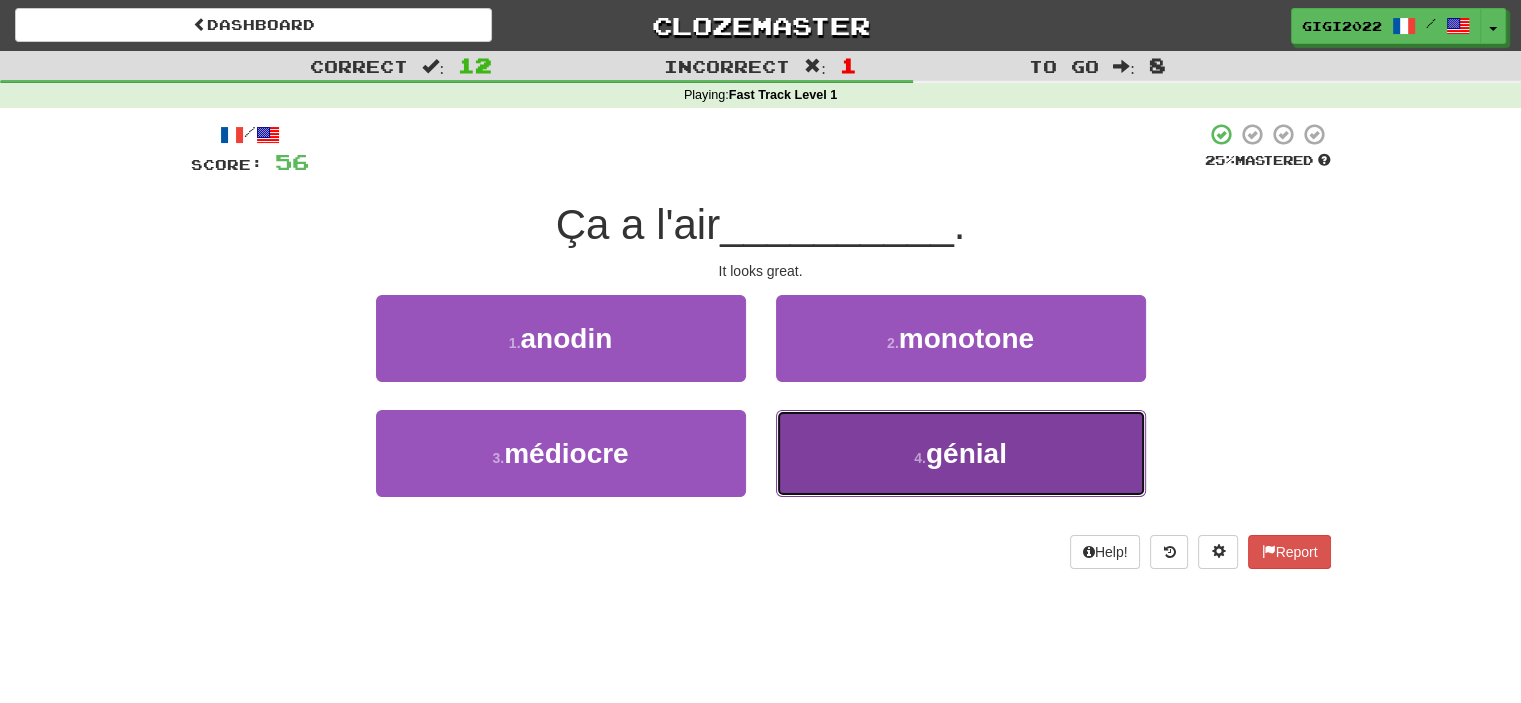 click on "4 .  génial" at bounding box center (961, 453) 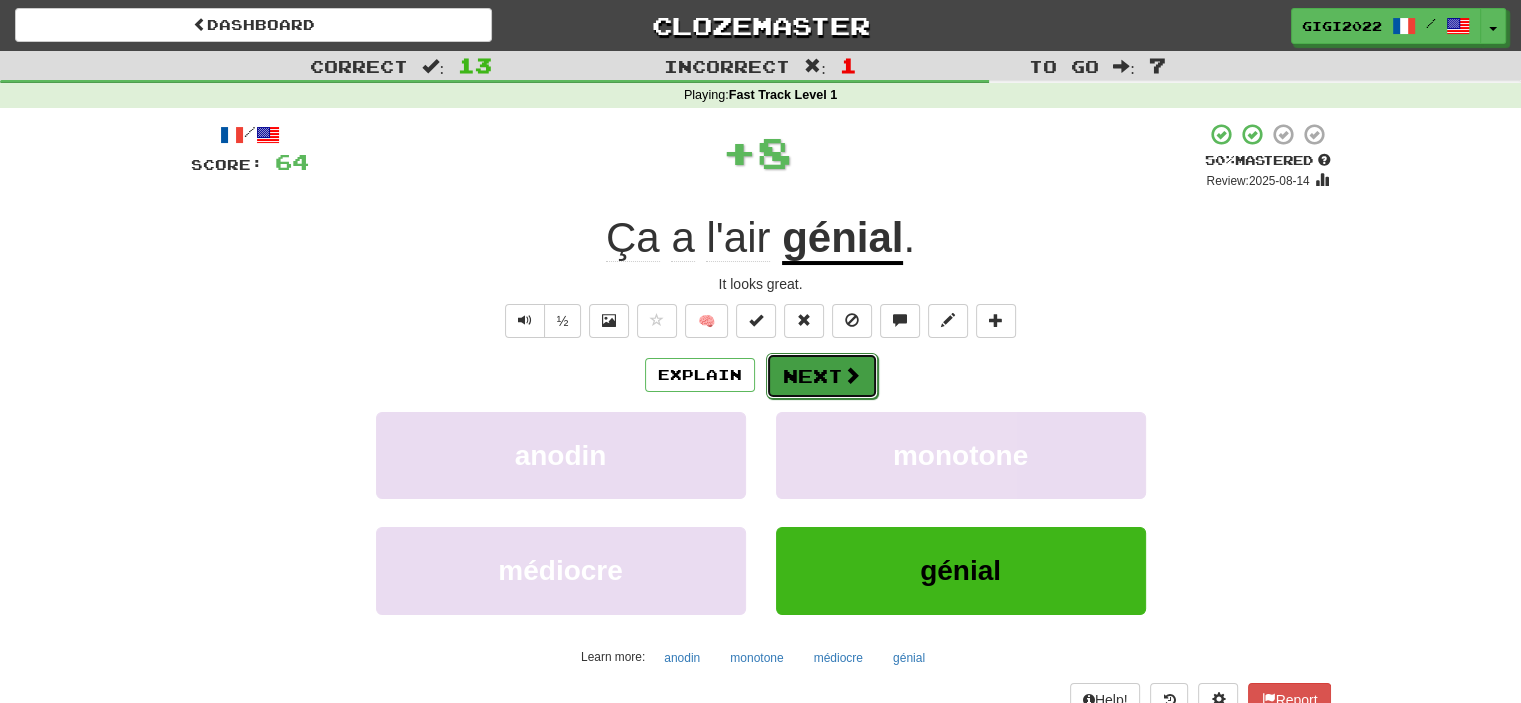 click on "Next" at bounding box center (822, 376) 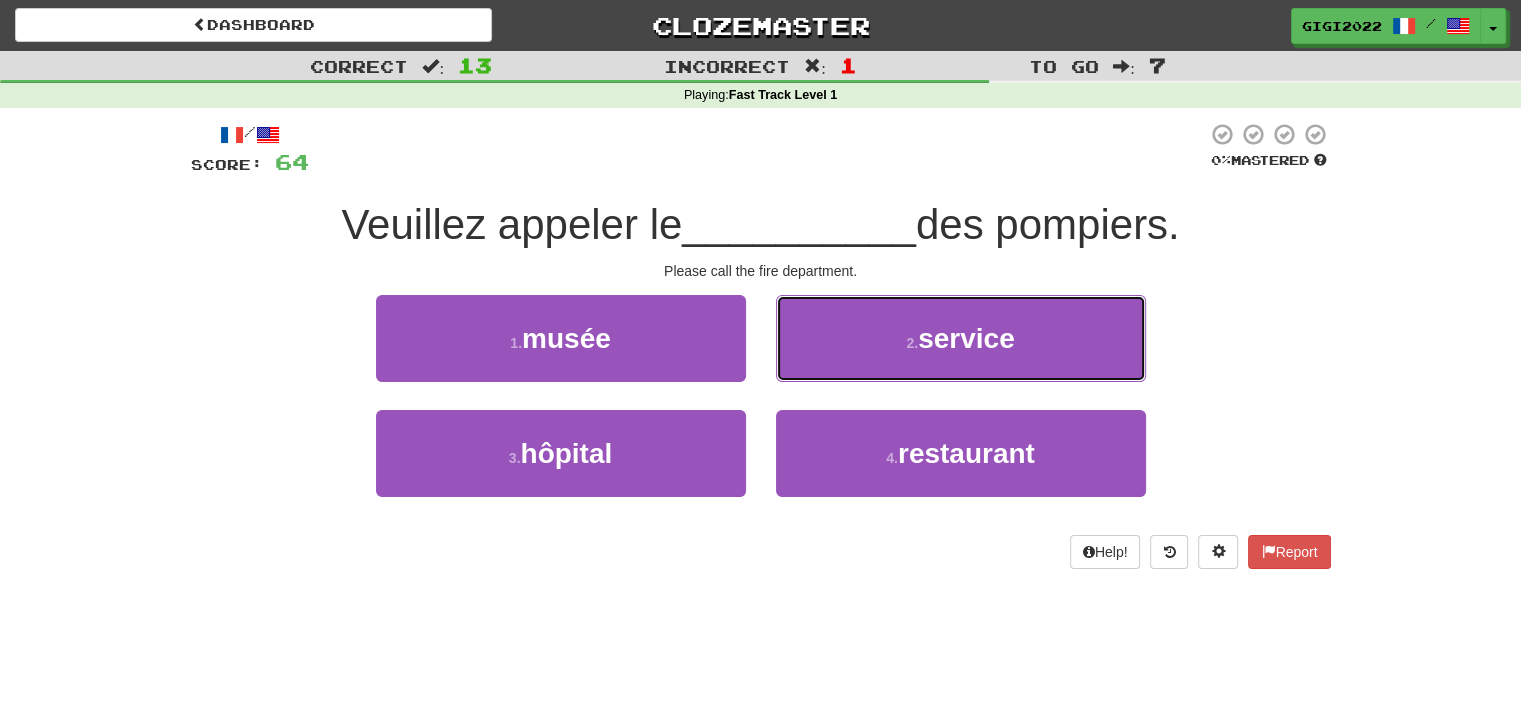 click on "2 .  service" at bounding box center (961, 338) 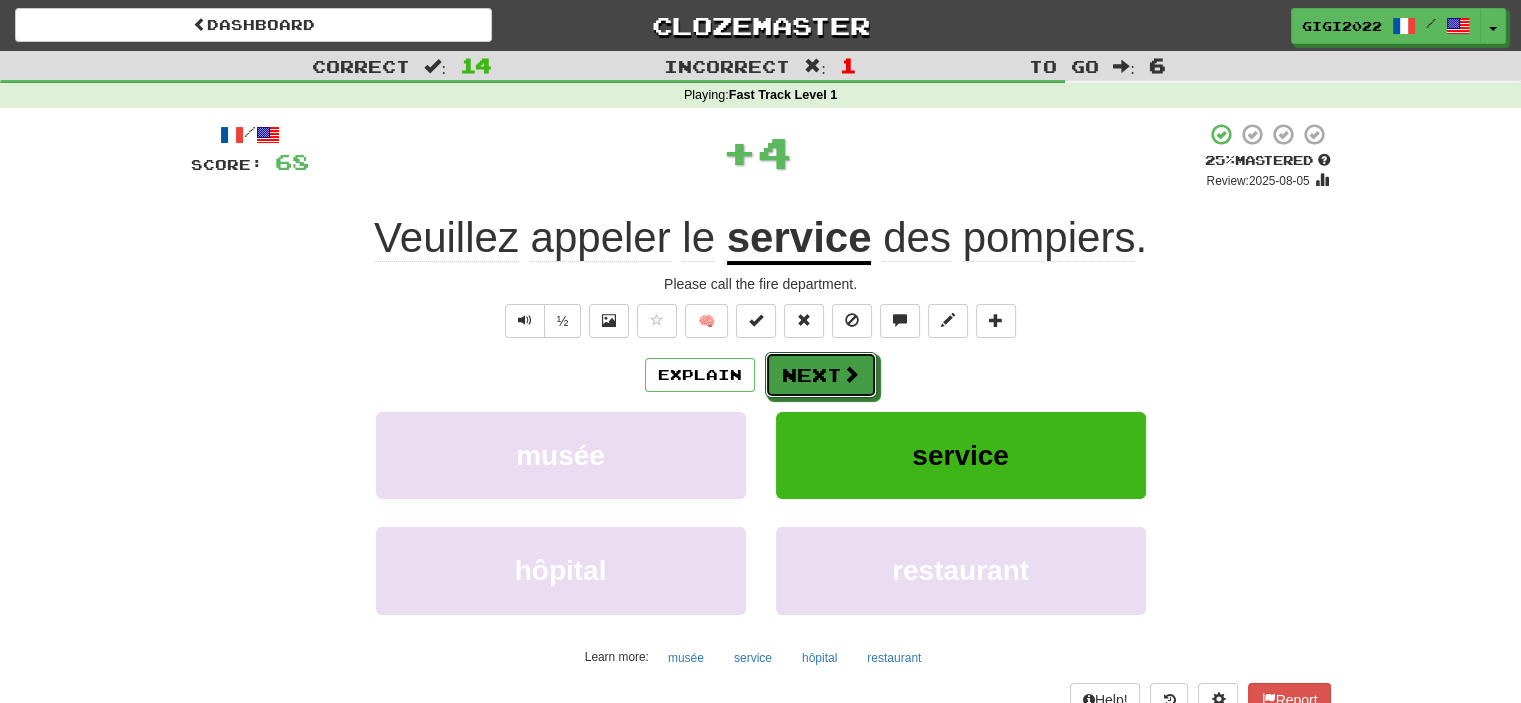 click on "Next" at bounding box center [821, 375] 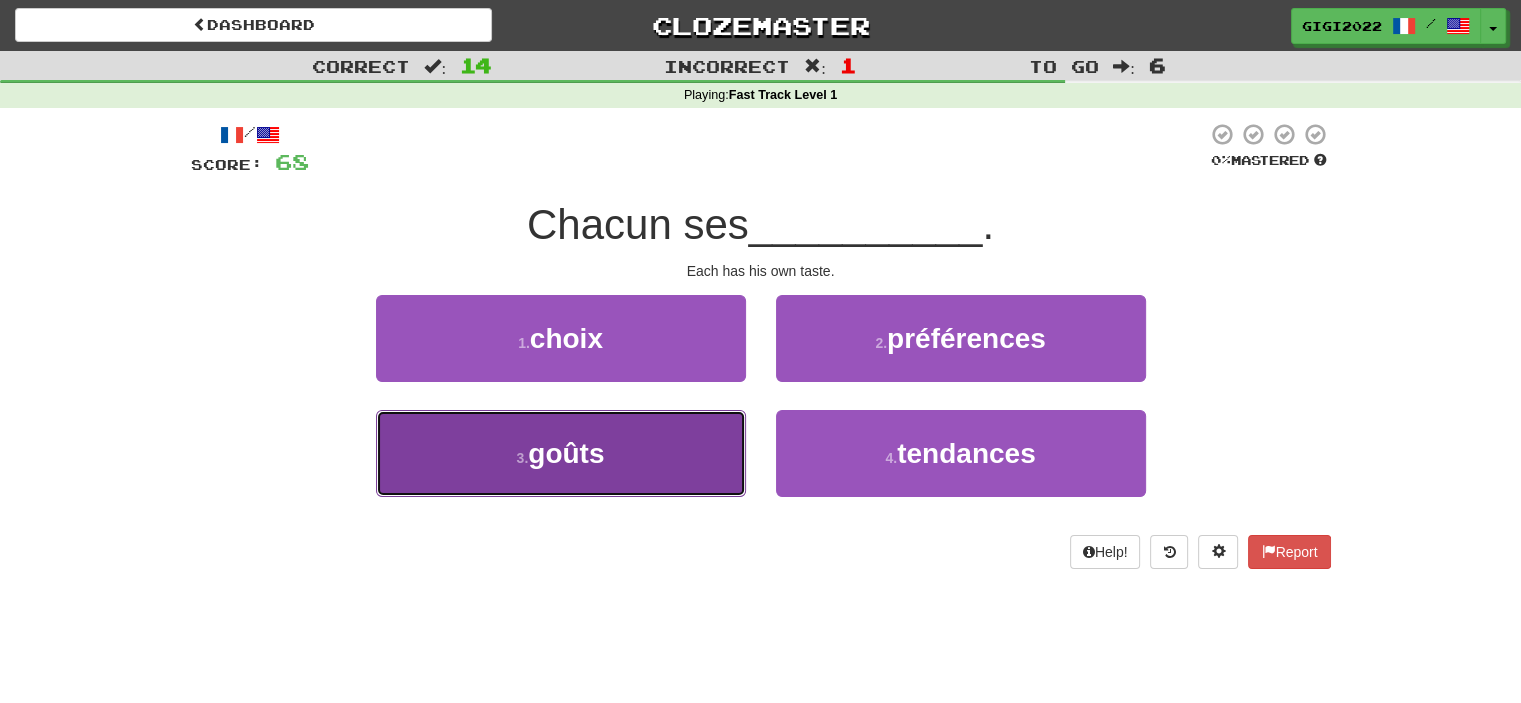 click on "3 .  goûts" at bounding box center (561, 453) 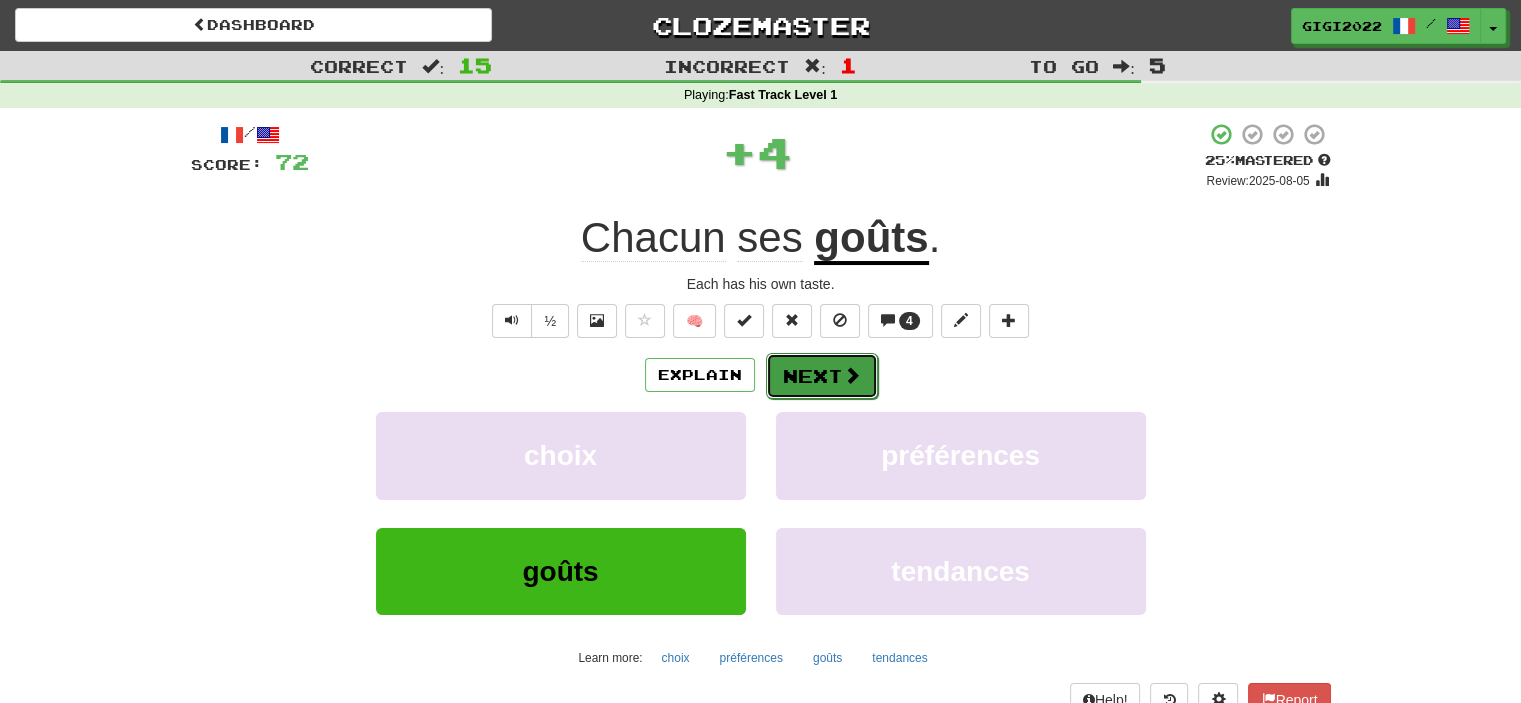 click on "Next" at bounding box center (822, 376) 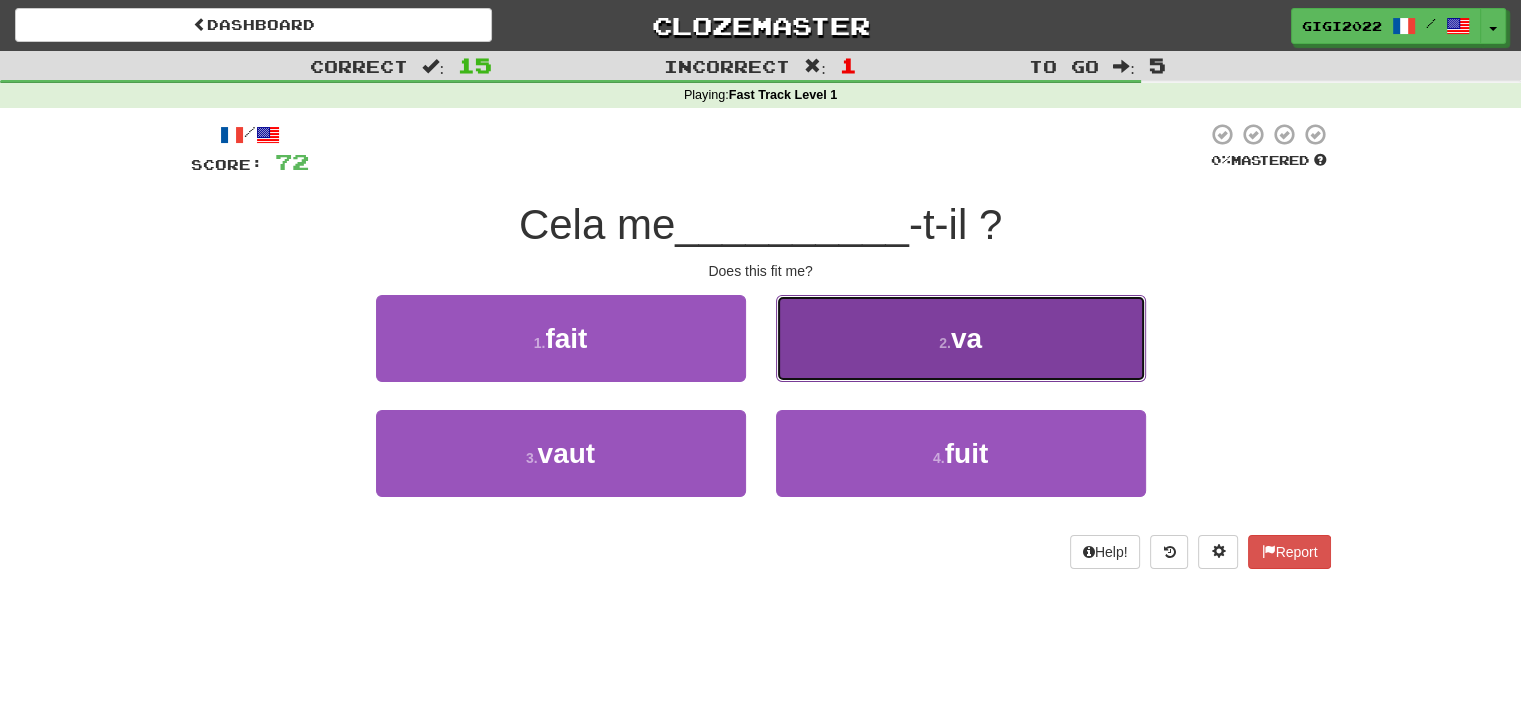 click on "2 .  va" at bounding box center (961, 338) 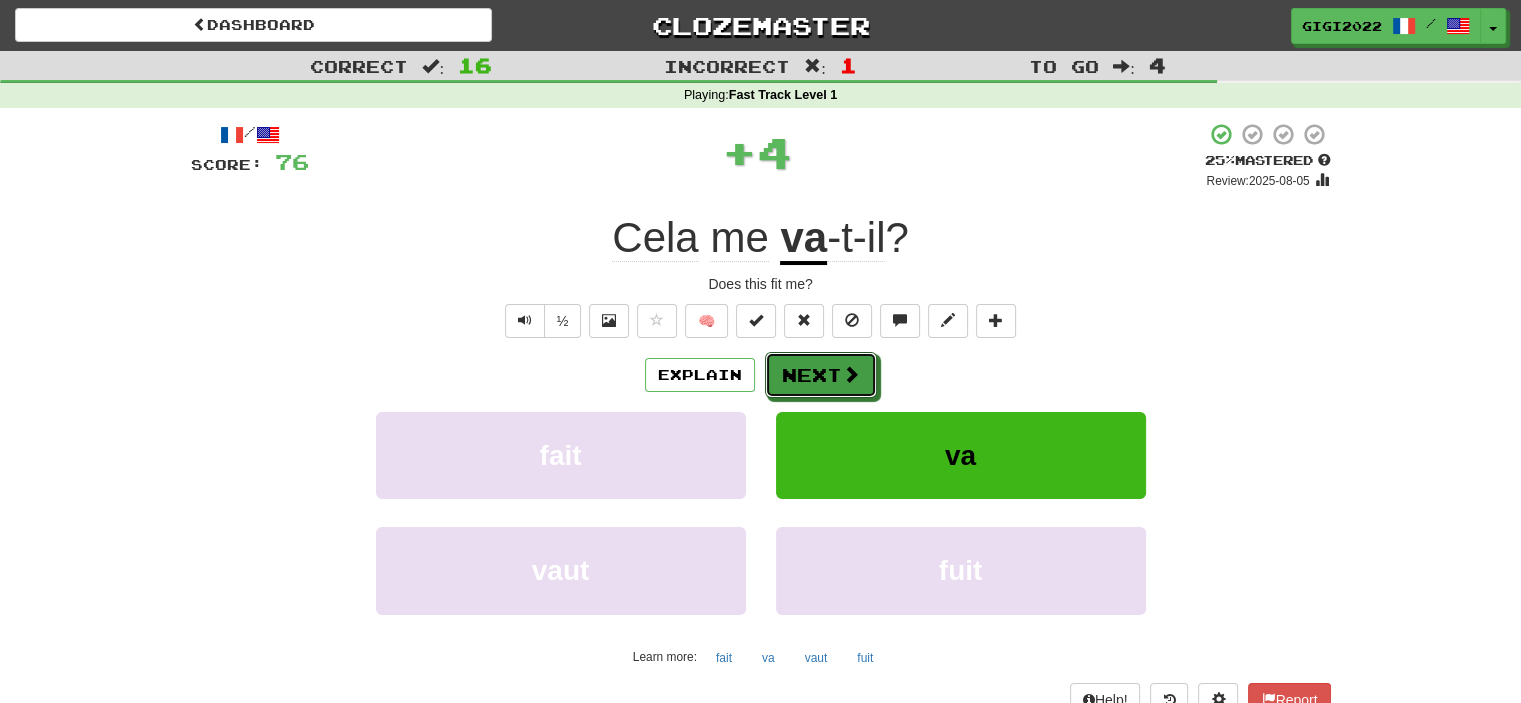 click on "Next" at bounding box center (821, 375) 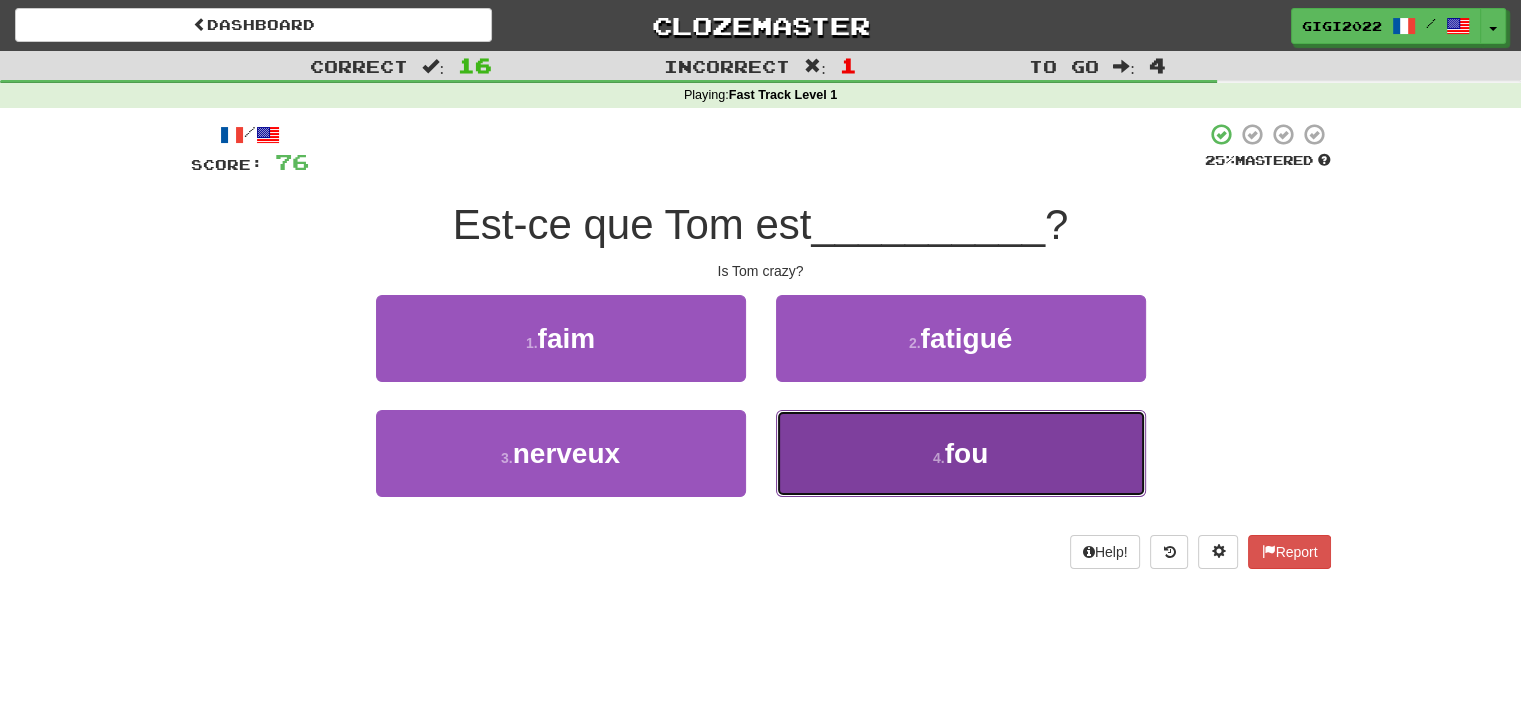 click on "4 .  fou" at bounding box center [961, 453] 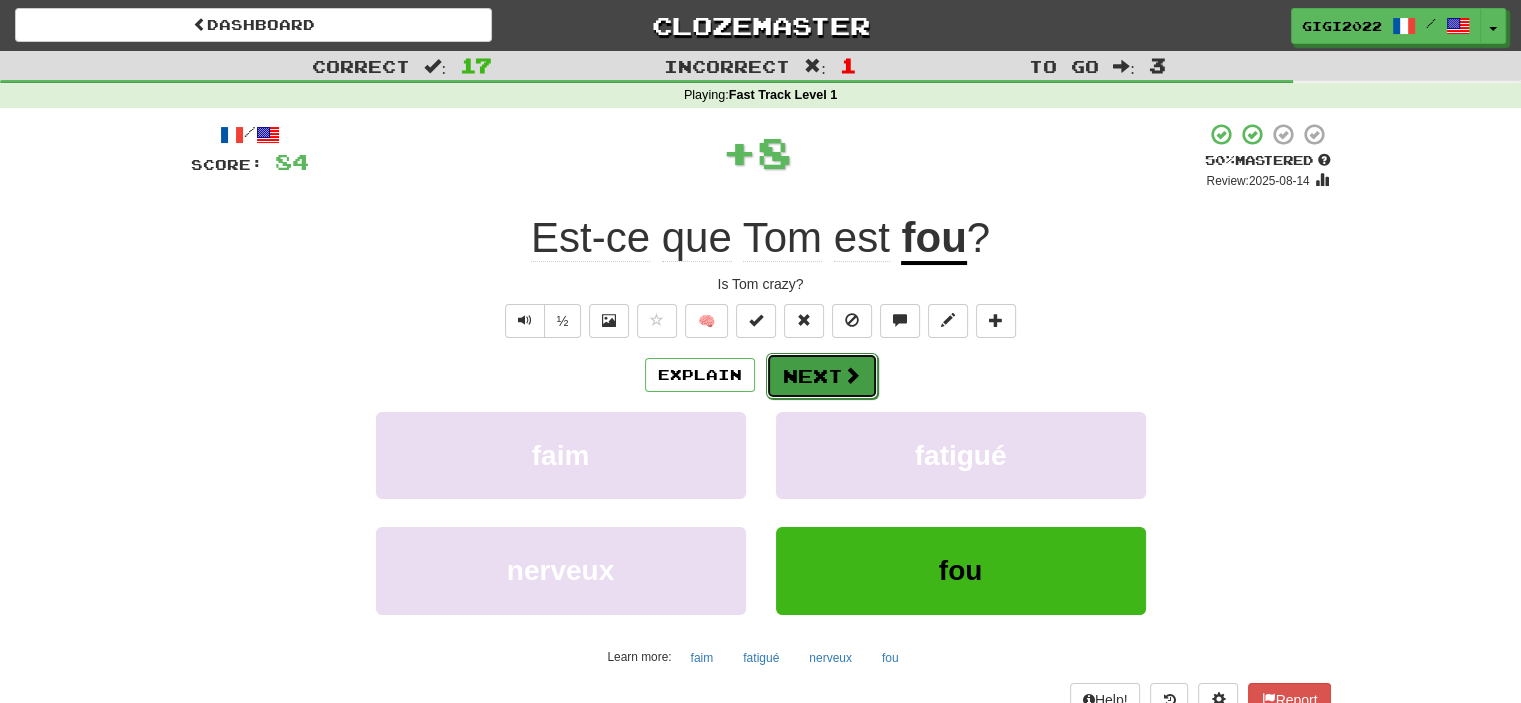 click on "Next" at bounding box center (822, 376) 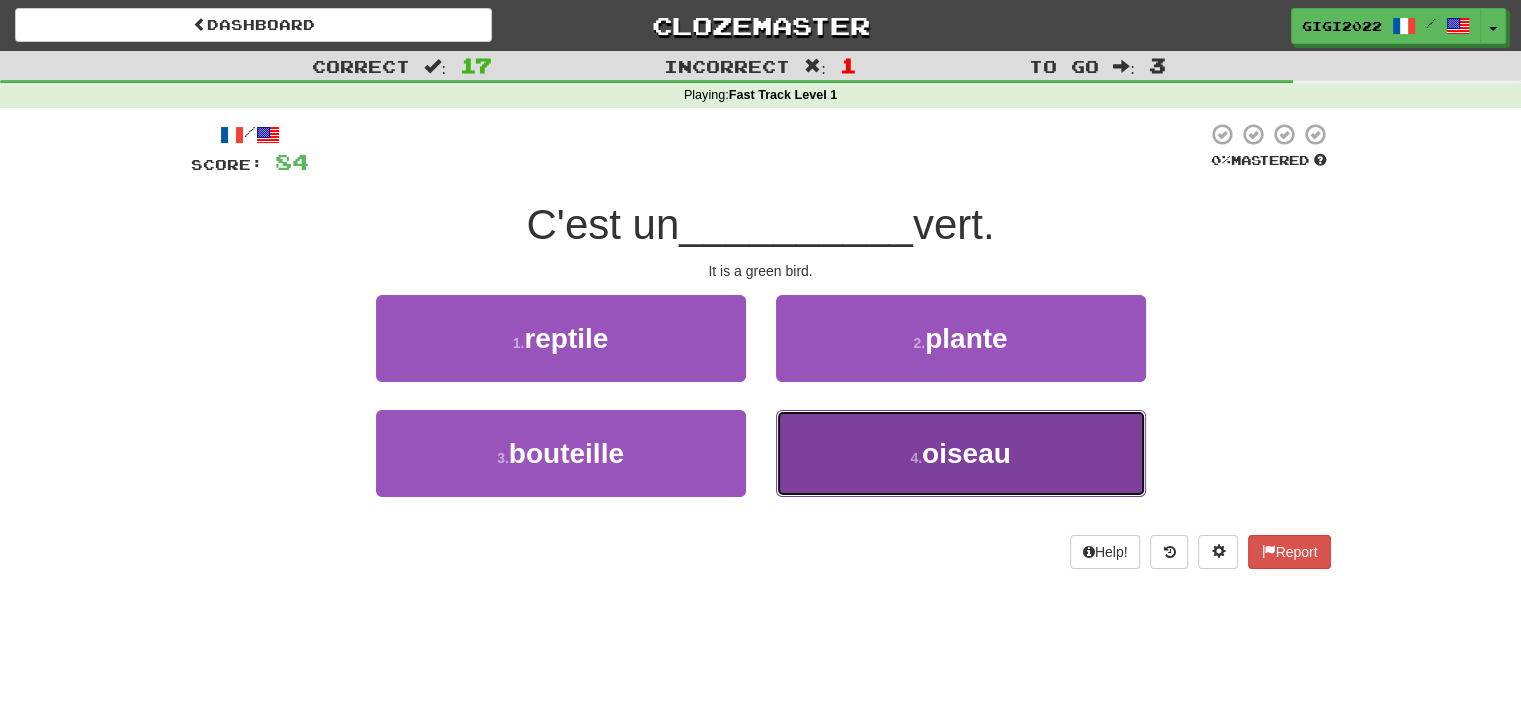click on "4 .  oiseau" at bounding box center [961, 453] 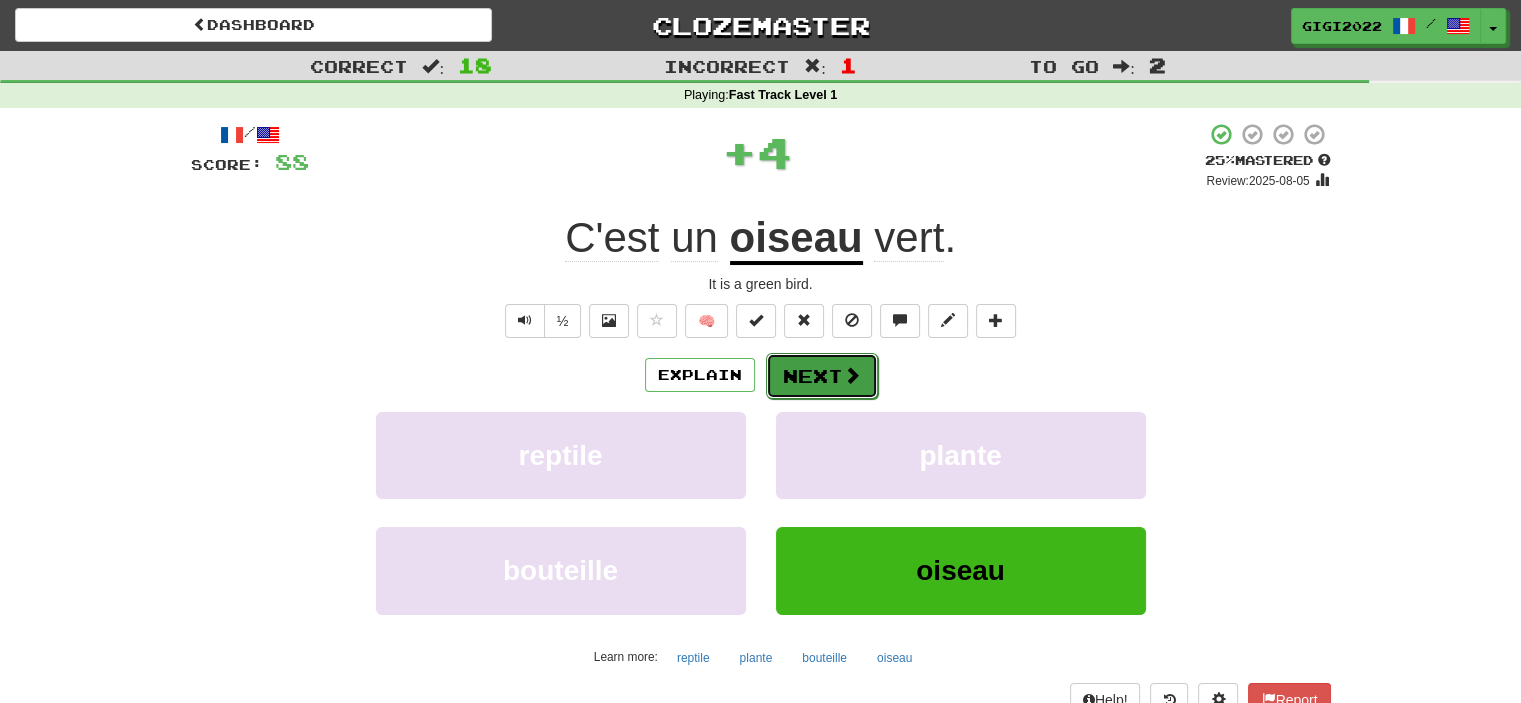 click on "Next" at bounding box center (822, 376) 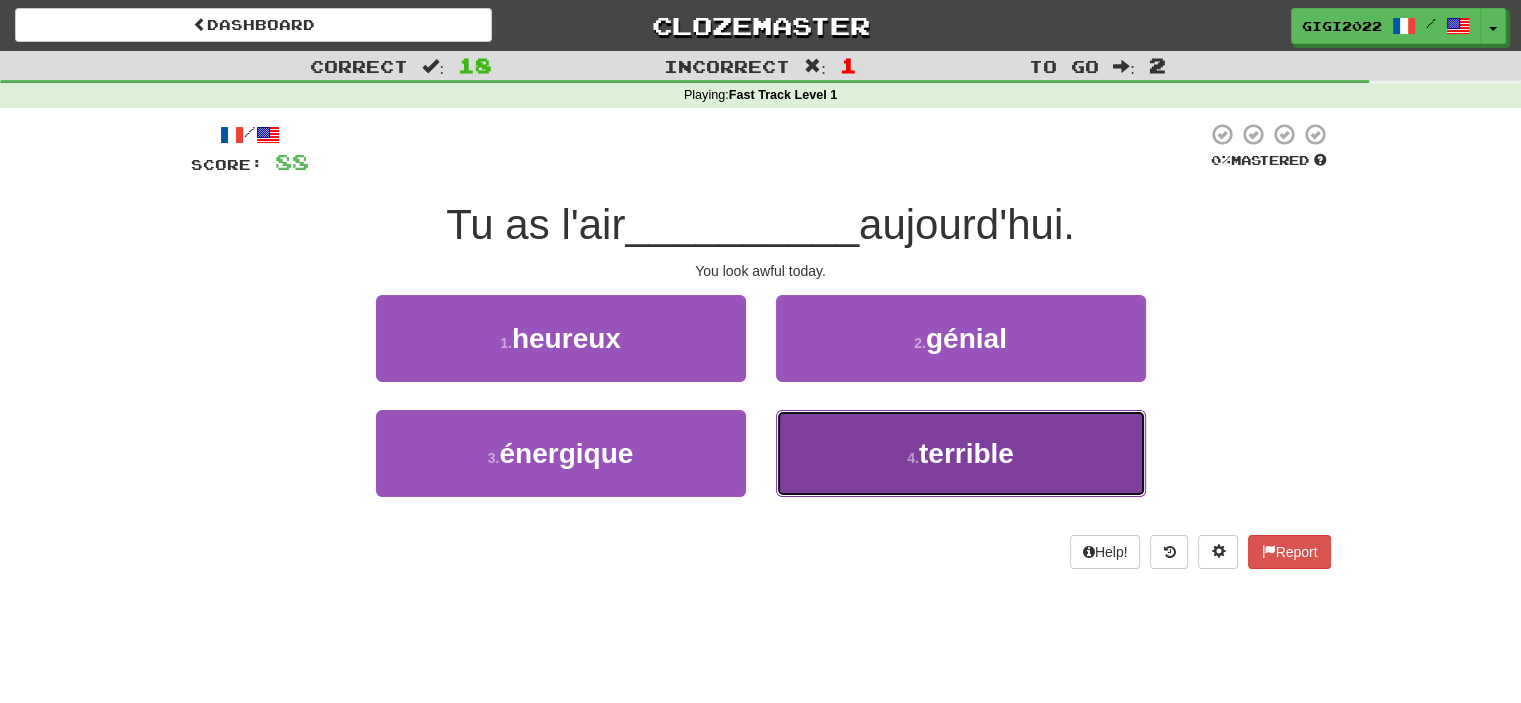 click on "4 .  terrible" at bounding box center [961, 453] 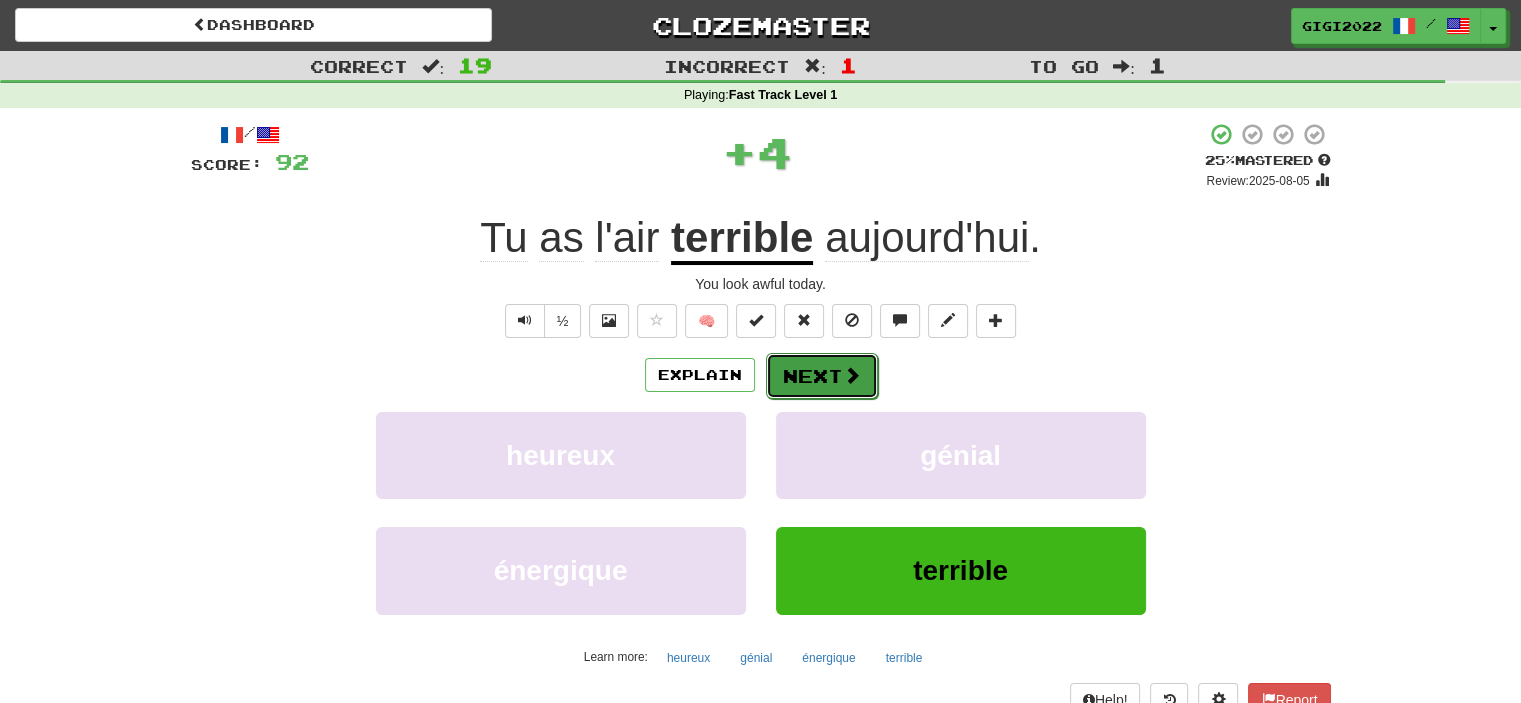 click on "Next" at bounding box center (822, 376) 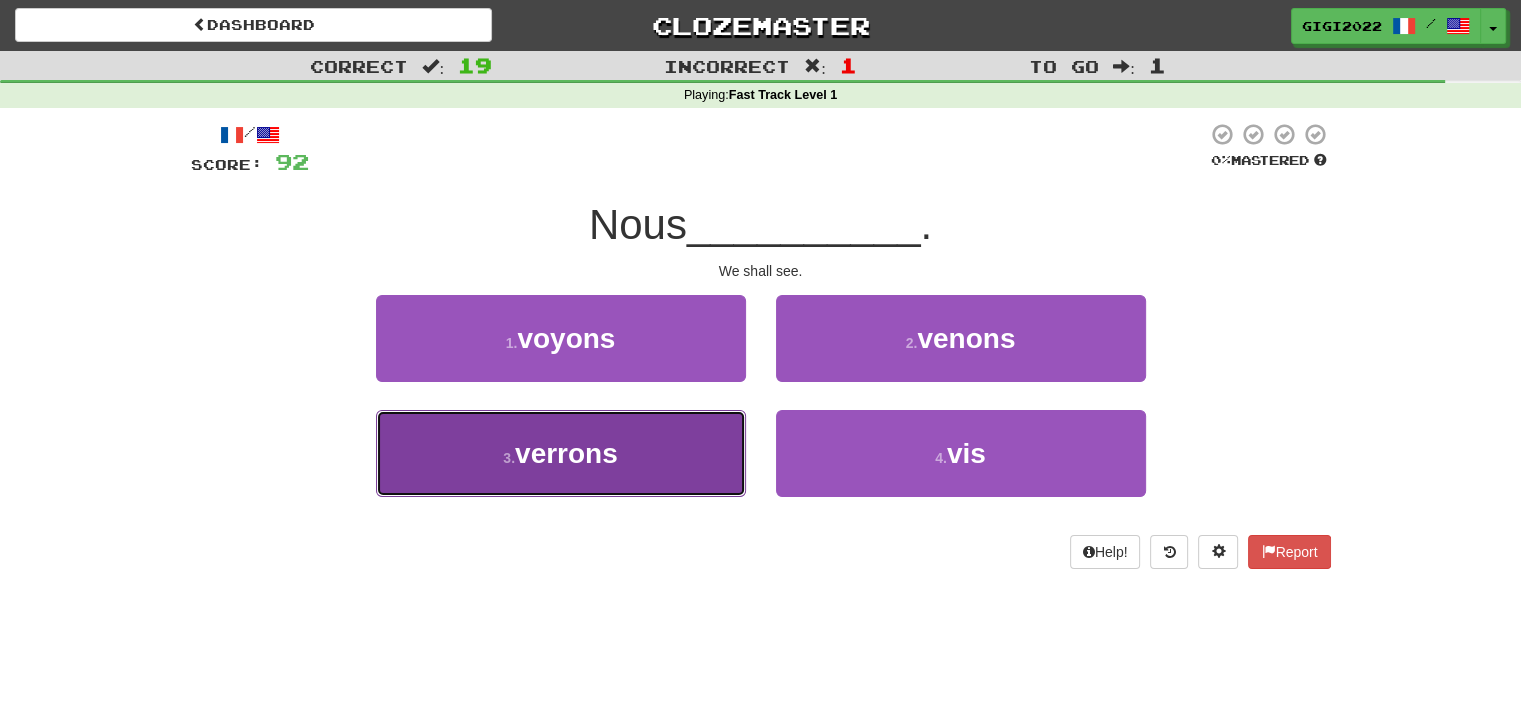 click on "3 .  verrons" at bounding box center (561, 453) 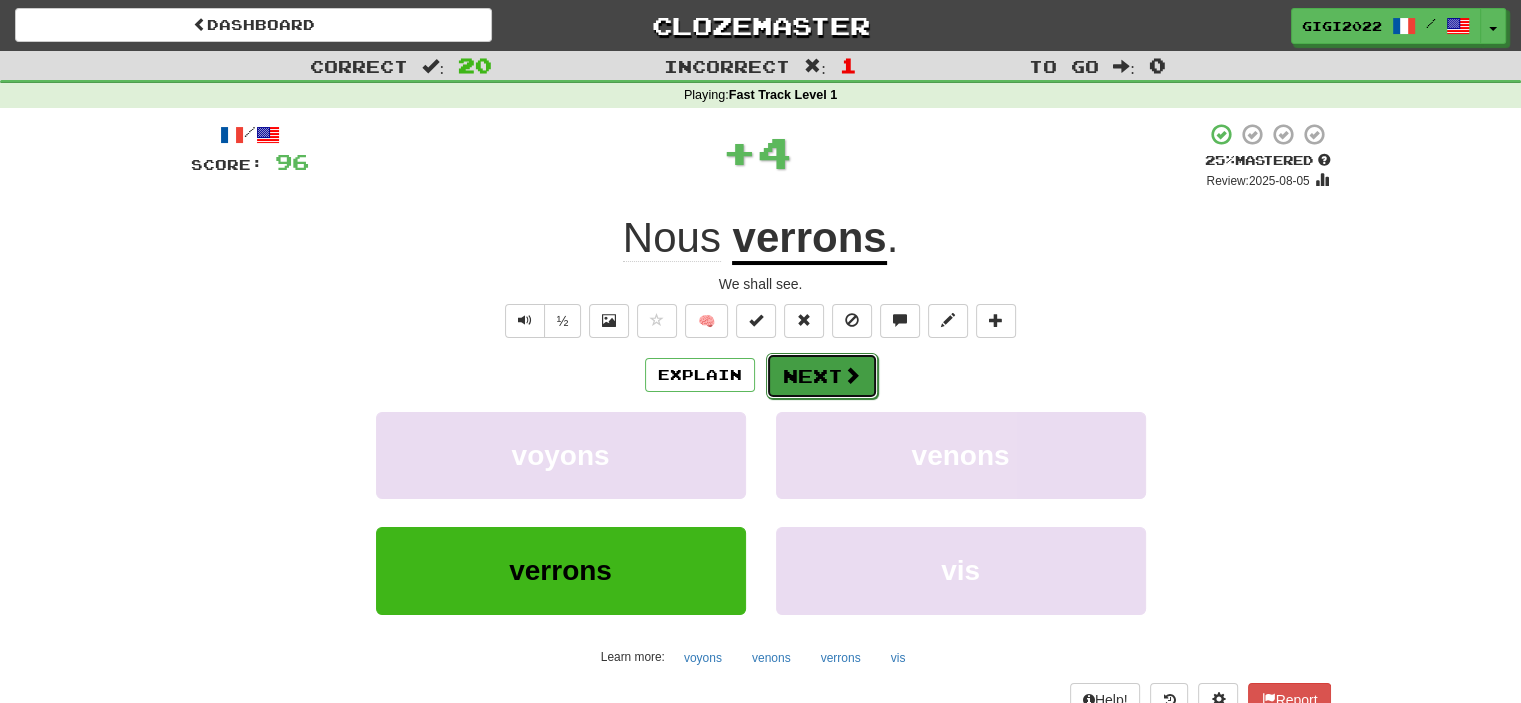 click on "Next" at bounding box center [822, 376] 